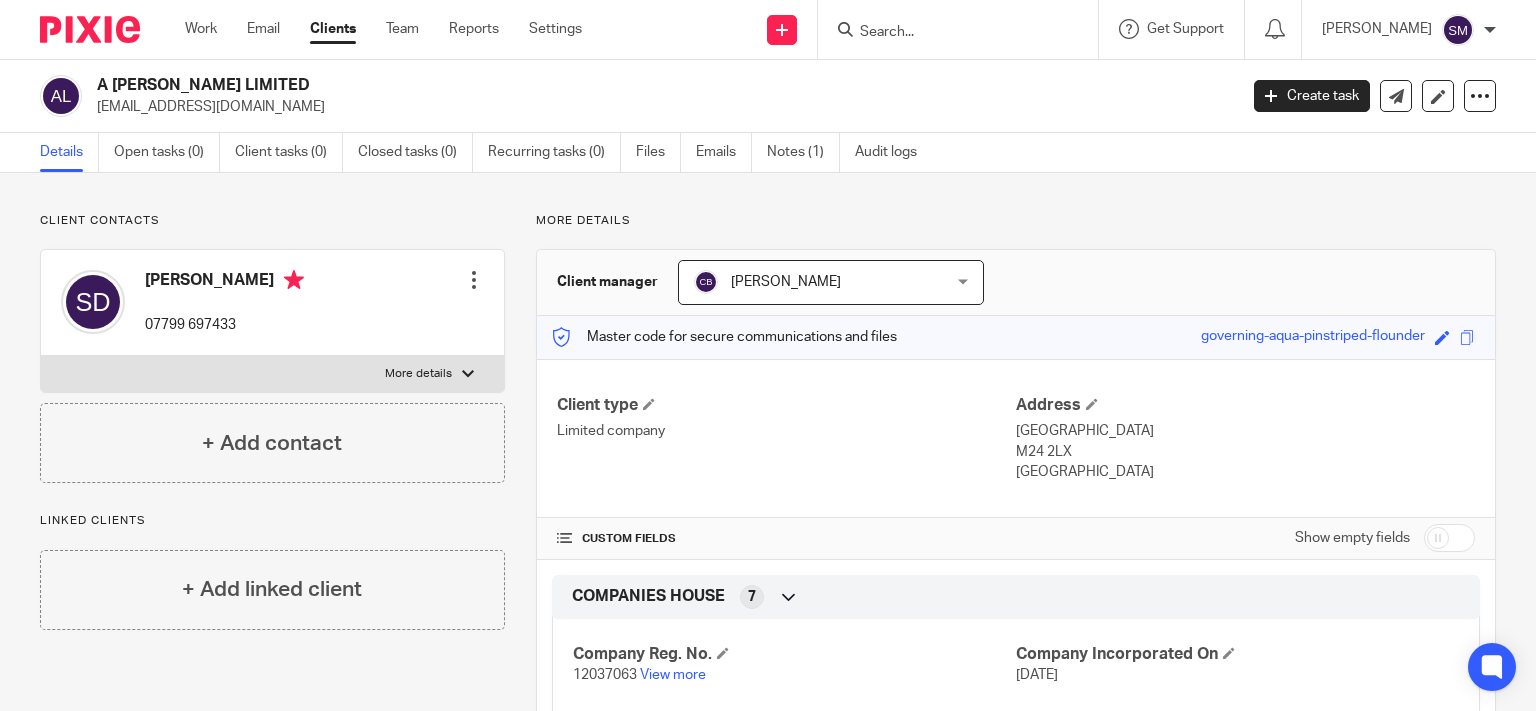 scroll, scrollTop: 0, scrollLeft: 0, axis: both 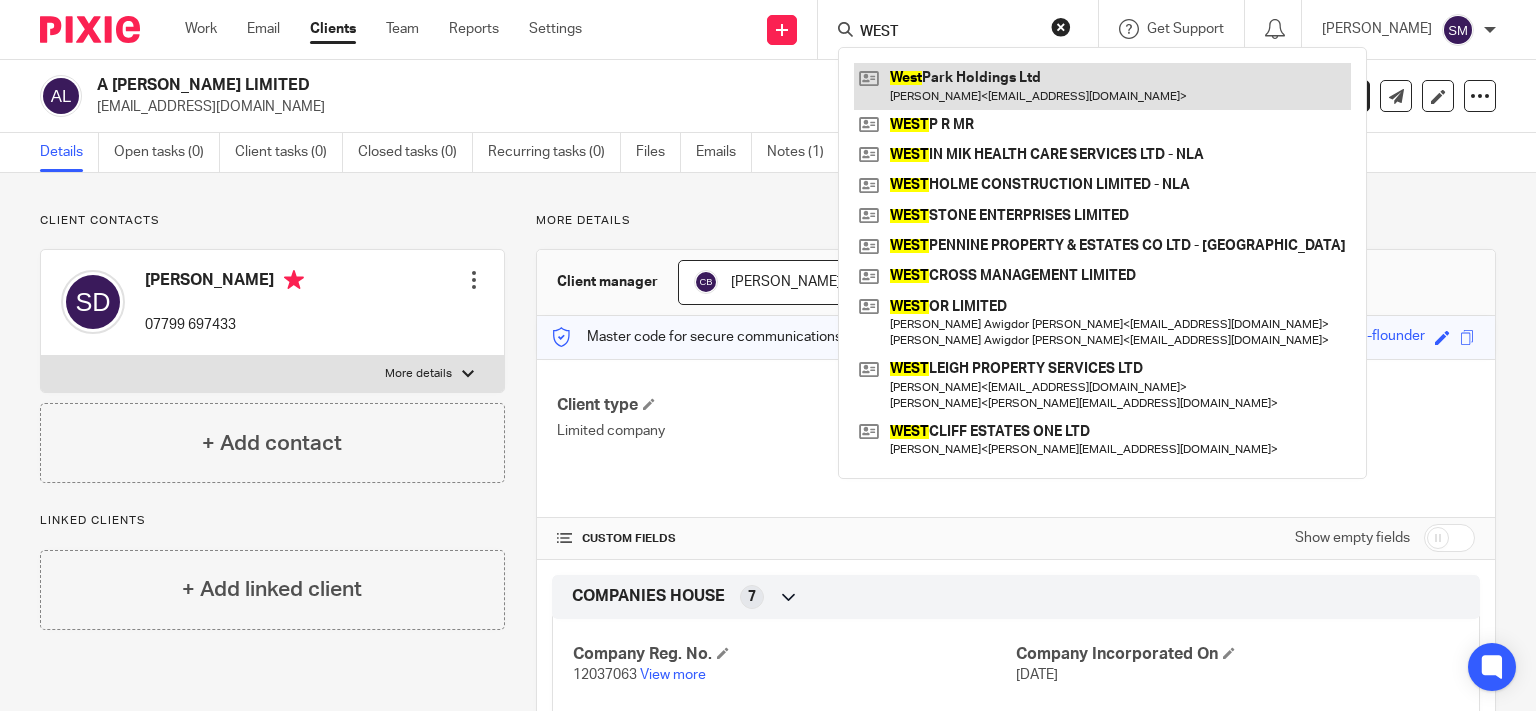 type on "WEST" 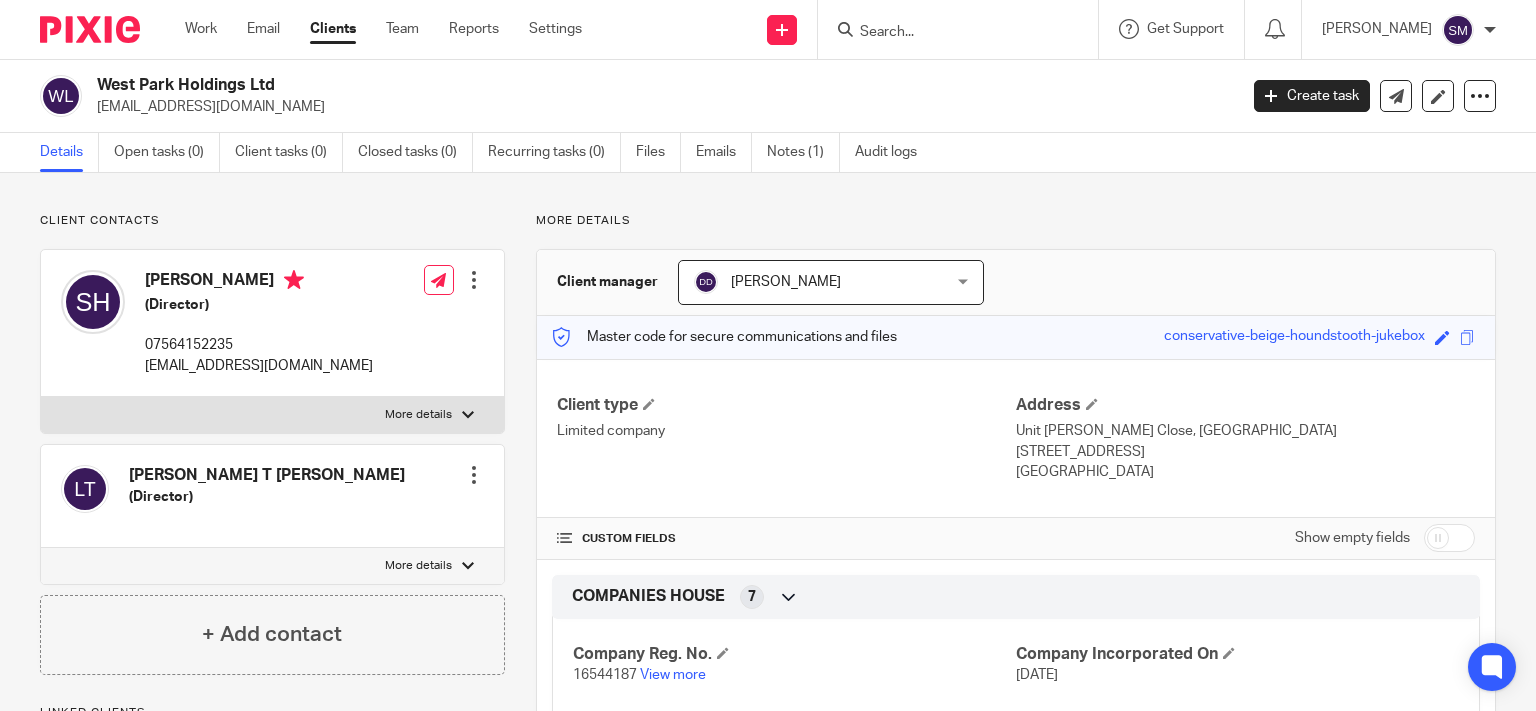 scroll, scrollTop: 0, scrollLeft: 0, axis: both 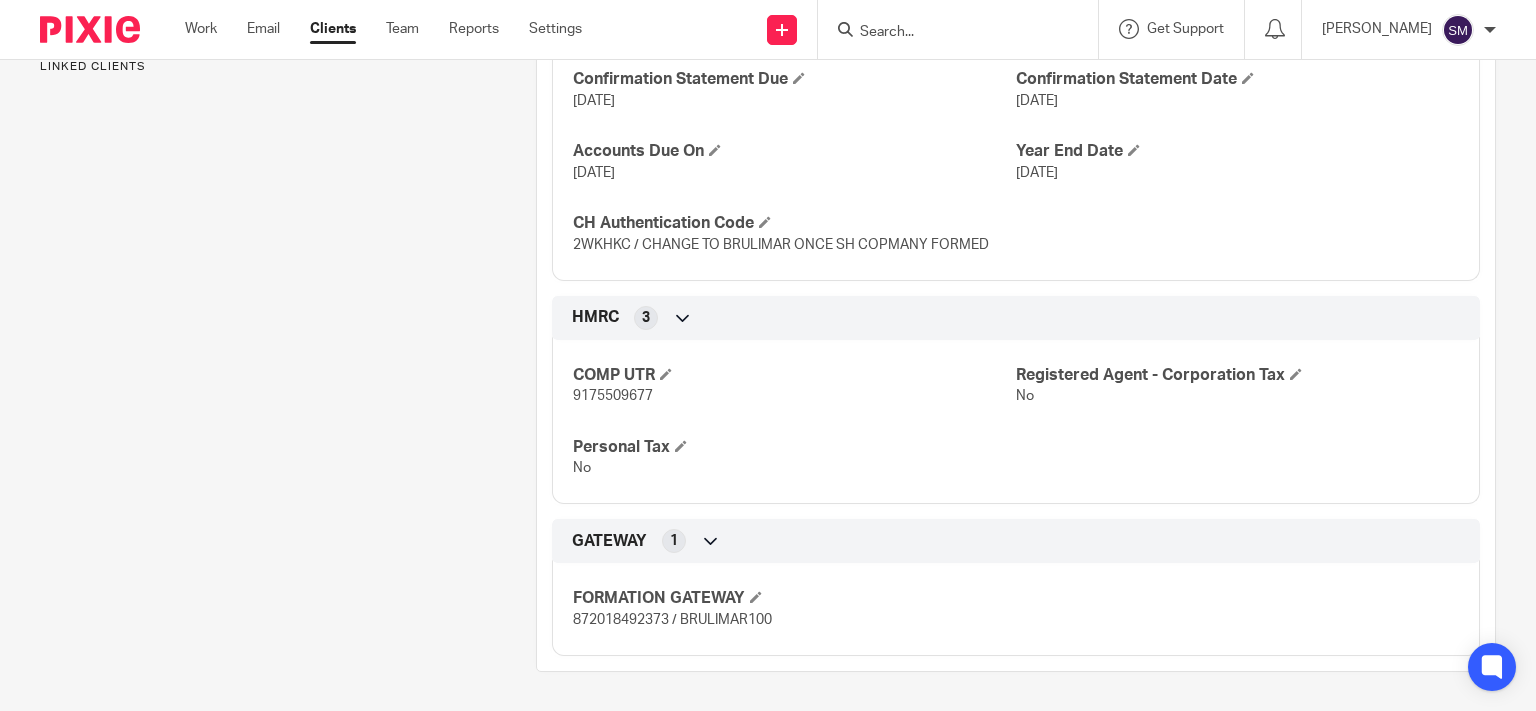 click on "872018492373 / BRULIMAR100" at bounding box center [672, 620] 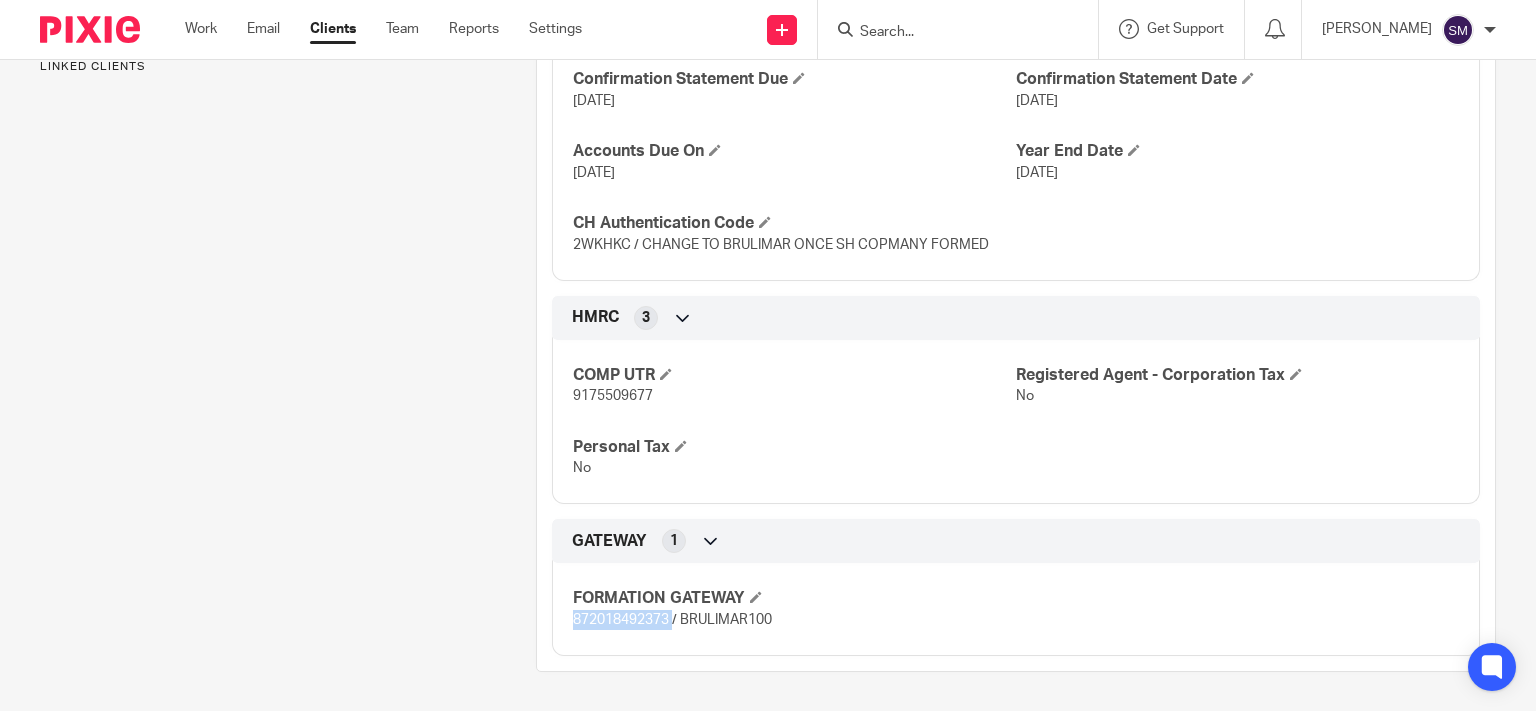 click on "872018492373 / BRULIMAR100" at bounding box center (672, 620) 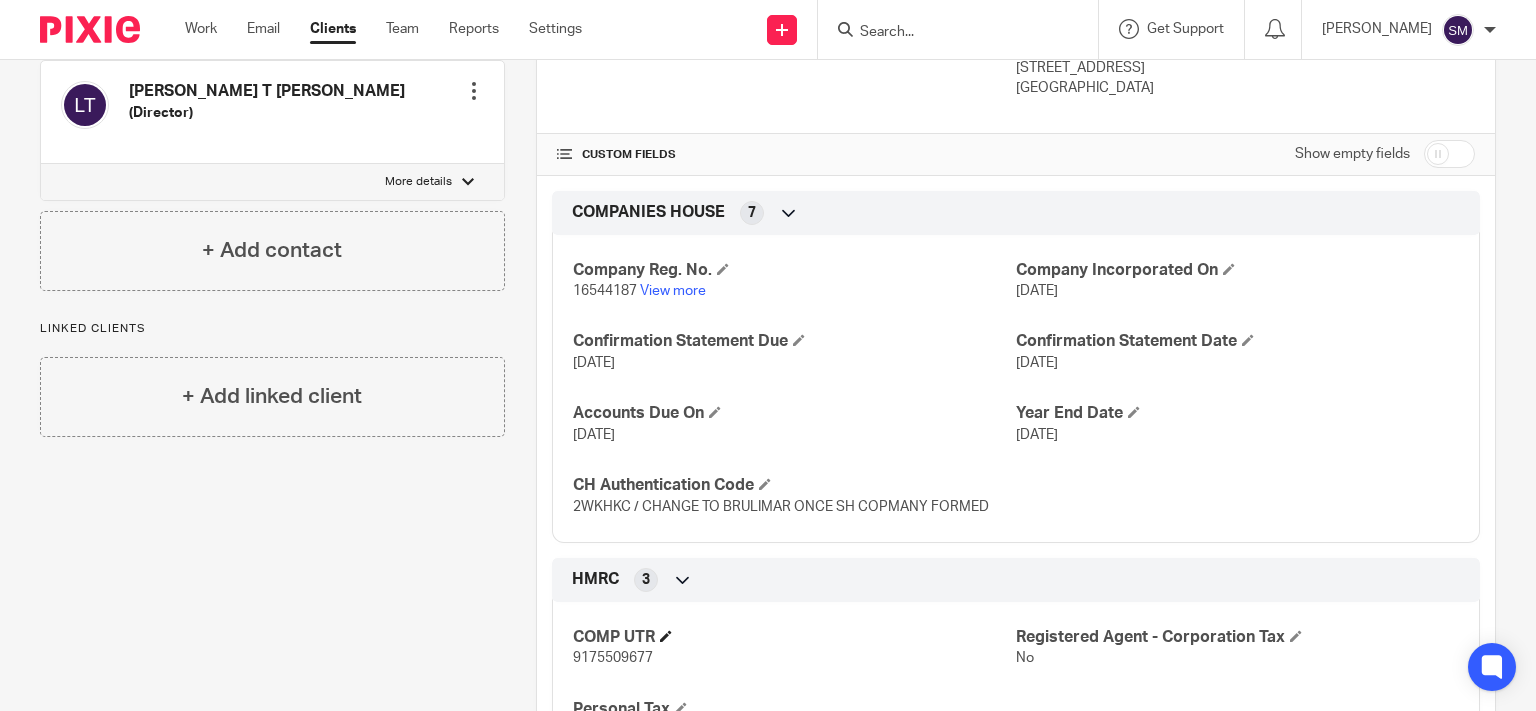 scroll, scrollTop: 646, scrollLeft: 0, axis: vertical 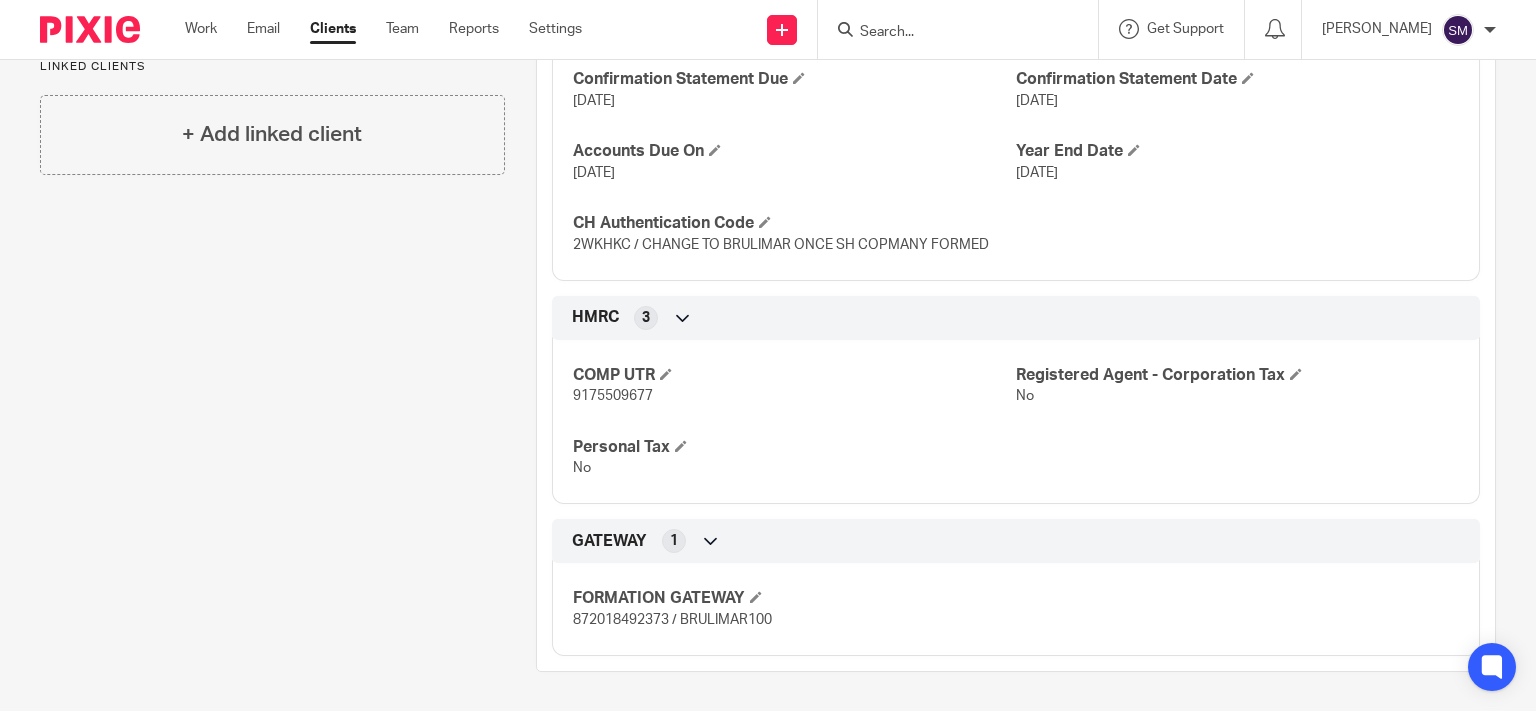 click on "872018492373 / BRULIMAR100" at bounding box center (794, 620) 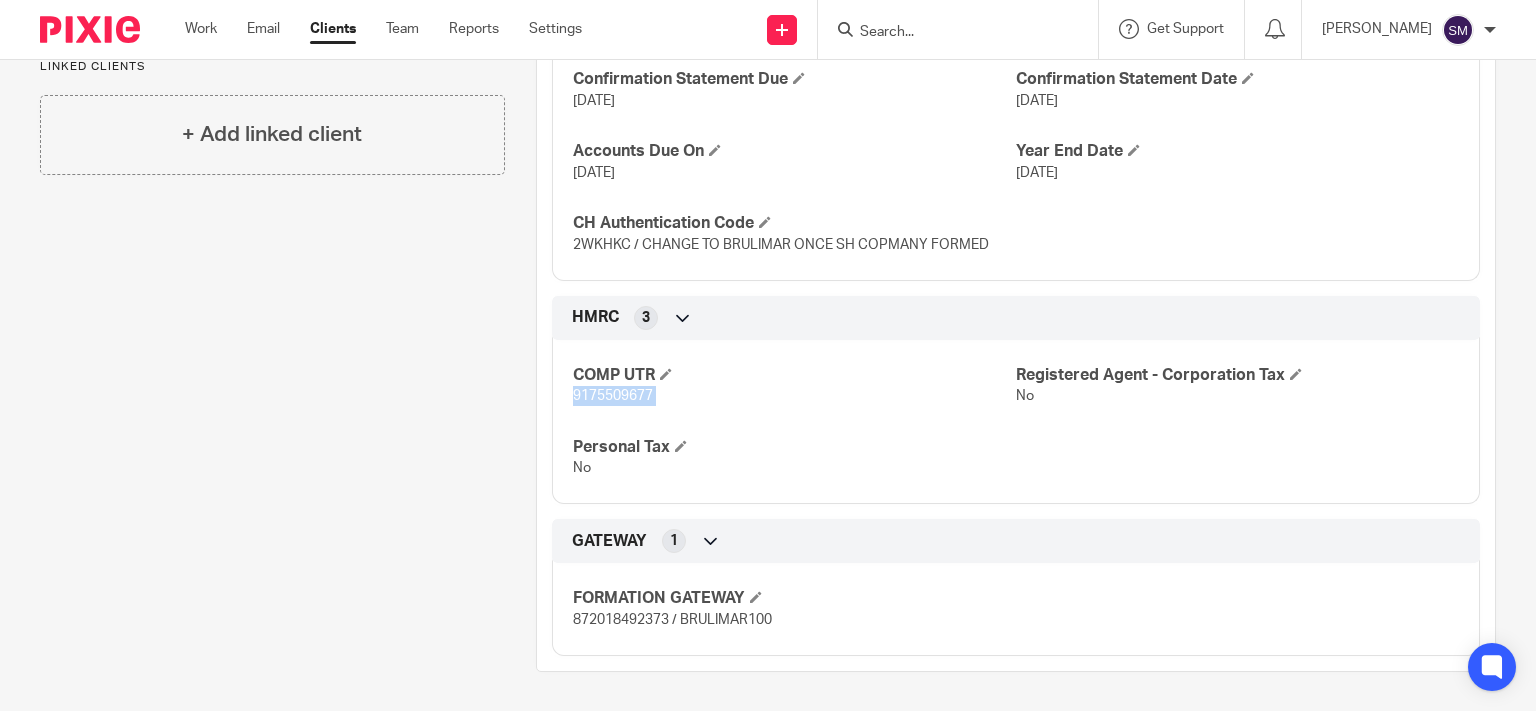 click on "9175509677" at bounding box center (613, 396) 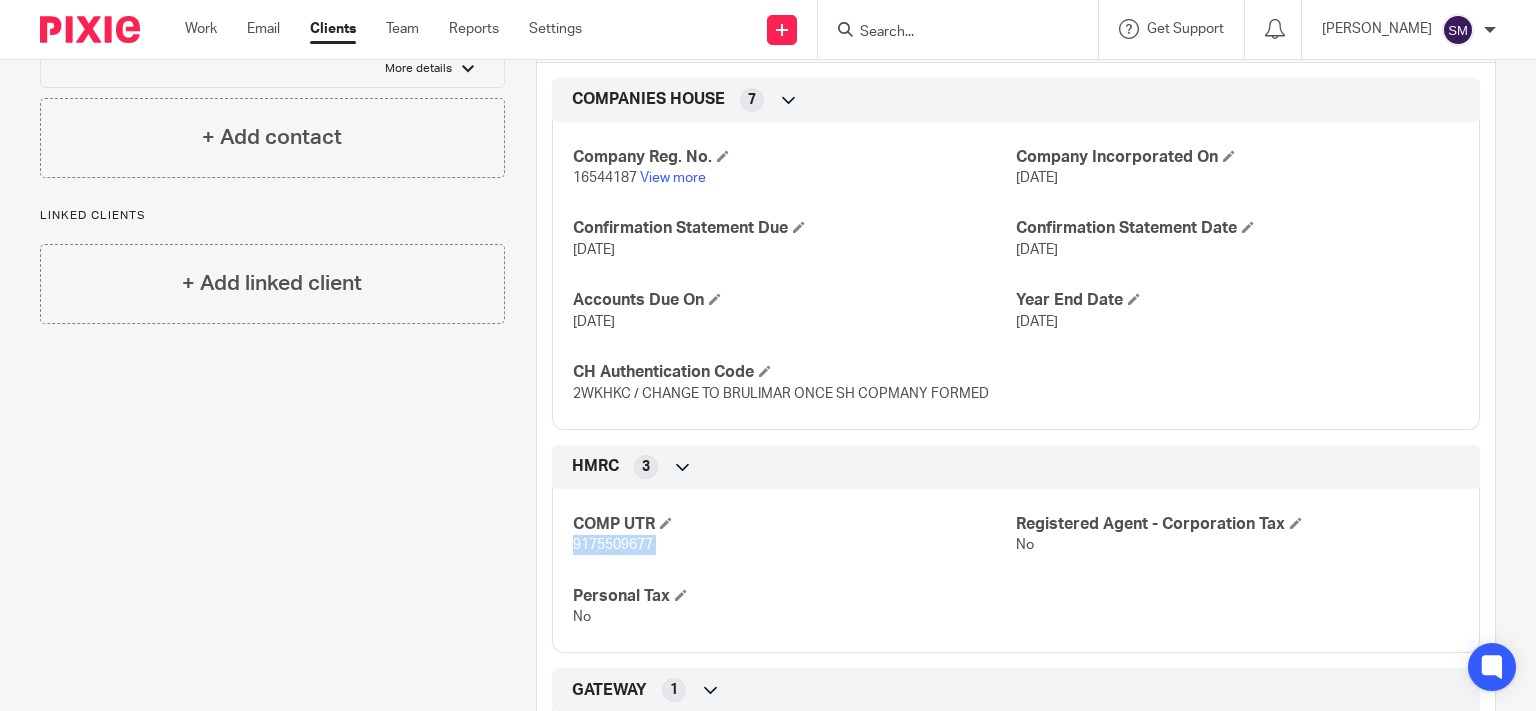scroll, scrollTop: 454, scrollLeft: 0, axis: vertical 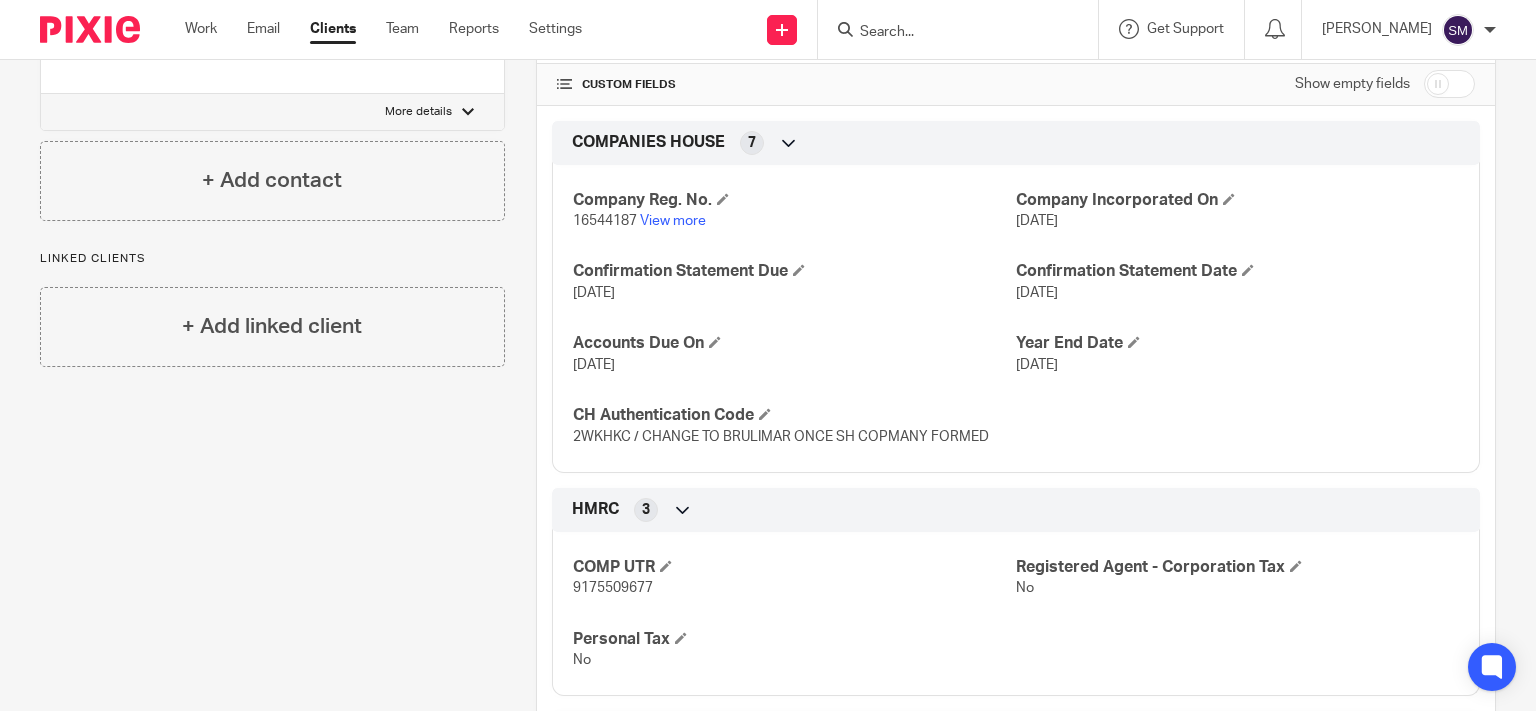 click on "16544187" at bounding box center [605, 221] 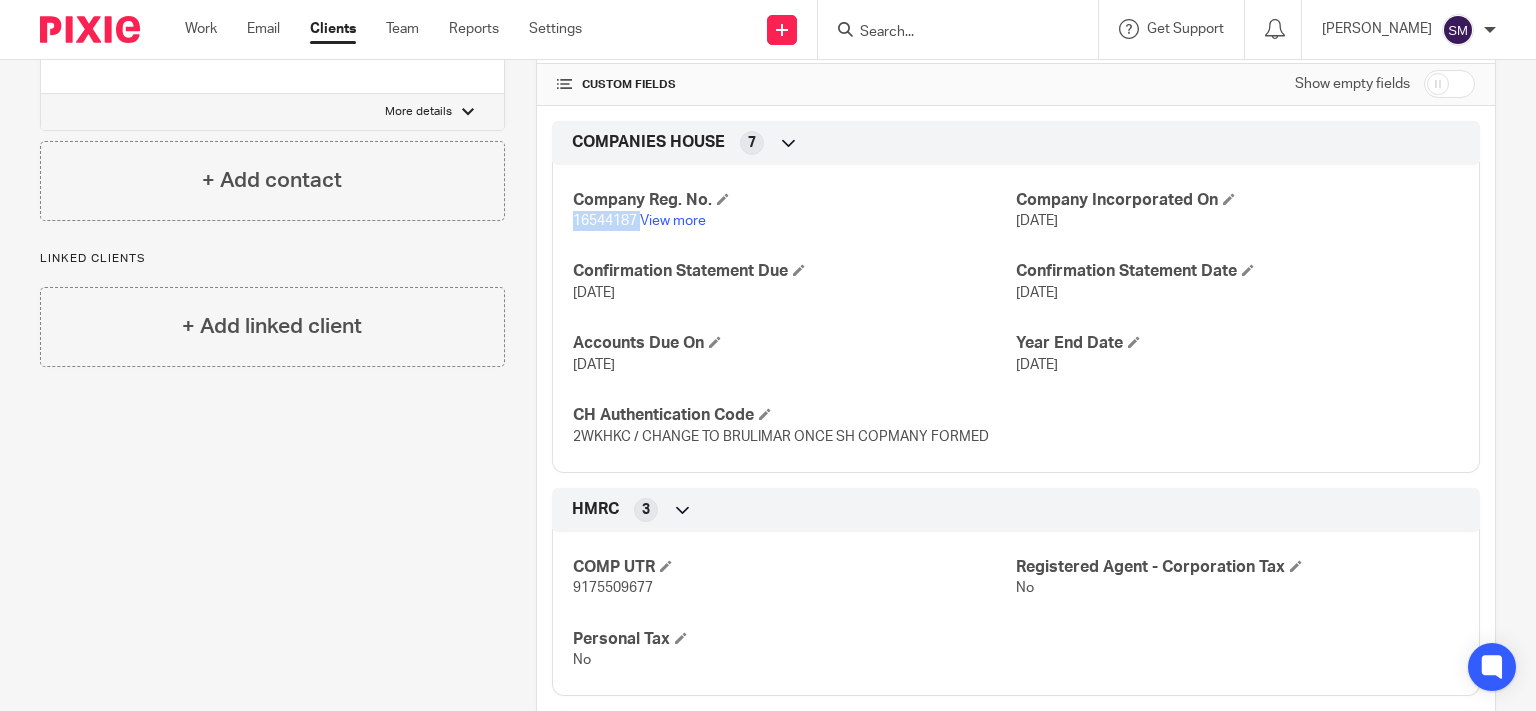click on "16544187" at bounding box center [605, 221] 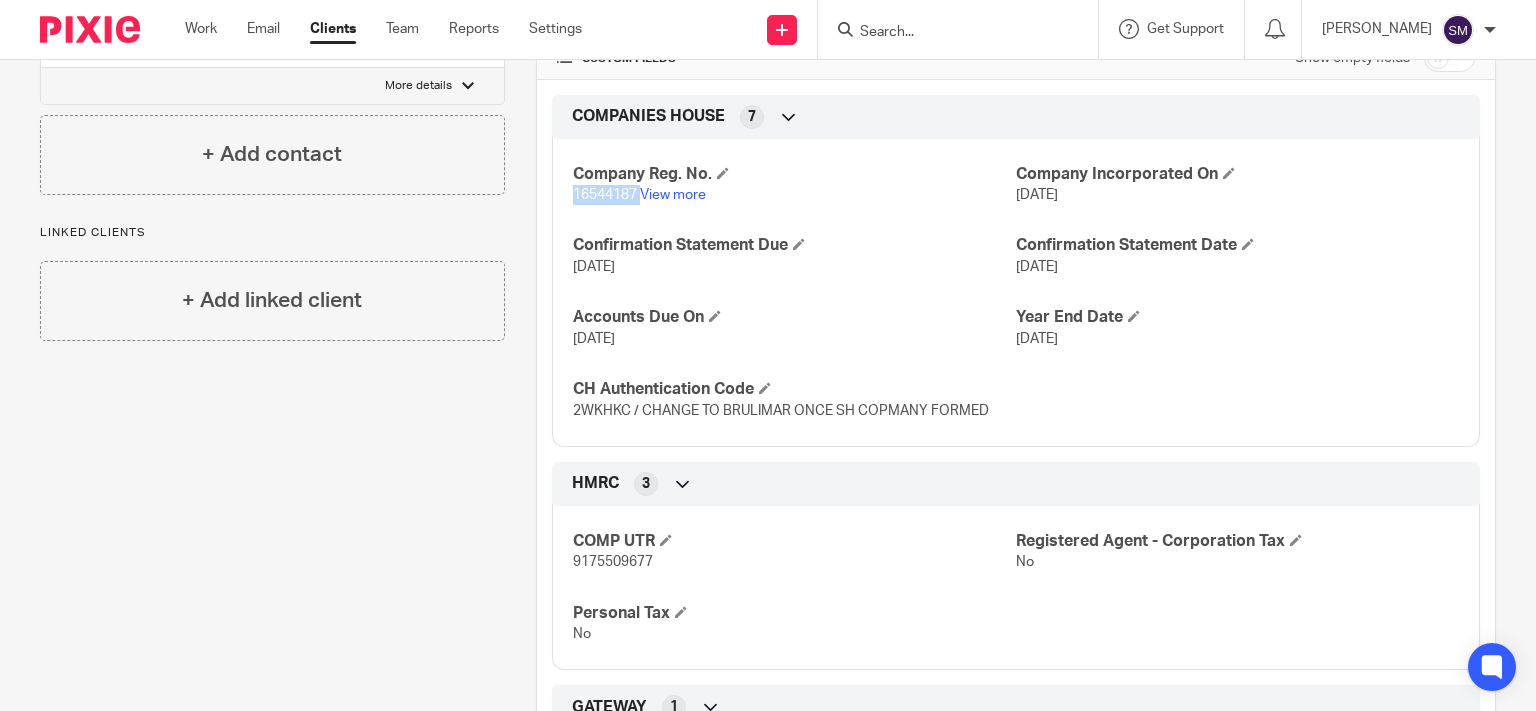 scroll, scrollTop: 646, scrollLeft: 0, axis: vertical 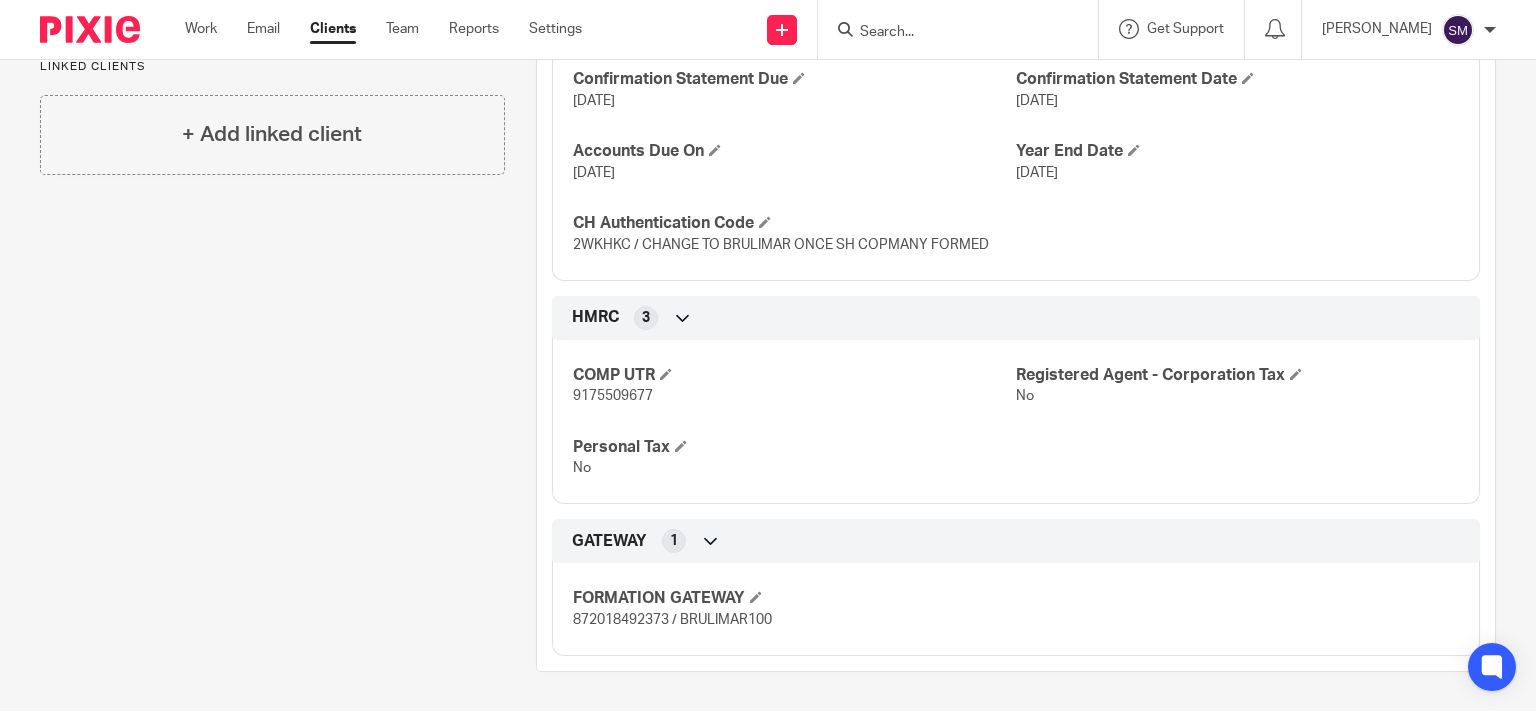 click on "872018492373 / BRULIMAR100" at bounding box center (672, 620) 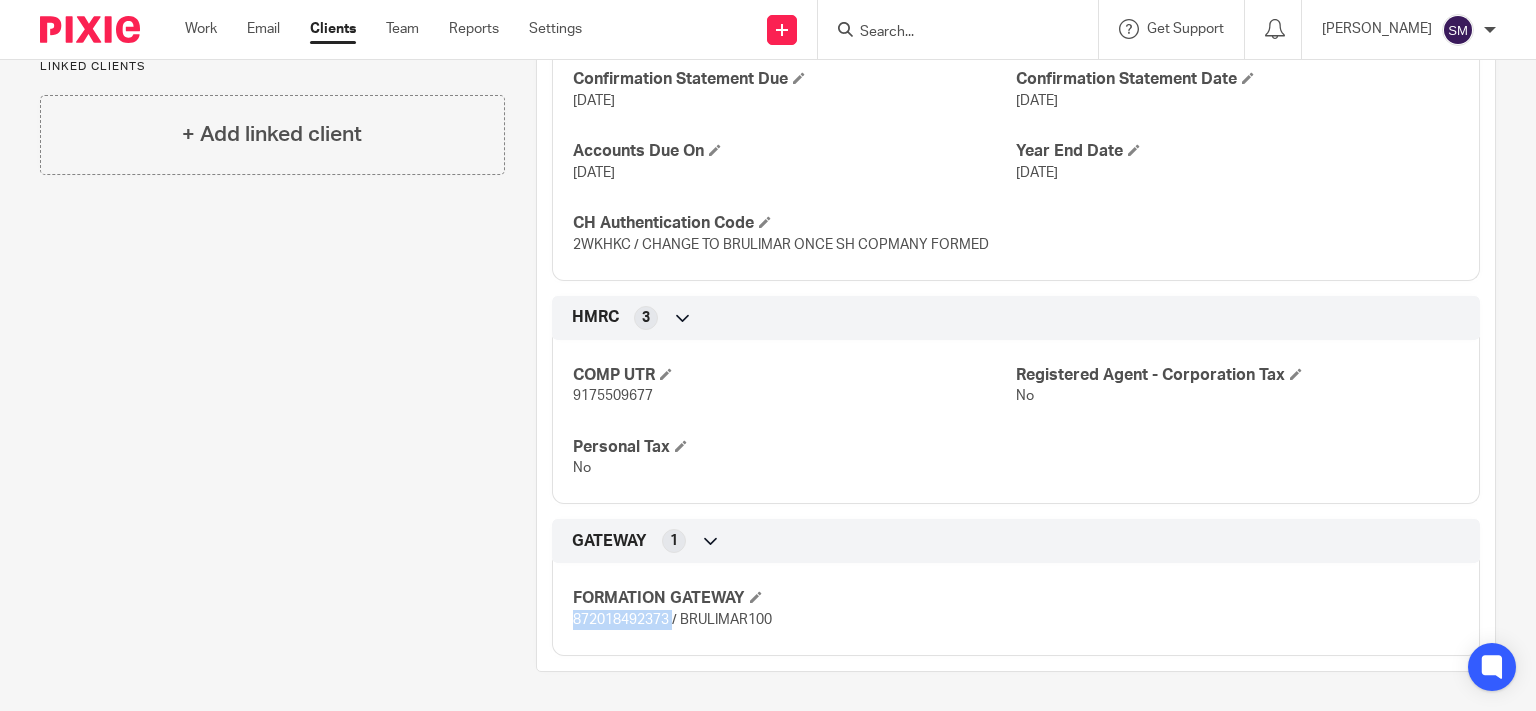 click on "872018492373 / BRULIMAR100" at bounding box center (672, 620) 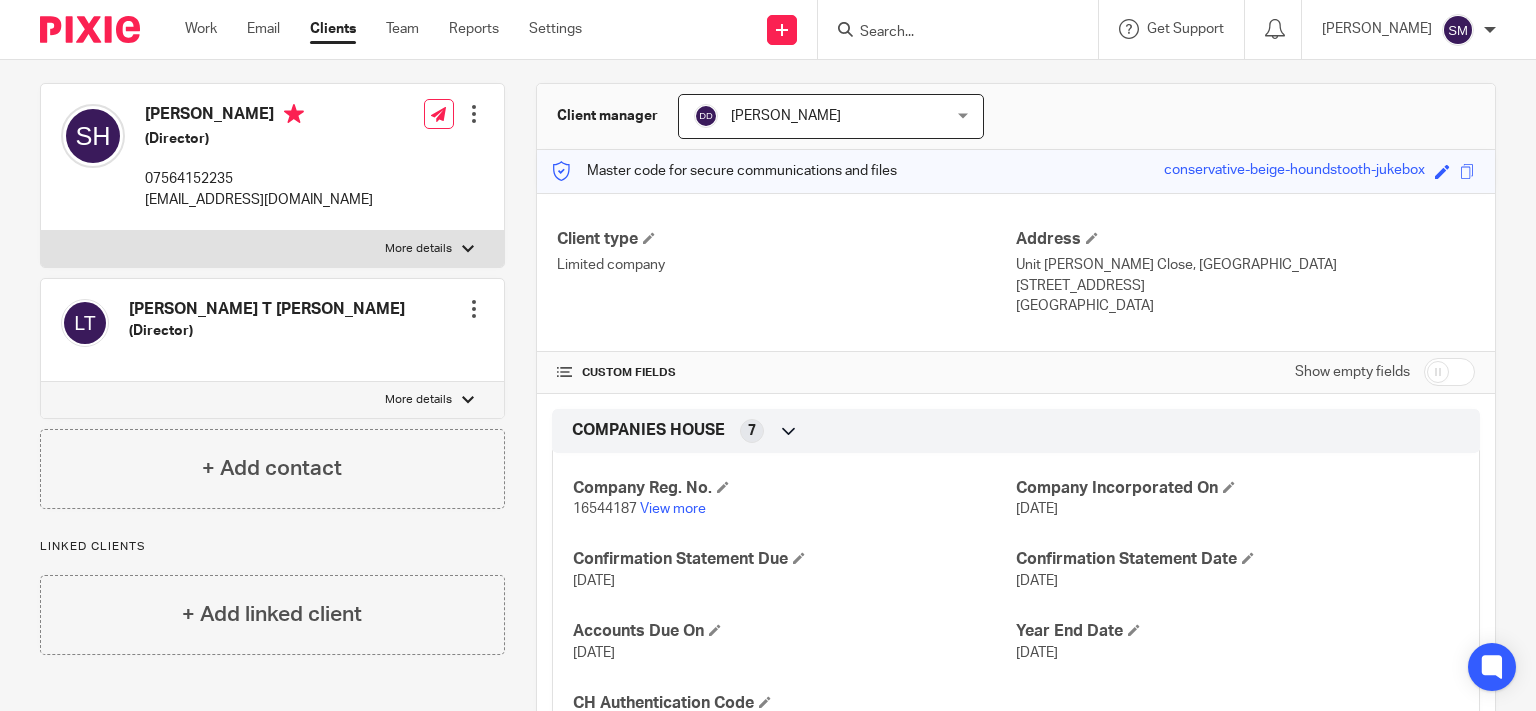 scroll, scrollTop: 0, scrollLeft: 0, axis: both 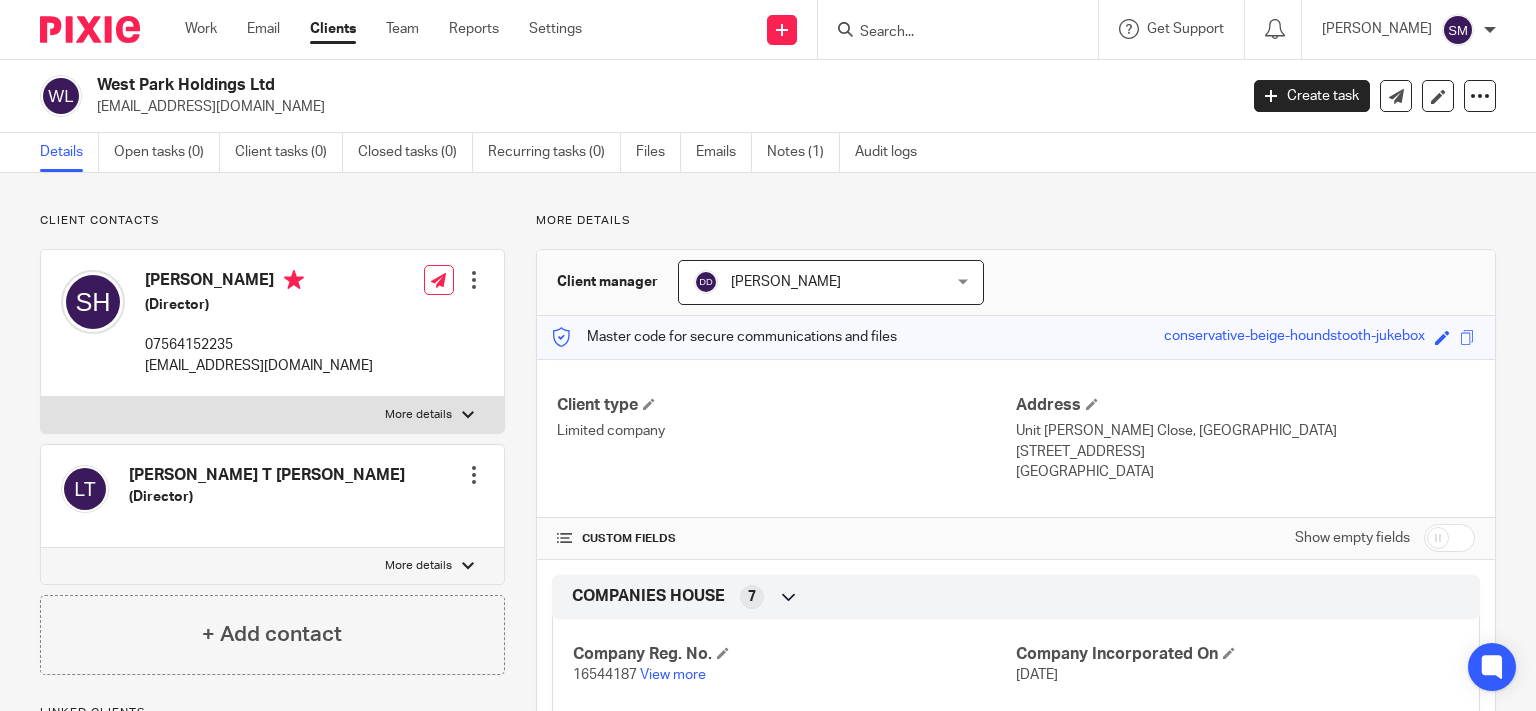 click at bounding box center [948, 33] 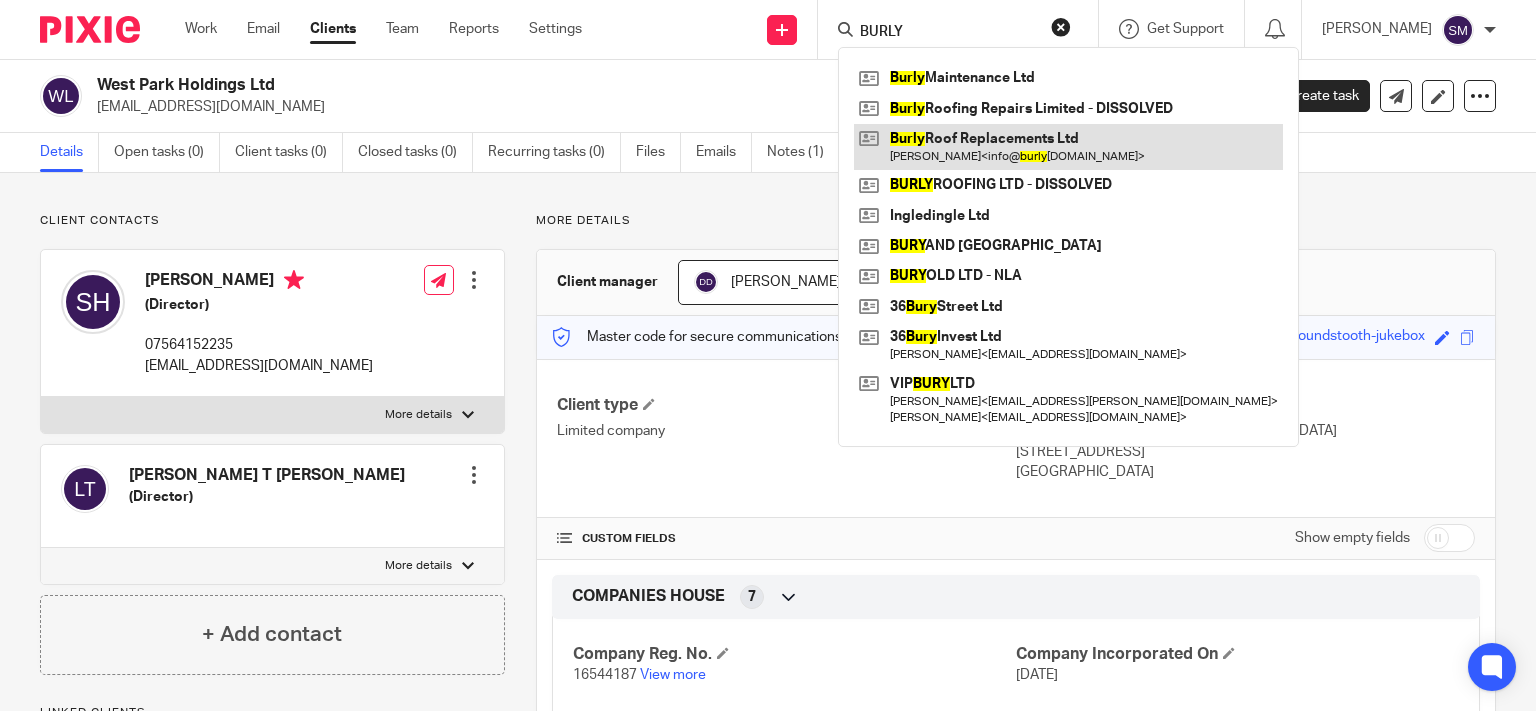 type on "BURLY" 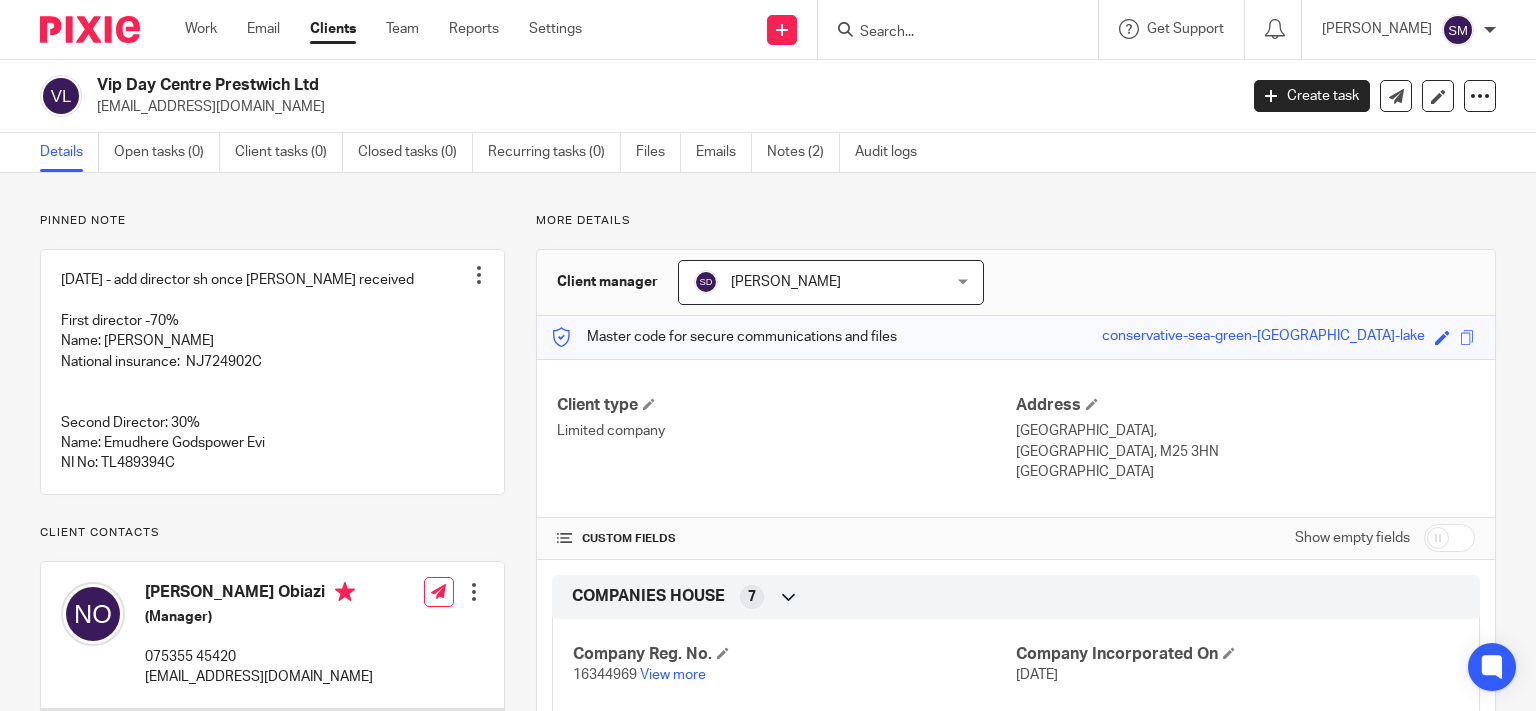 scroll, scrollTop: 0, scrollLeft: 0, axis: both 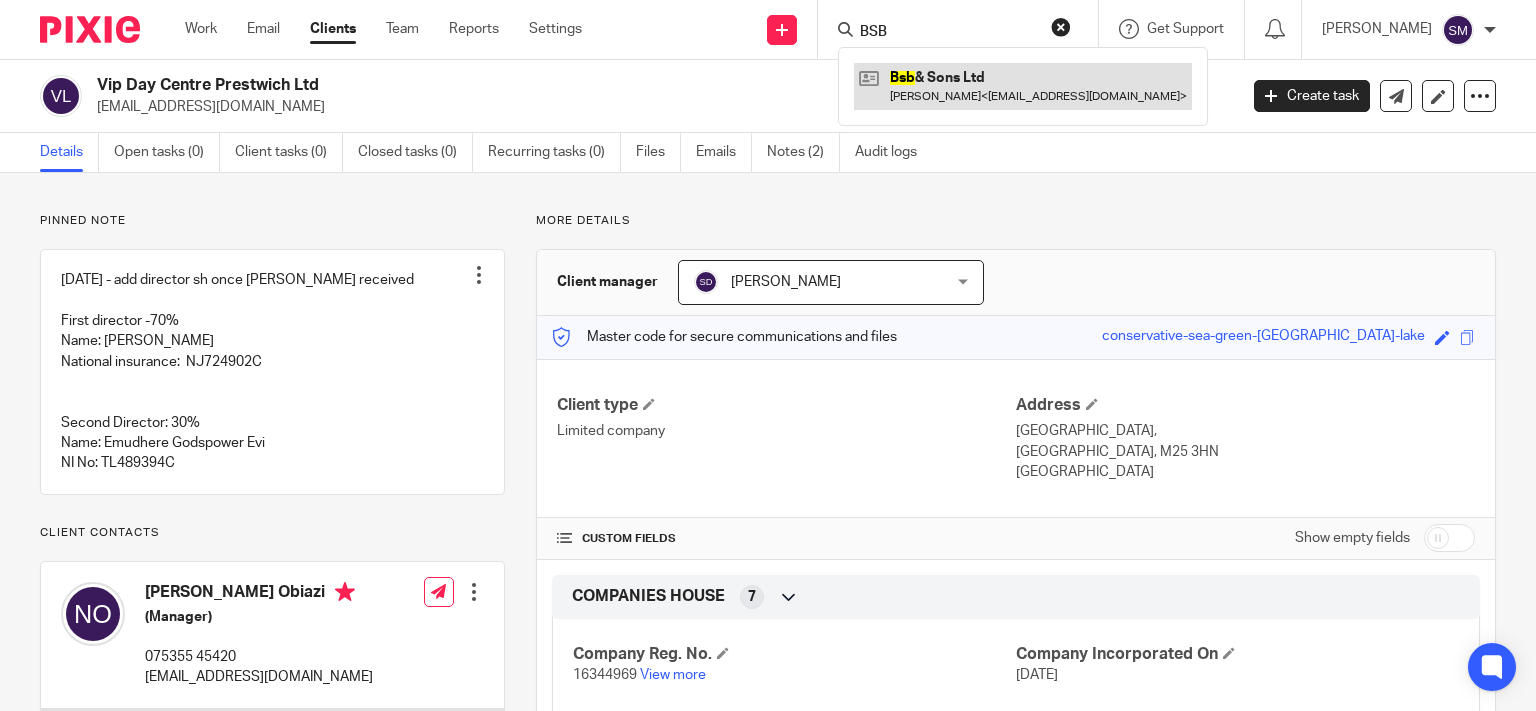 type on "BSB" 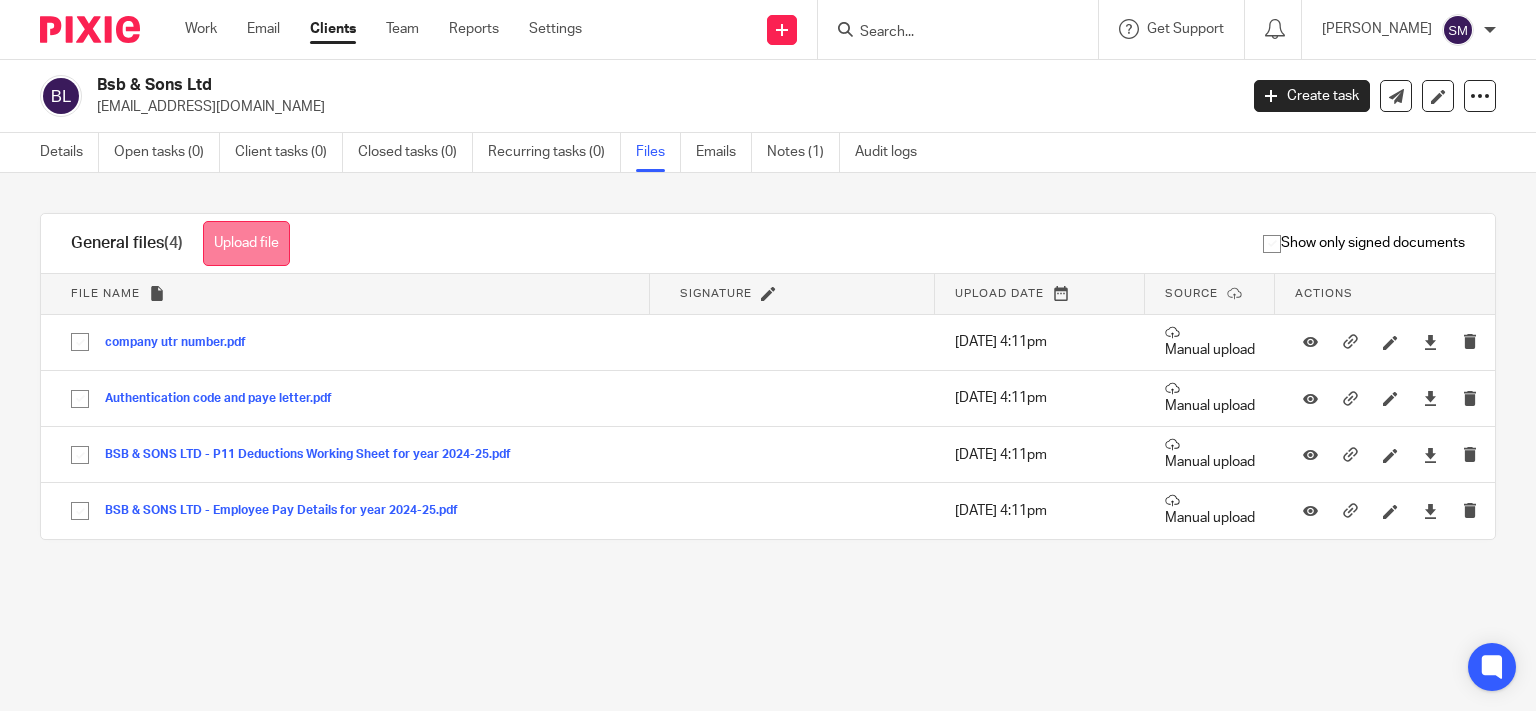 scroll, scrollTop: 0, scrollLeft: 0, axis: both 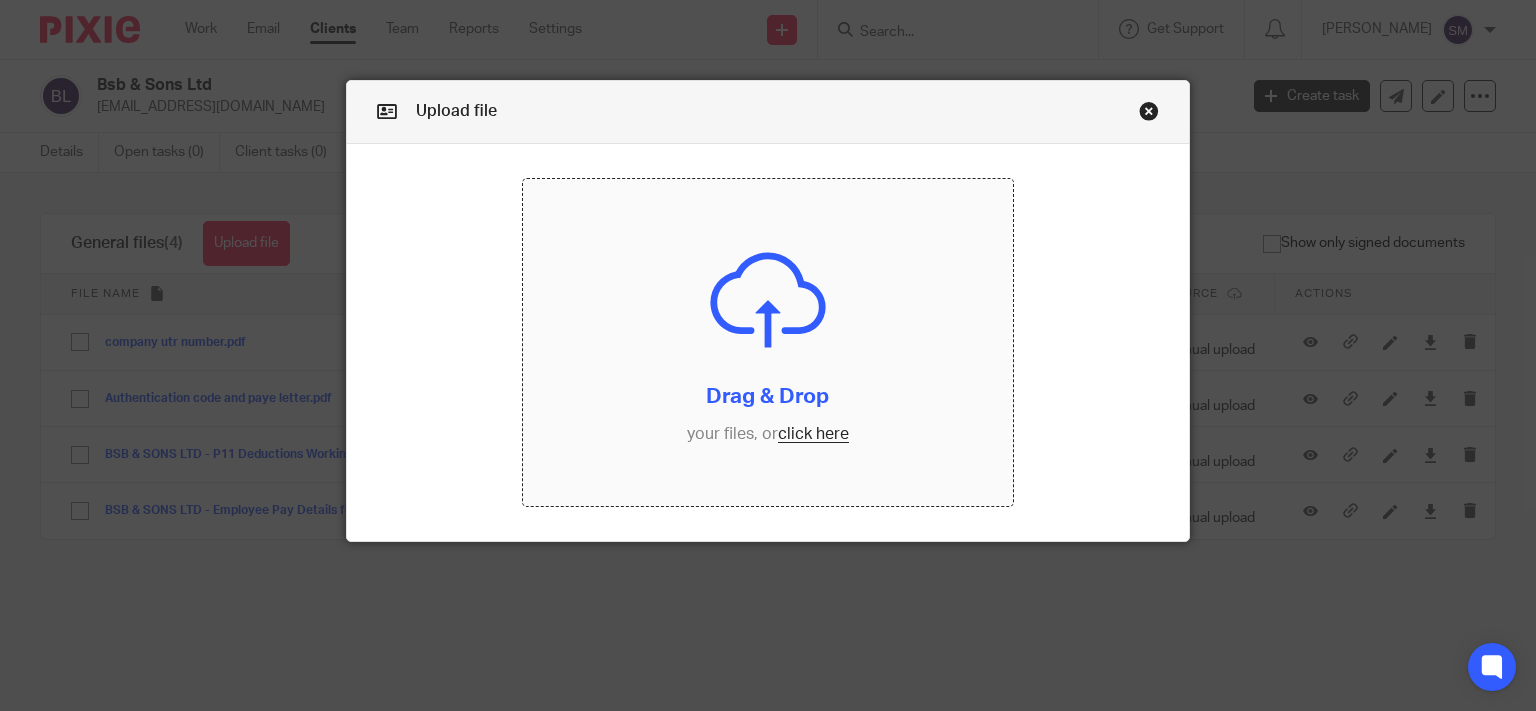 click at bounding box center [768, 342] 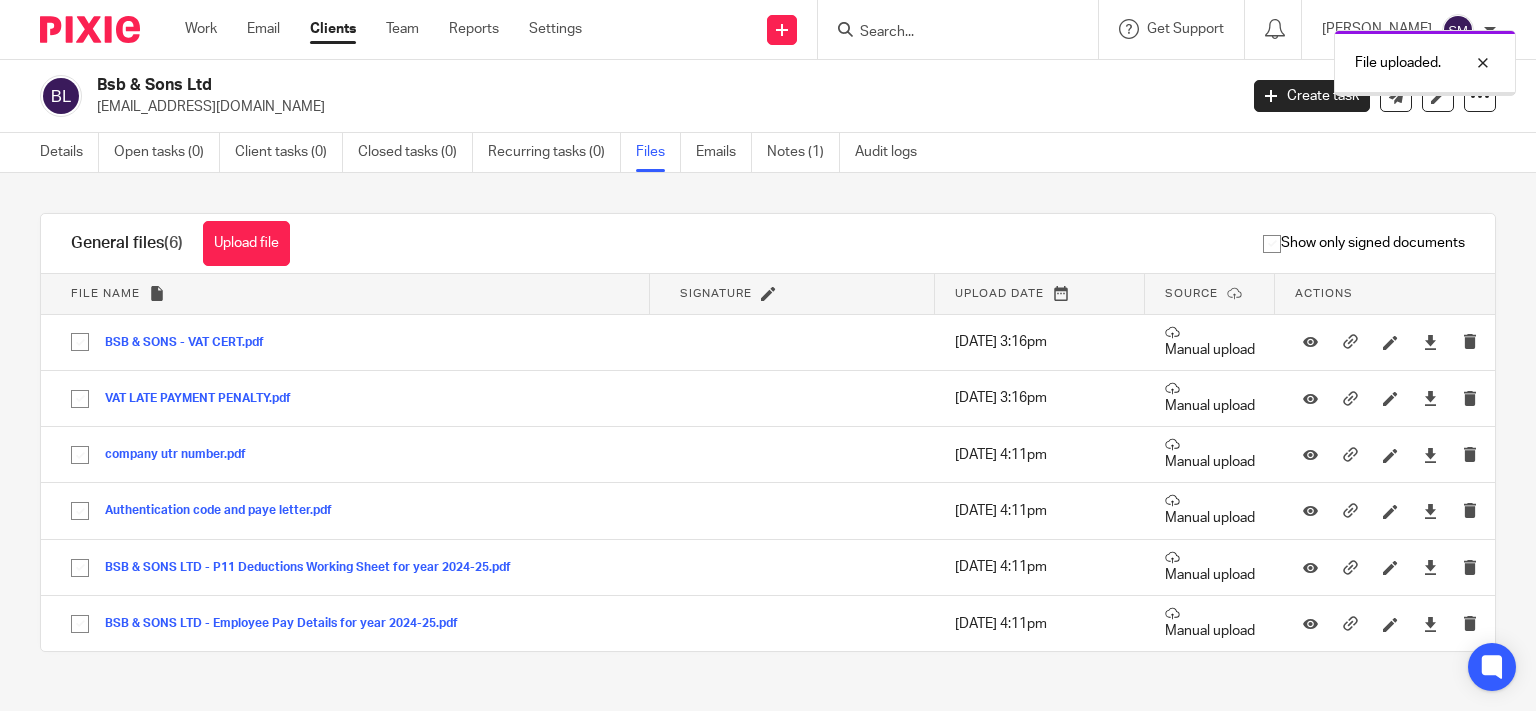 scroll, scrollTop: 0, scrollLeft: 0, axis: both 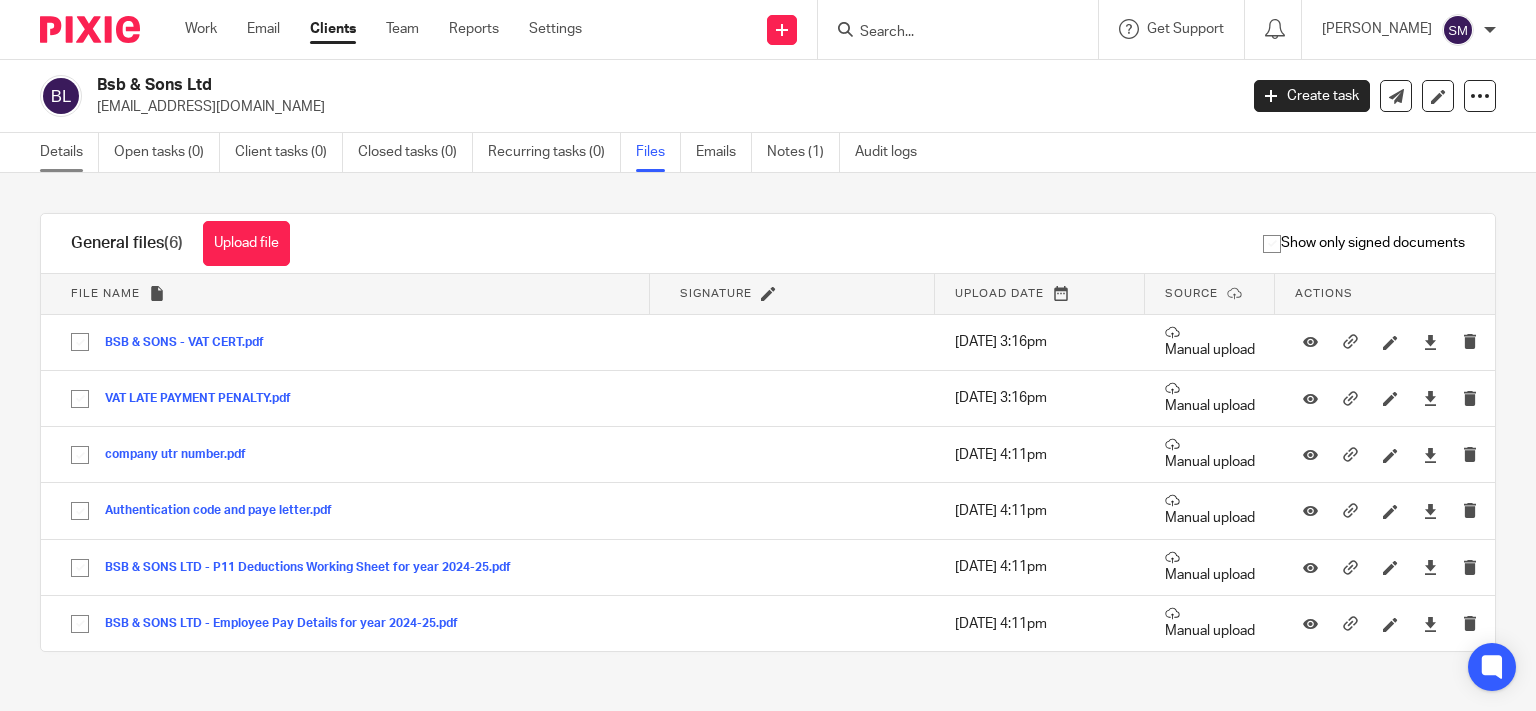 click on "Details" at bounding box center [69, 152] 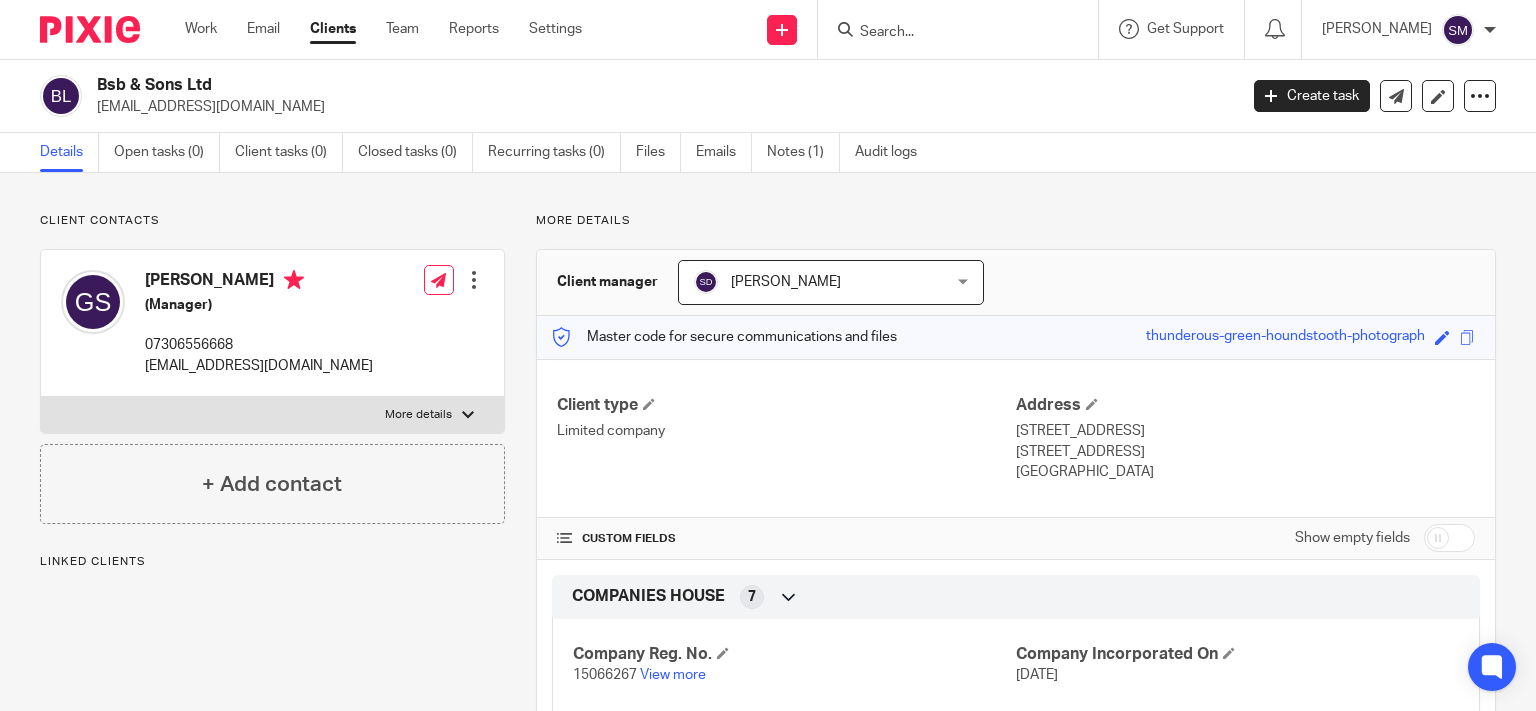 click at bounding box center (1449, 538) 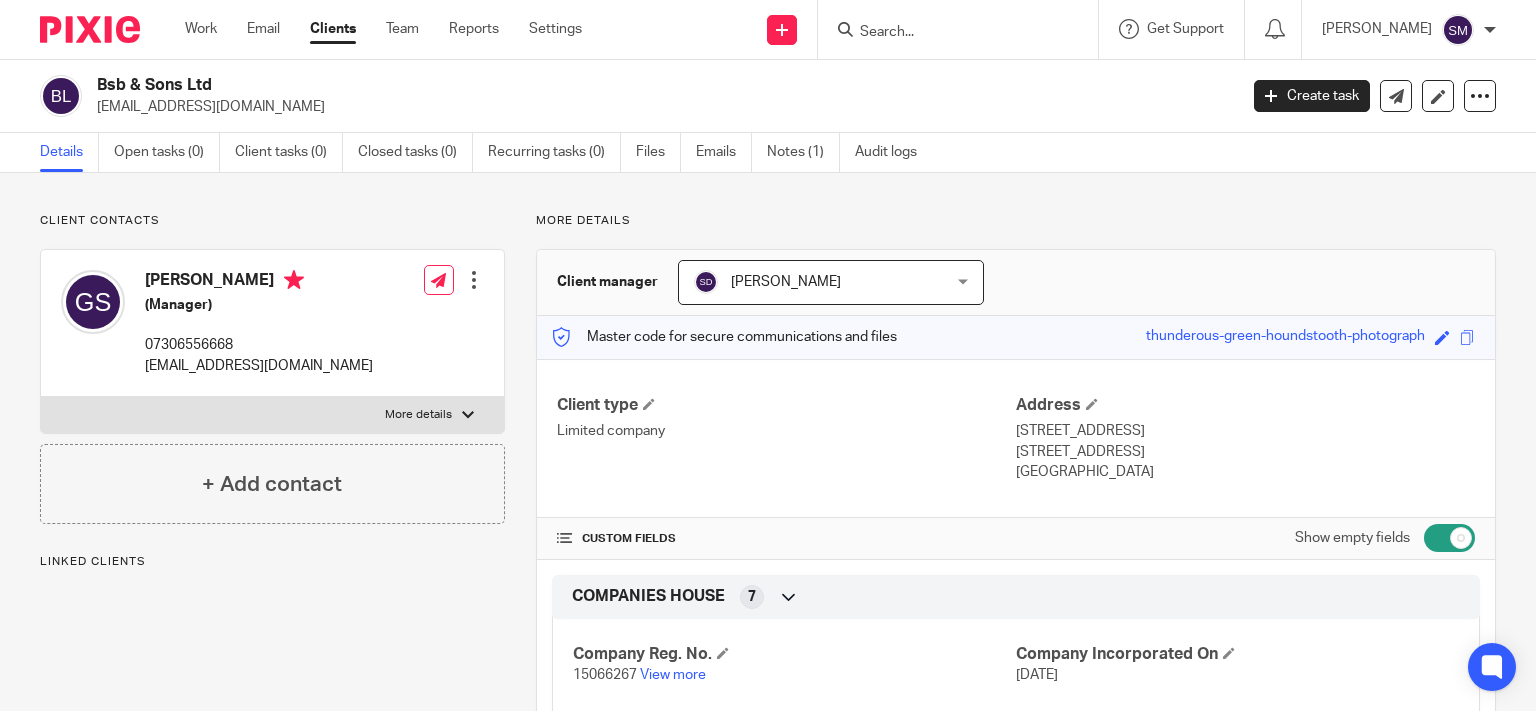 scroll, scrollTop: 0, scrollLeft: 0, axis: both 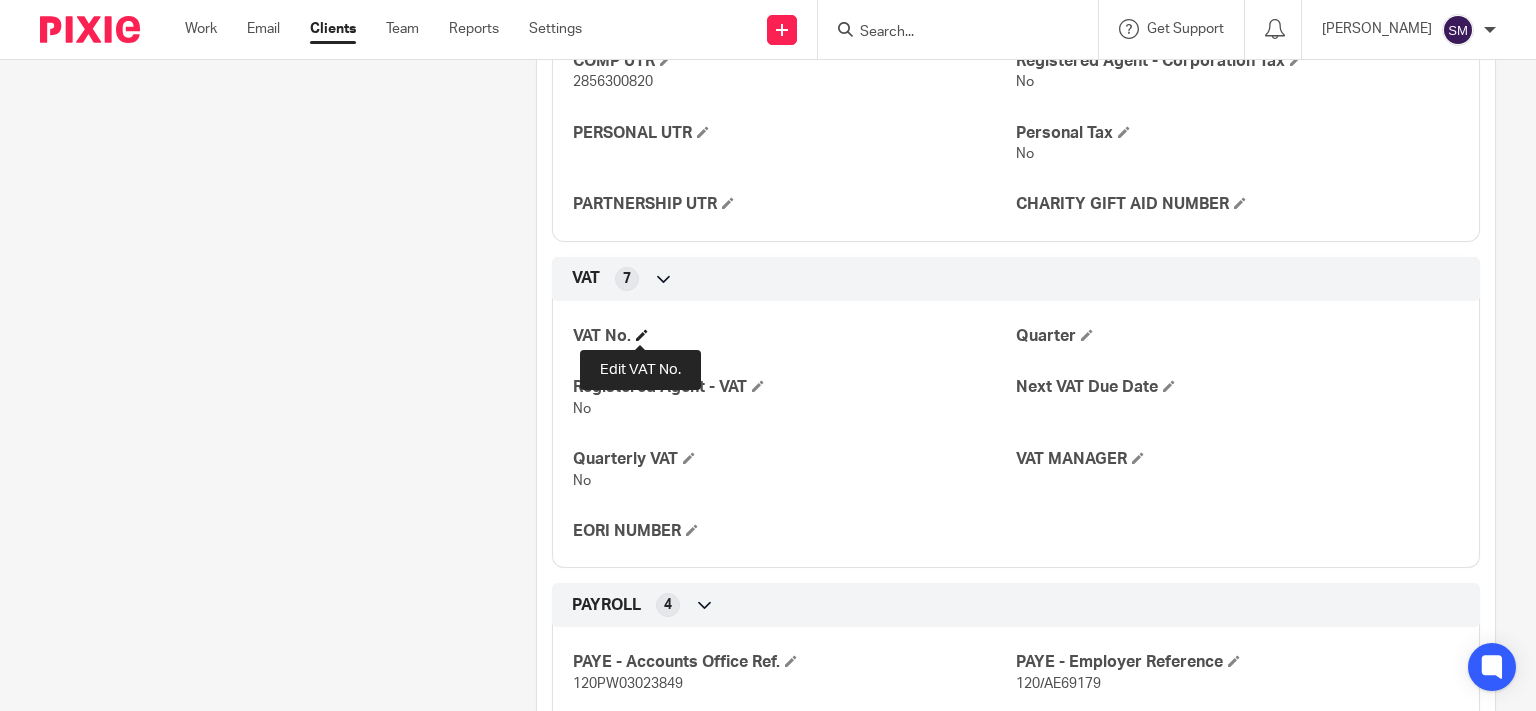 click at bounding box center (642, 335) 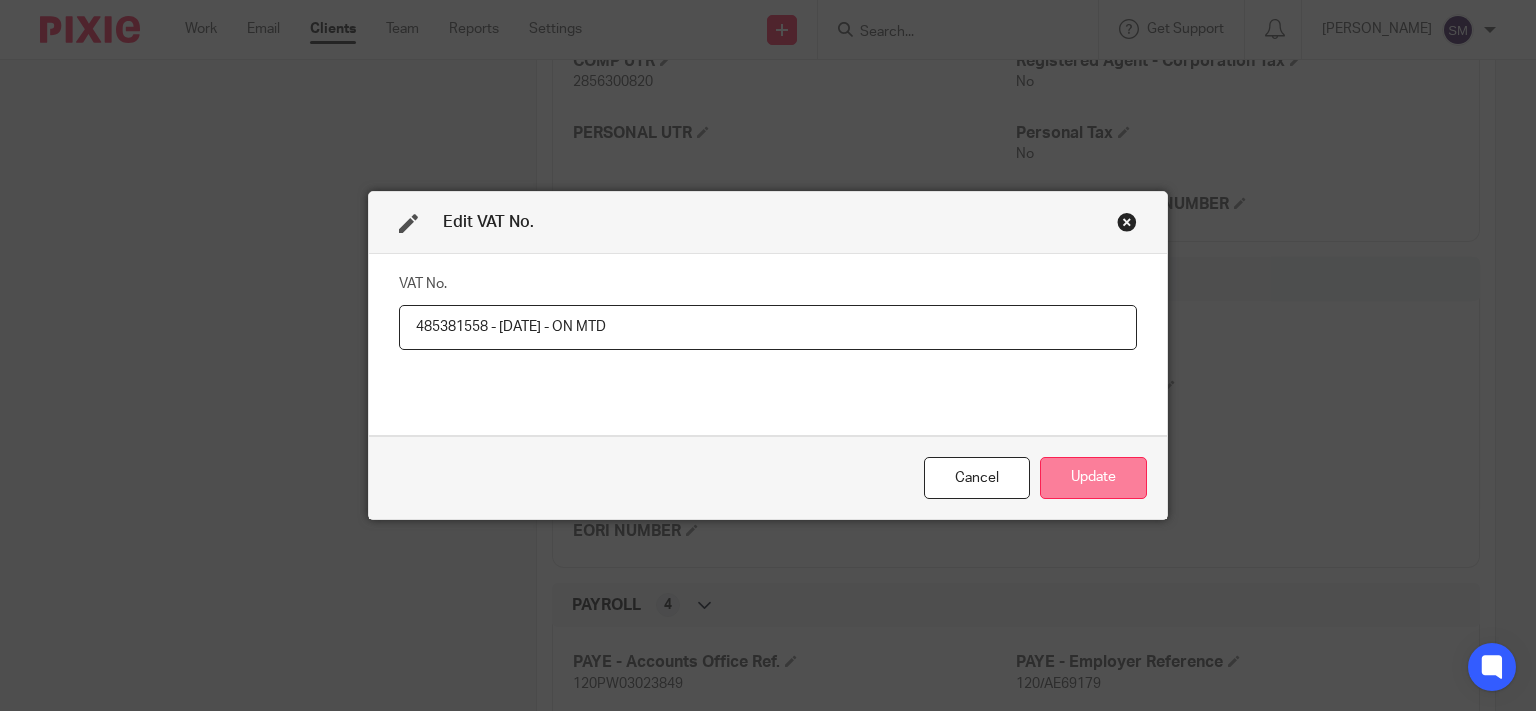 type on "485381558 - 05/09/23 - ON MTD" 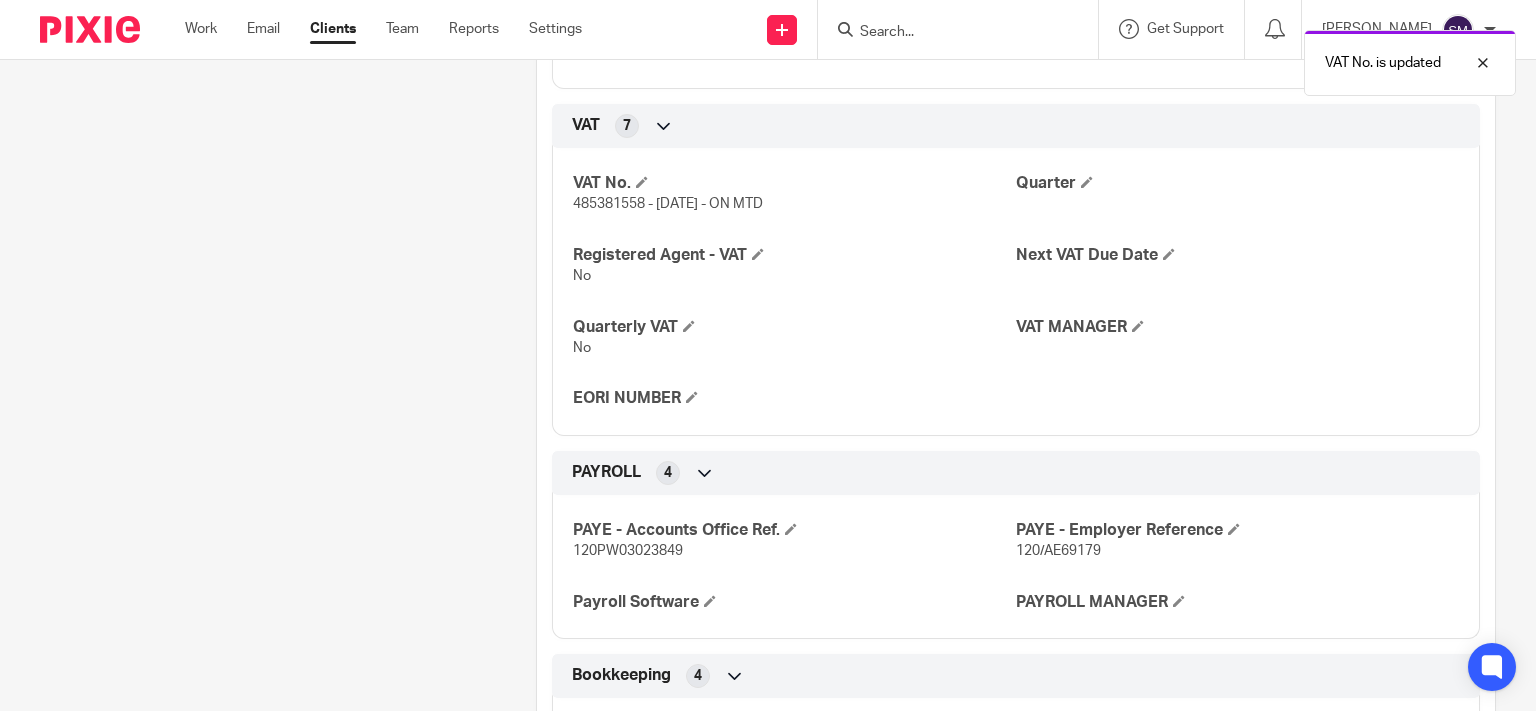 scroll, scrollTop: 1029, scrollLeft: 0, axis: vertical 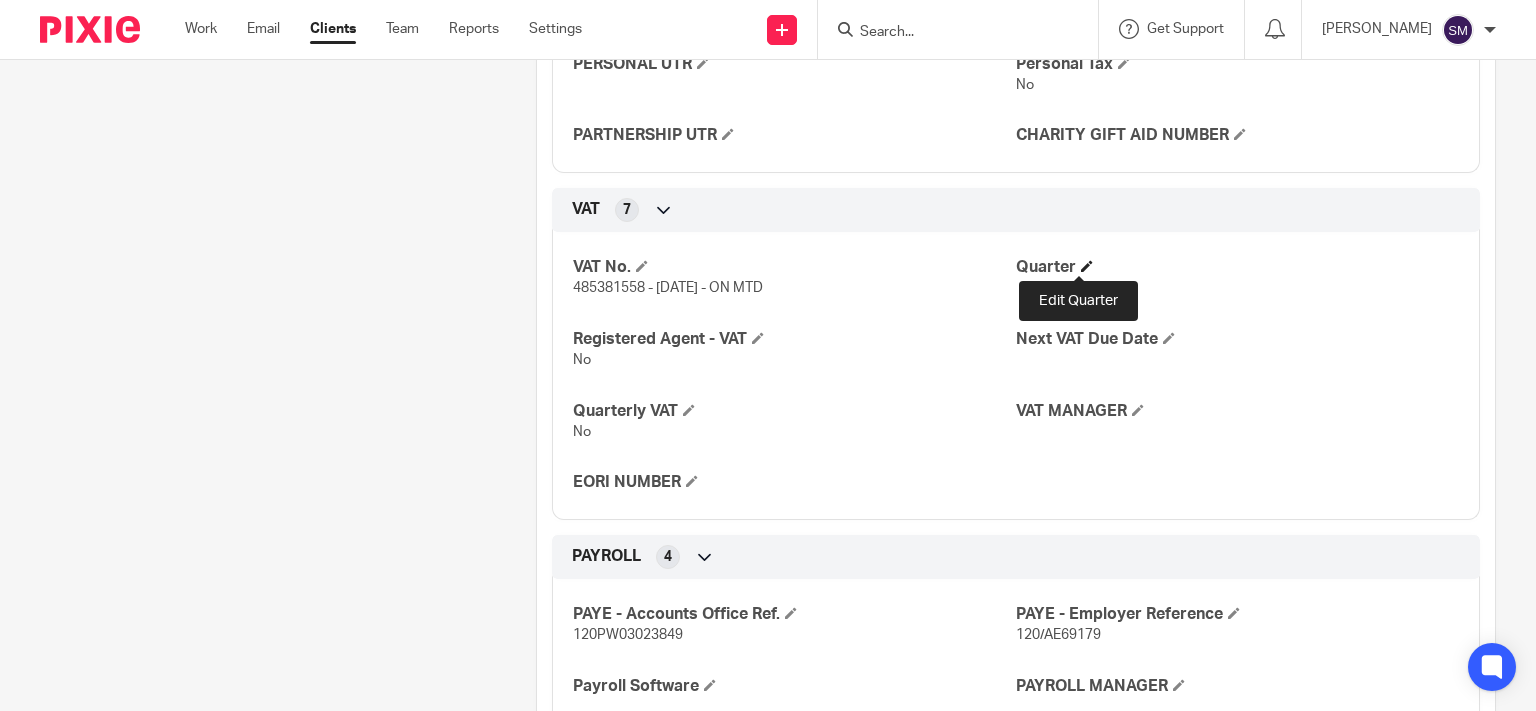 click at bounding box center (1087, 266) 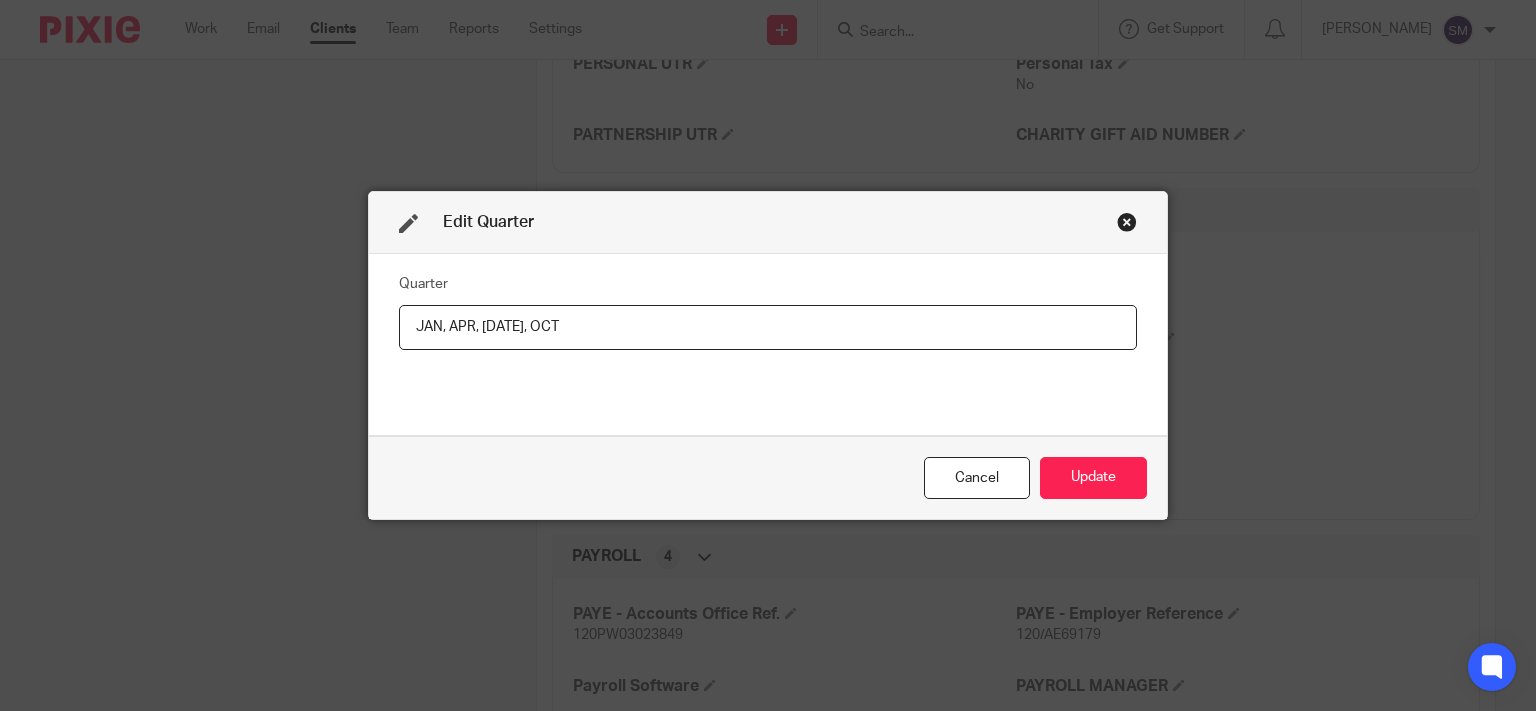type on "JAN, APR, JUL, OCT" 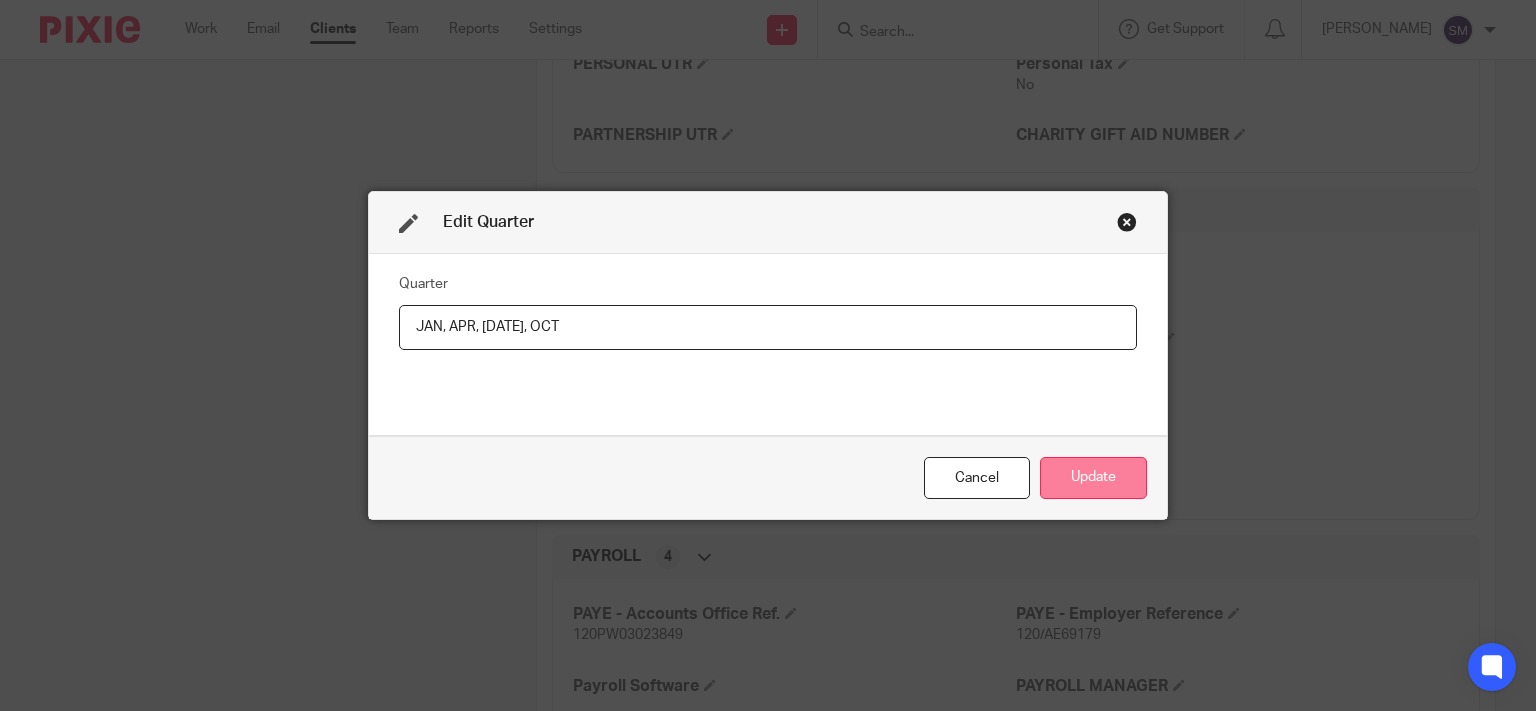 click on "Update" at bounding box center [1093, 478] 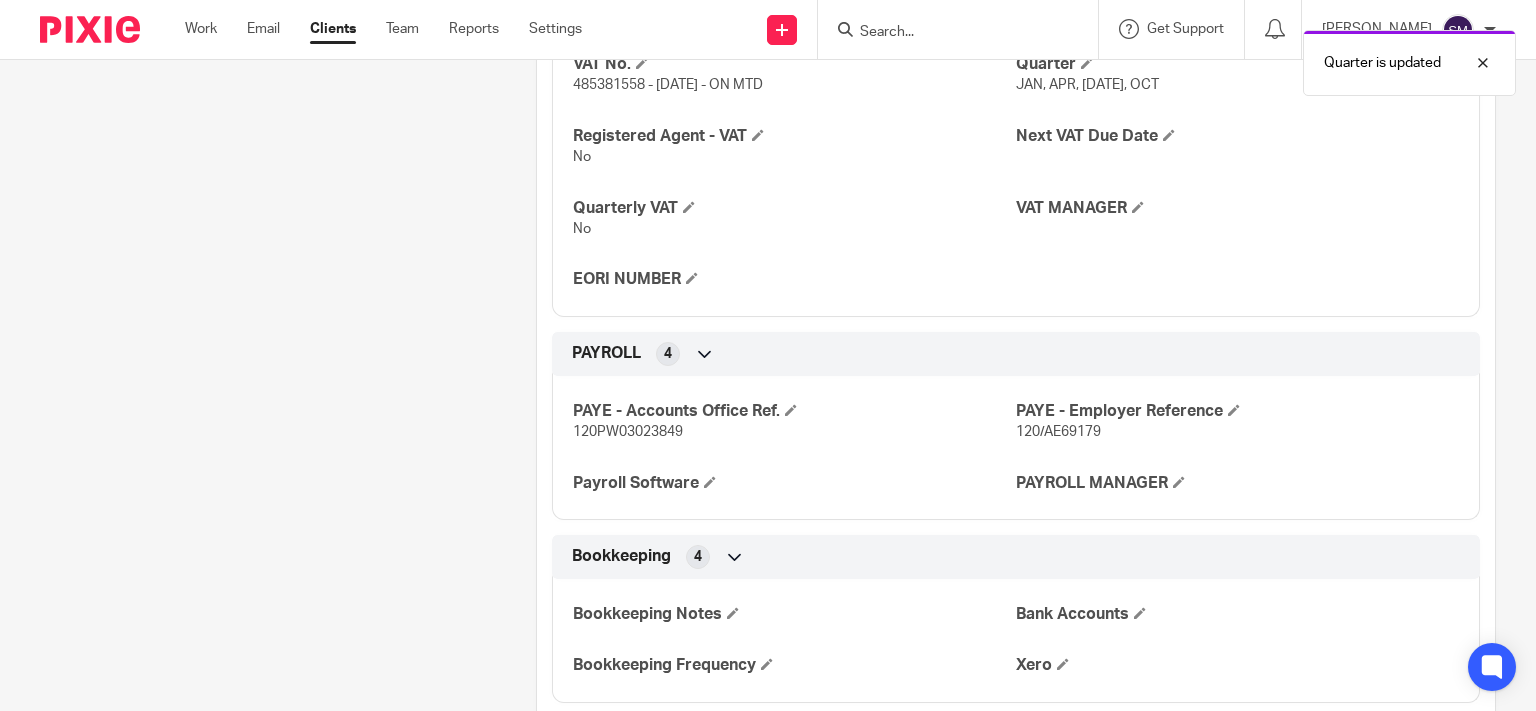scroll, scrollTop: 1029, scrollLeft: 0, axis: vertical 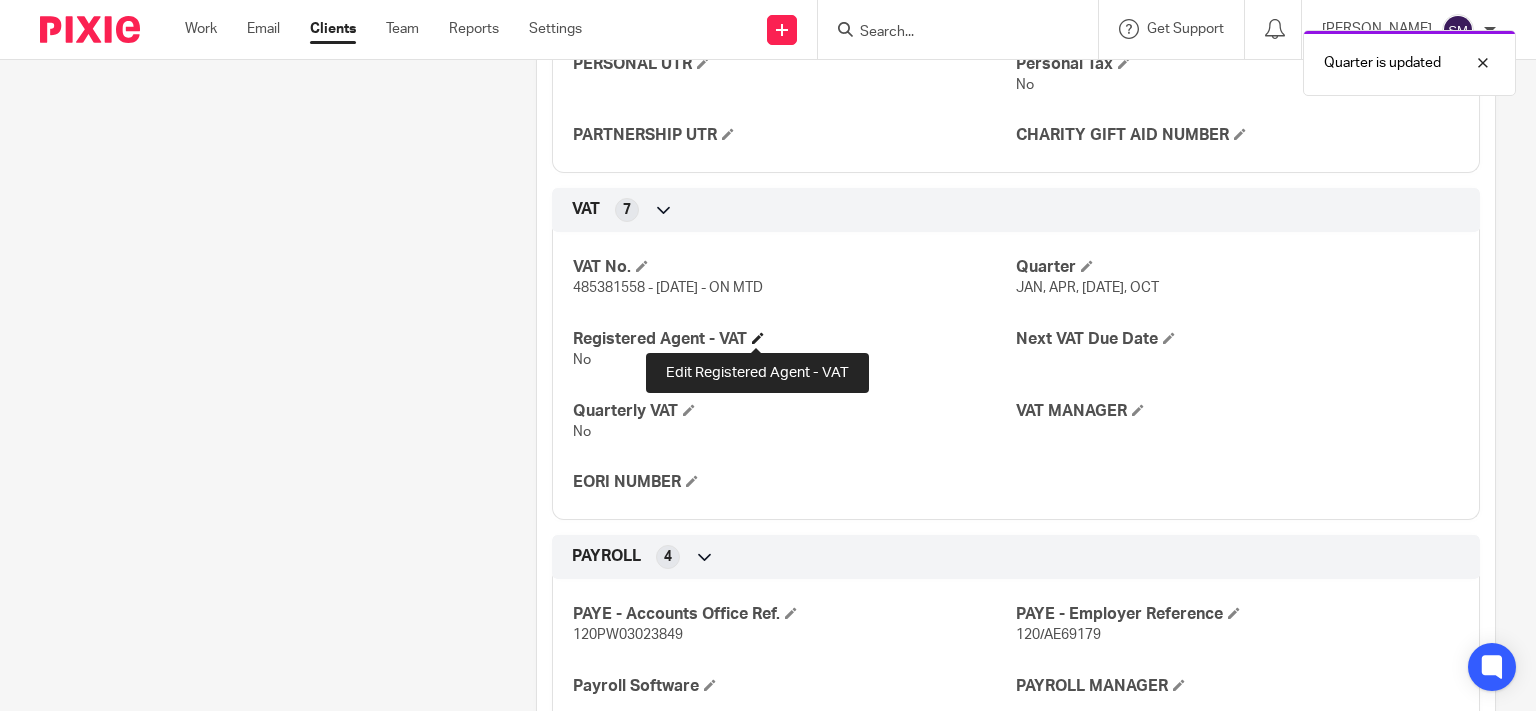 click at bounding box center [758, 338] 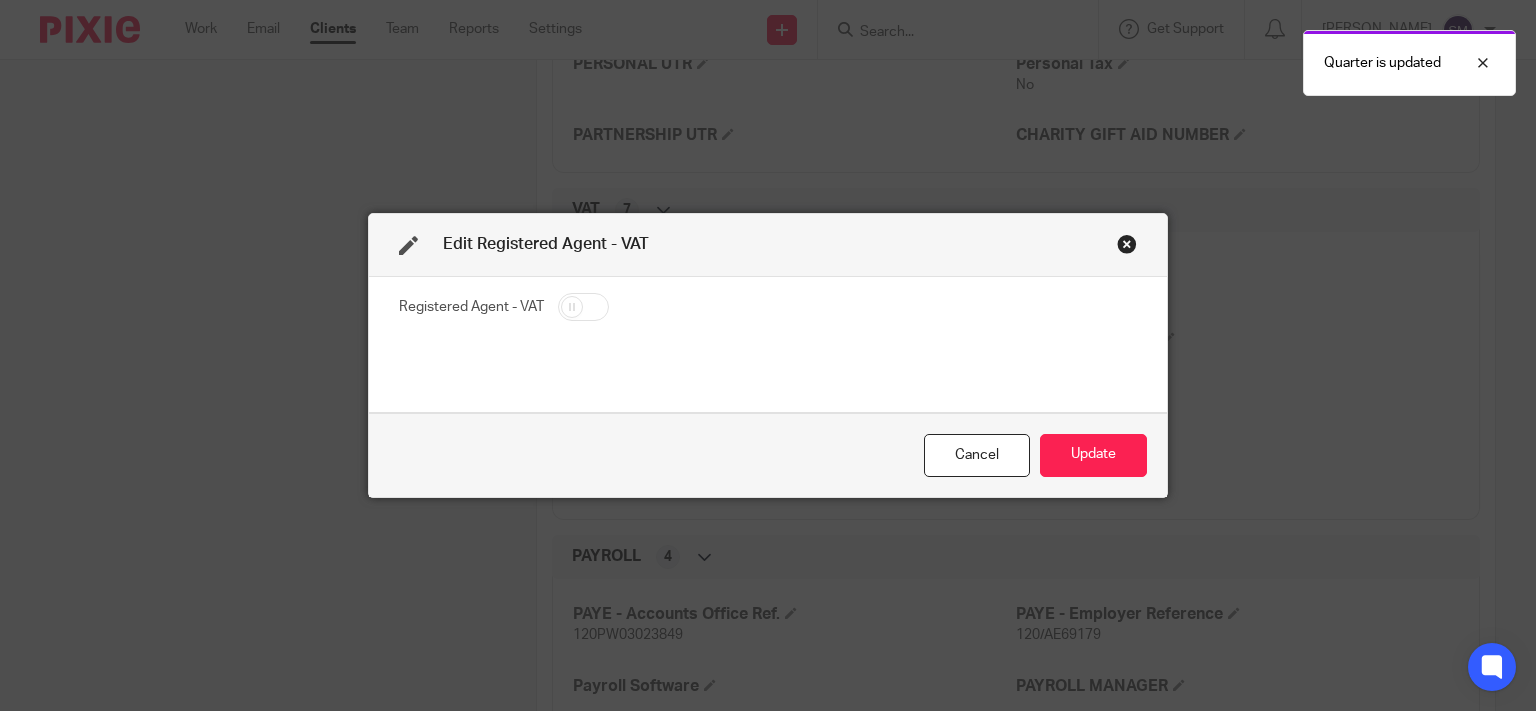 click at bounding box center [583, 307] 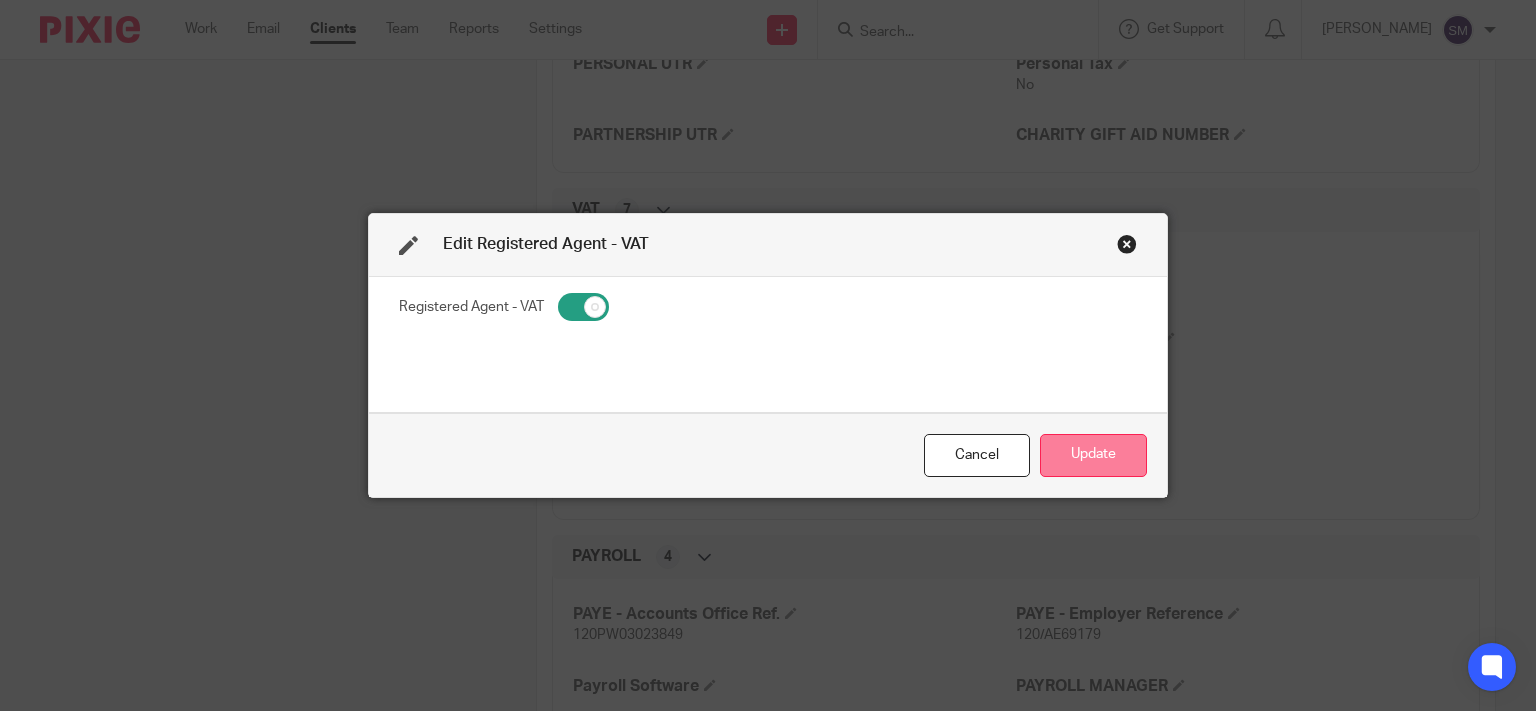click on "Update" at bounding box center (1093, 455) 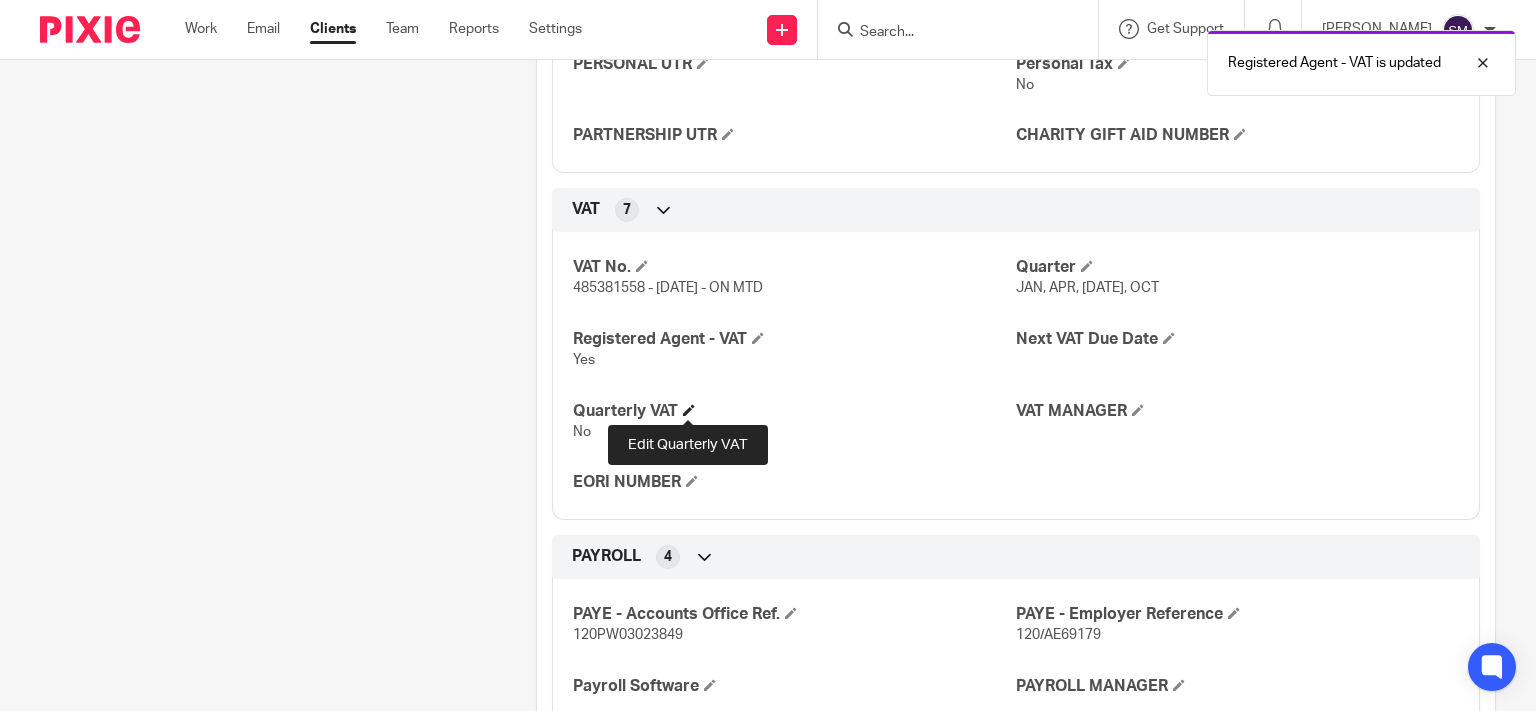 click at bounding box center (689, 410) 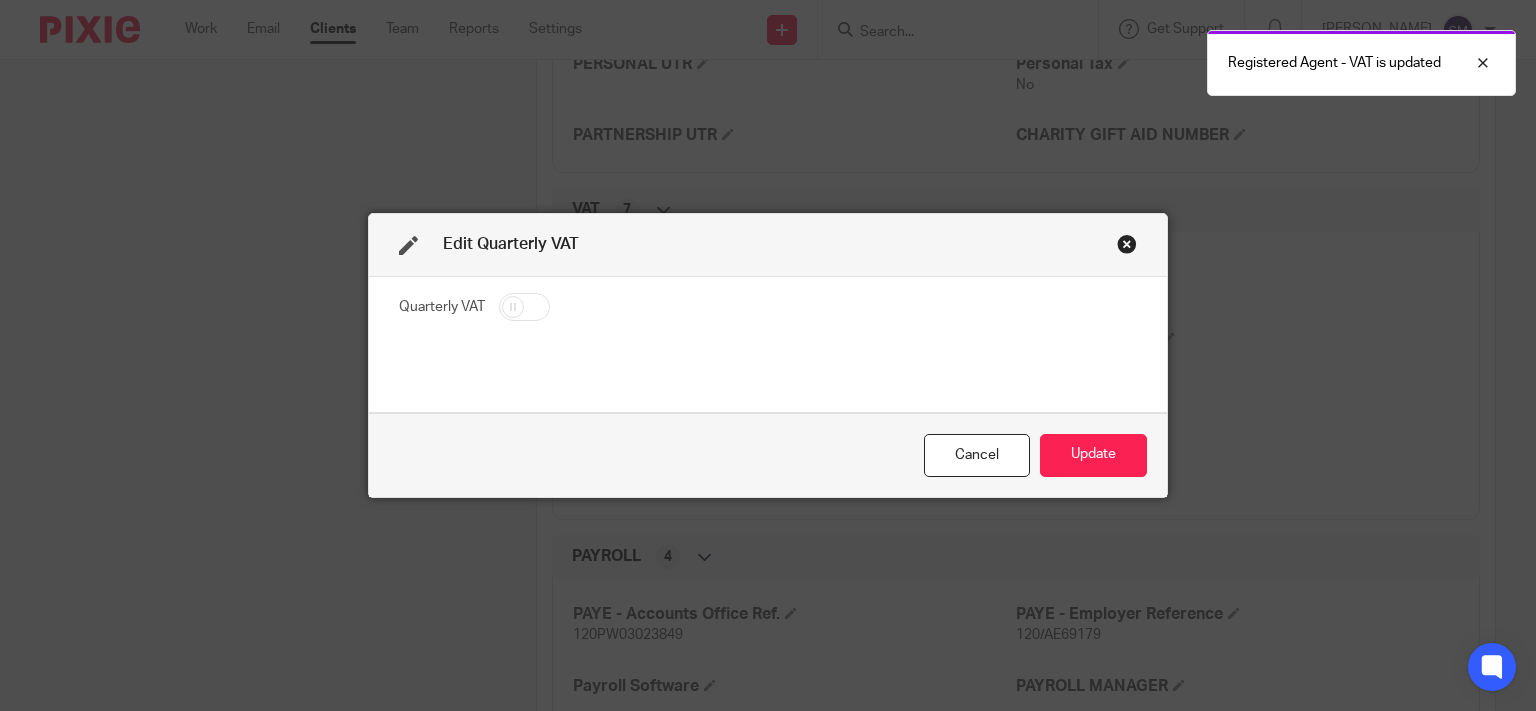drag, startPoint x: 529, startPoint y: 312, endPoint x: 654, endPoint y: 338, distance: 127.67537 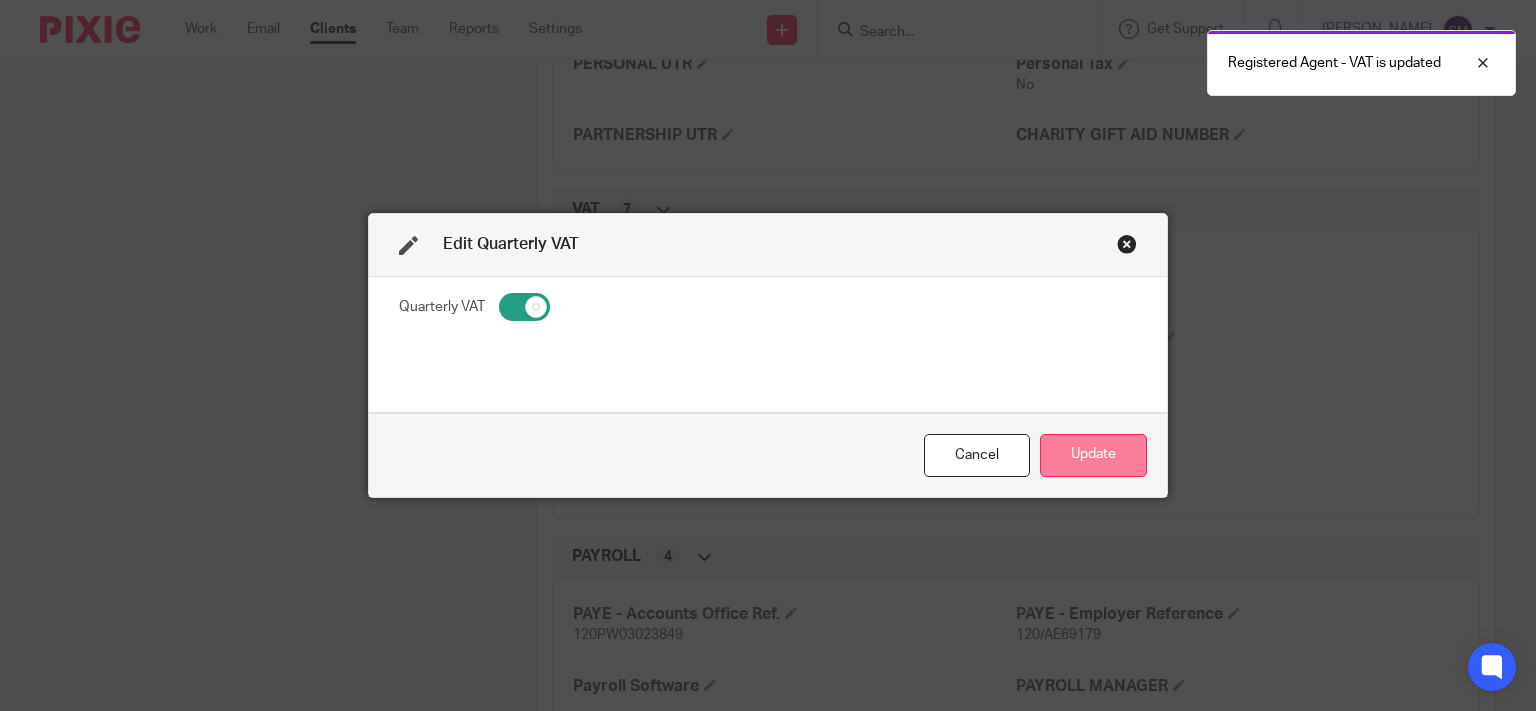 click on "Update" at bounding box center [1093, 455] 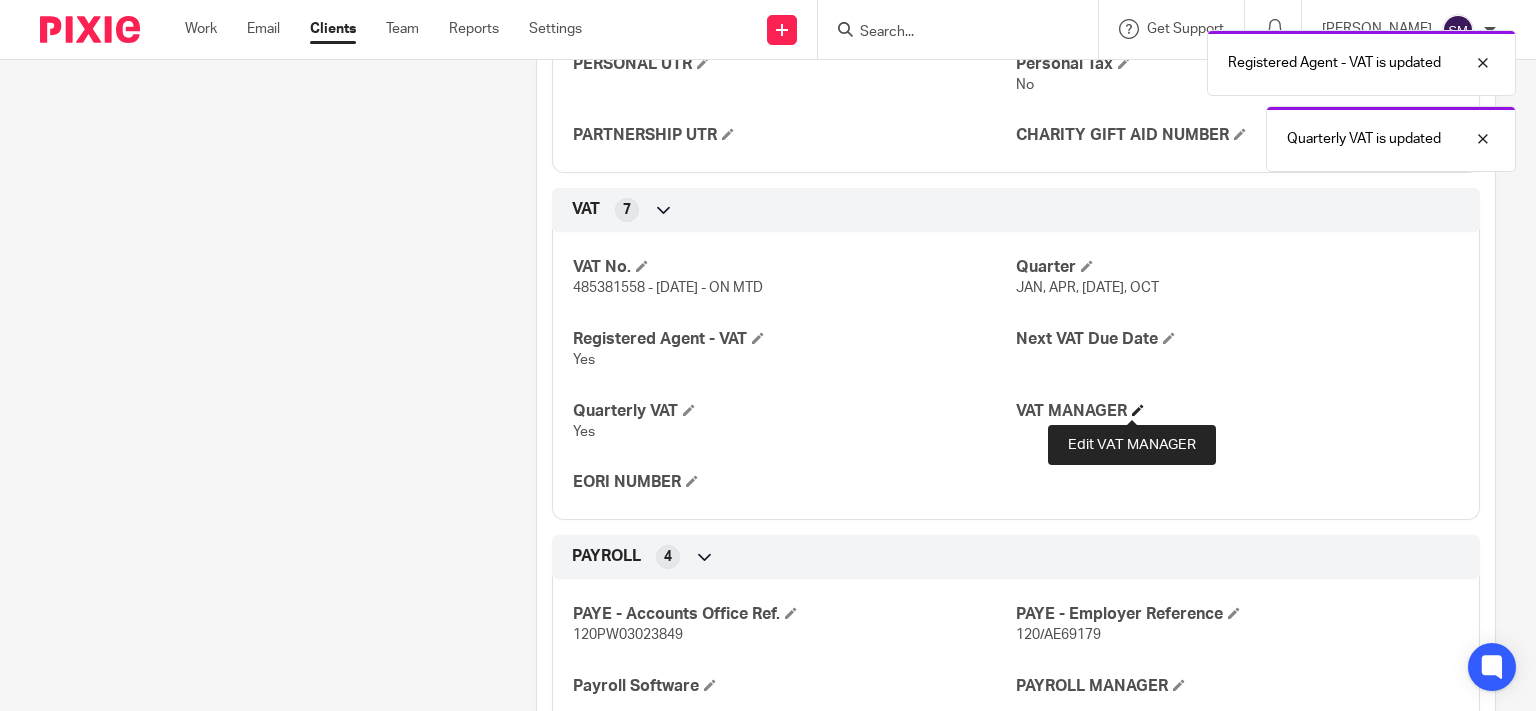 click at bounding box center [1138, 410] 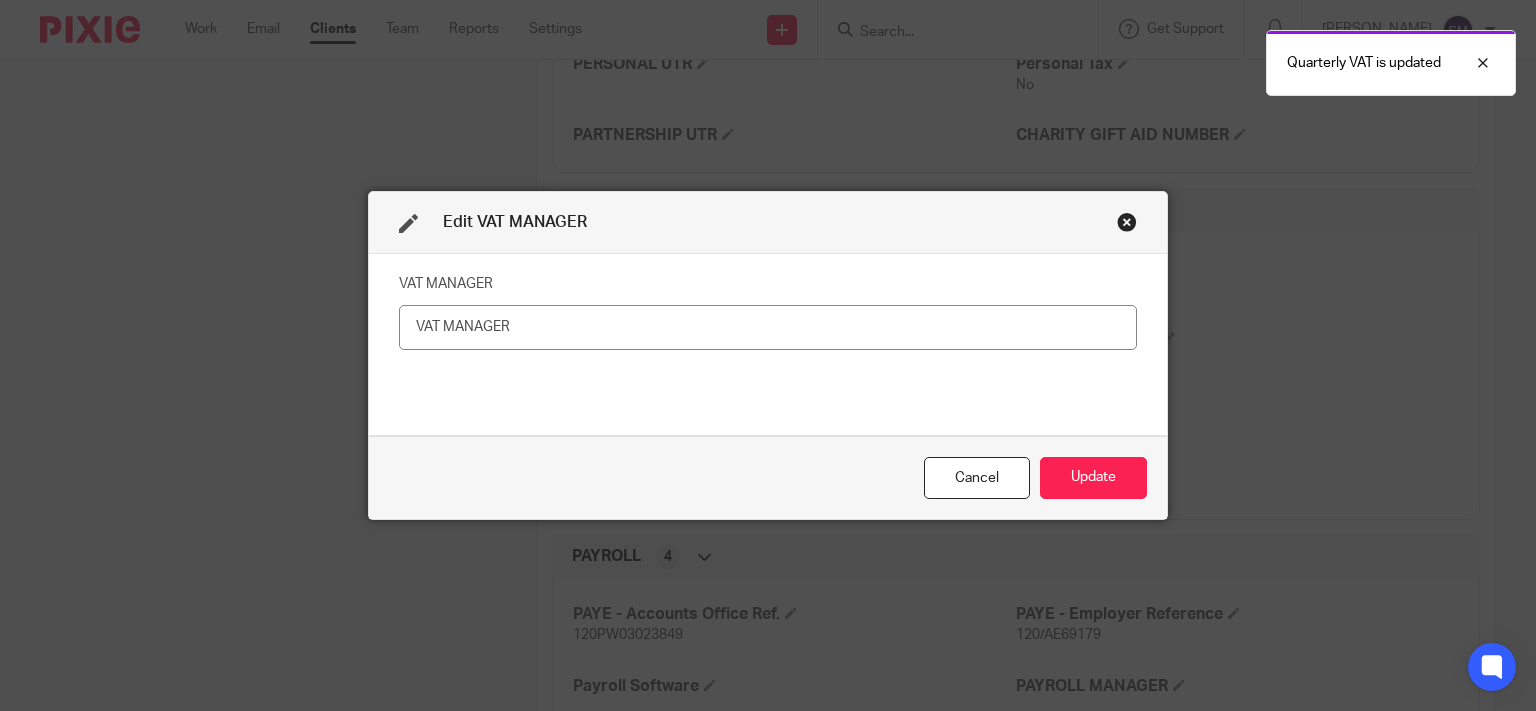 click at bounding box center (768, 327) 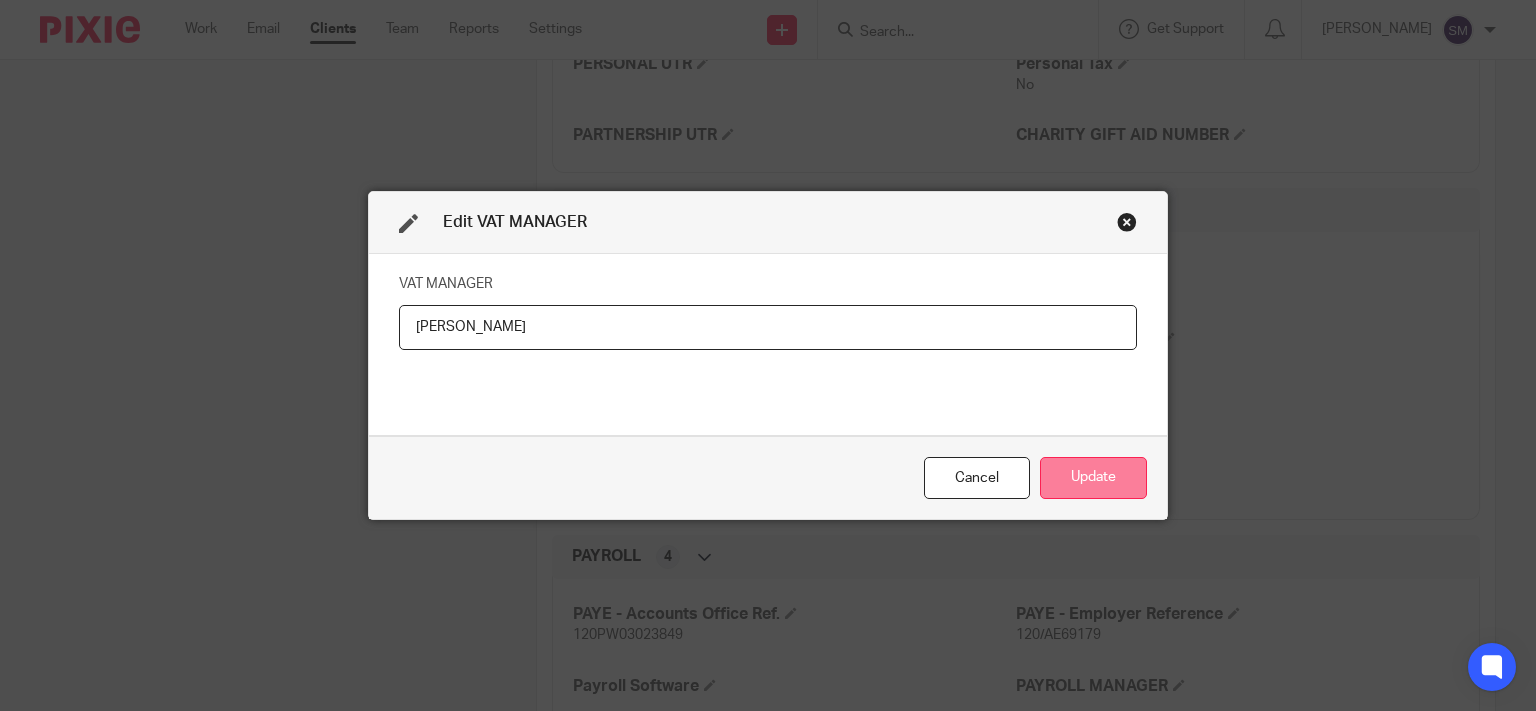 type on "SOPHIE" 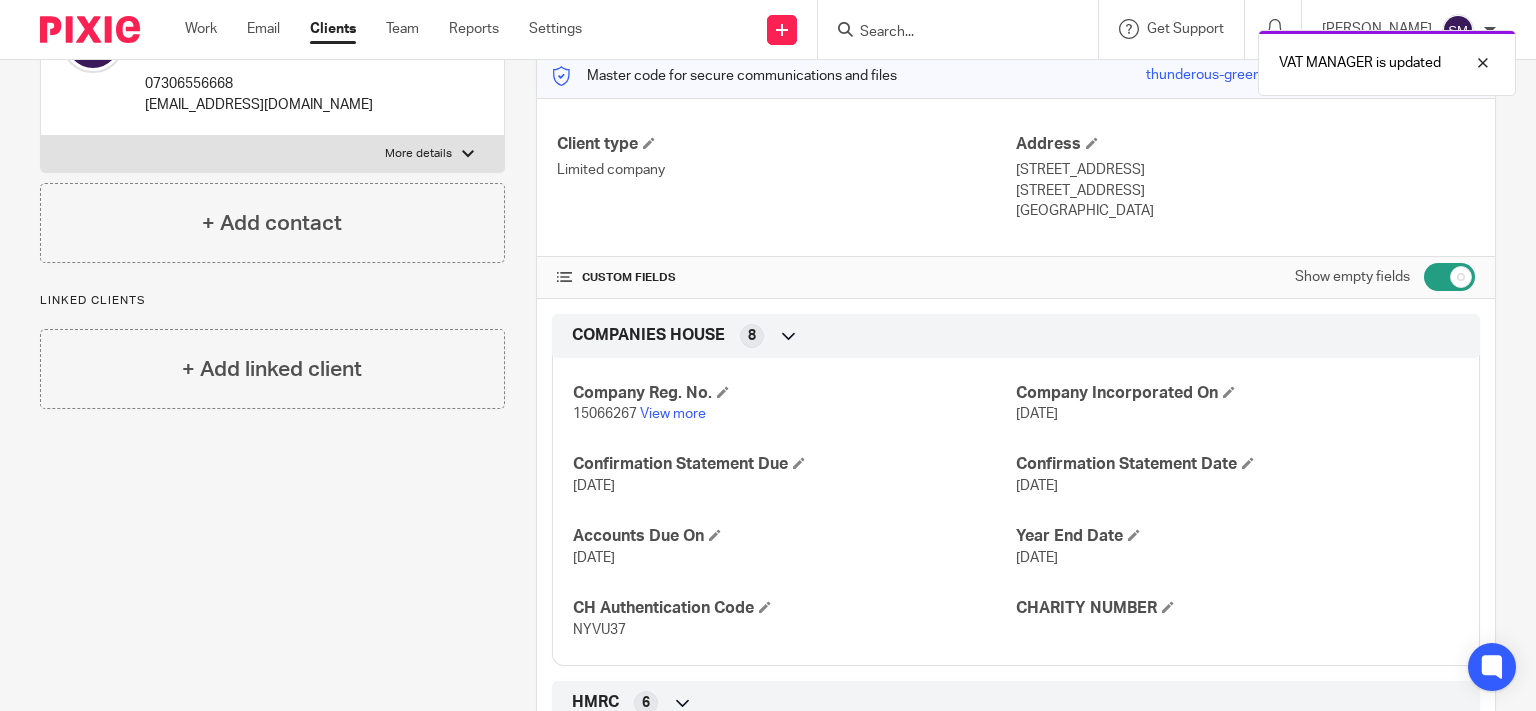 scroll, scrollTop: 0, scrollLeft: 0, axis: both 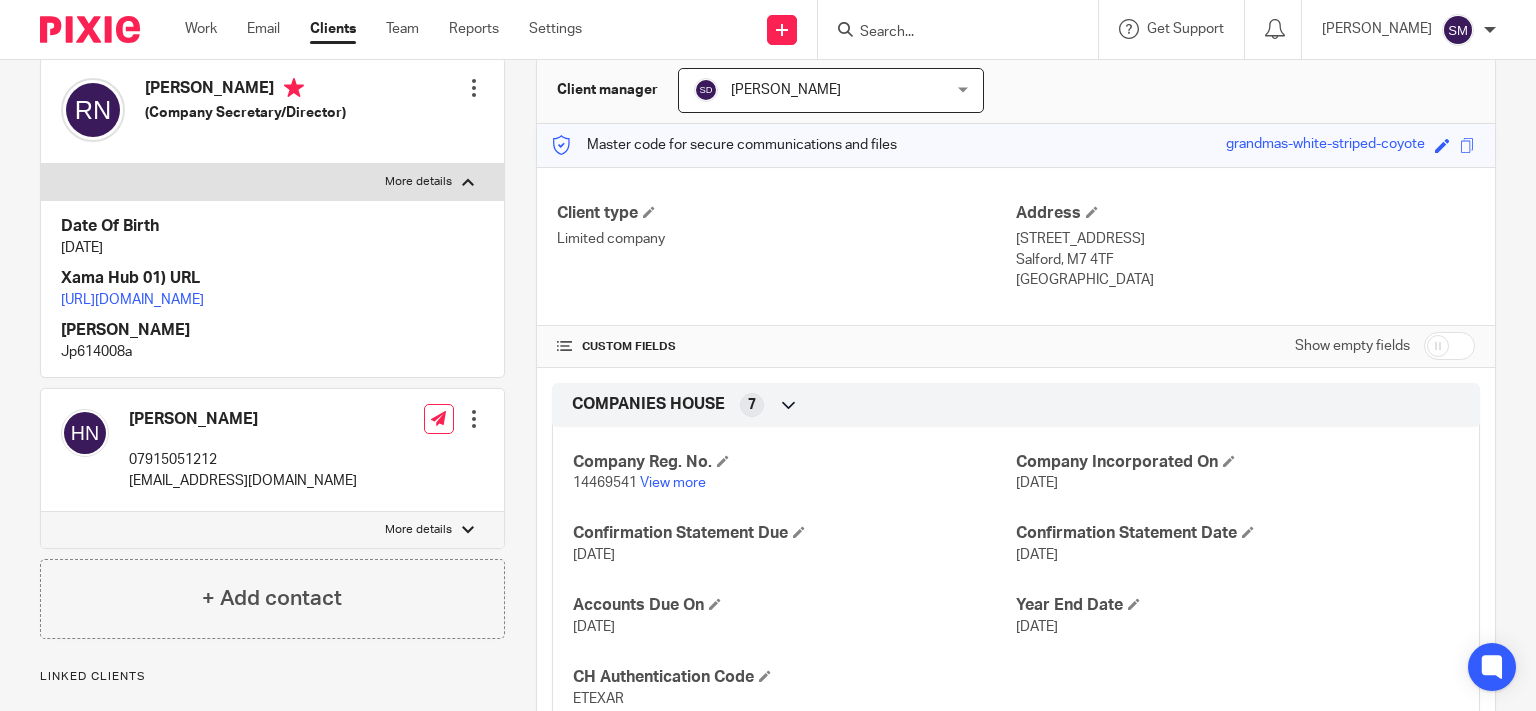 click on "More details" at bounding box center [272, 530] 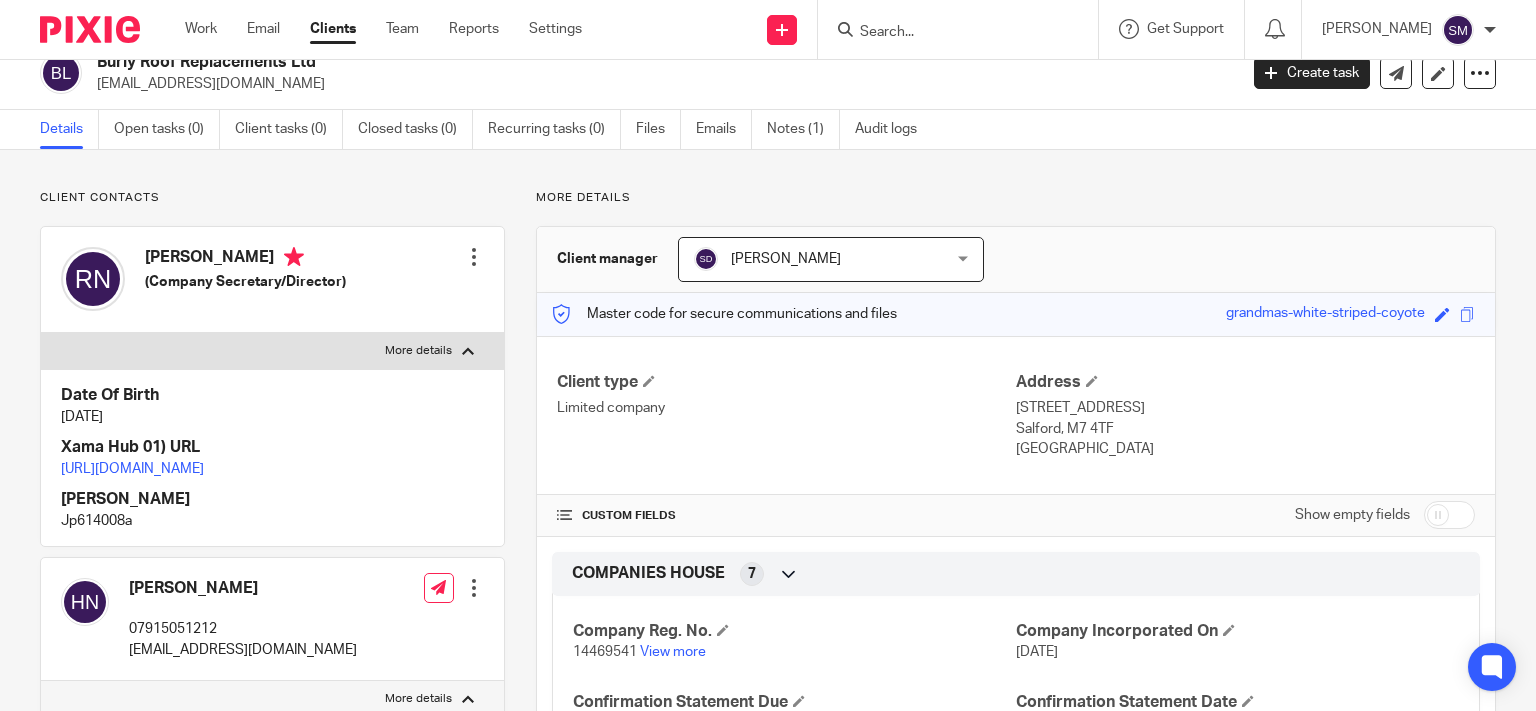 scroll, scrollTop: 0, scrollLeft: 0, axis: both 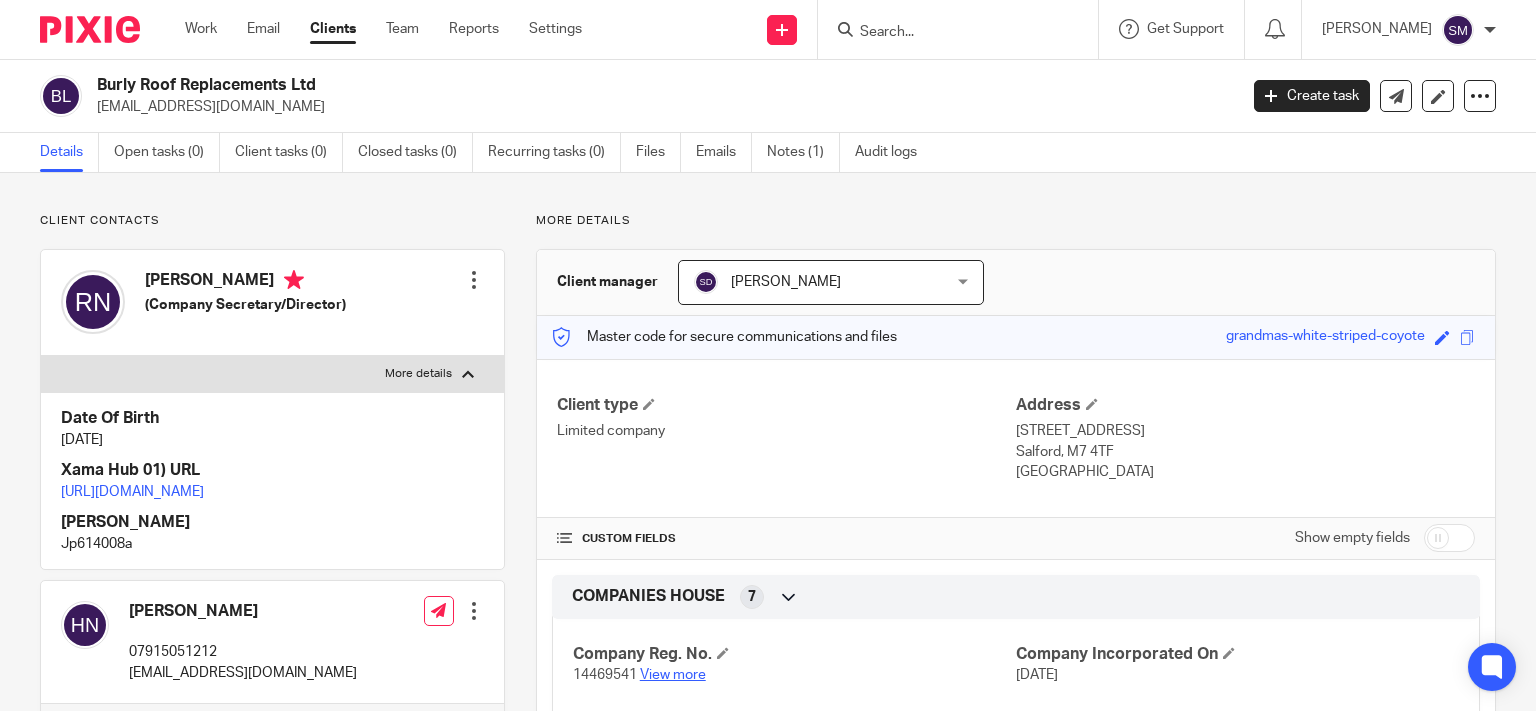 click on "View more" at bounding box center [673, 675] 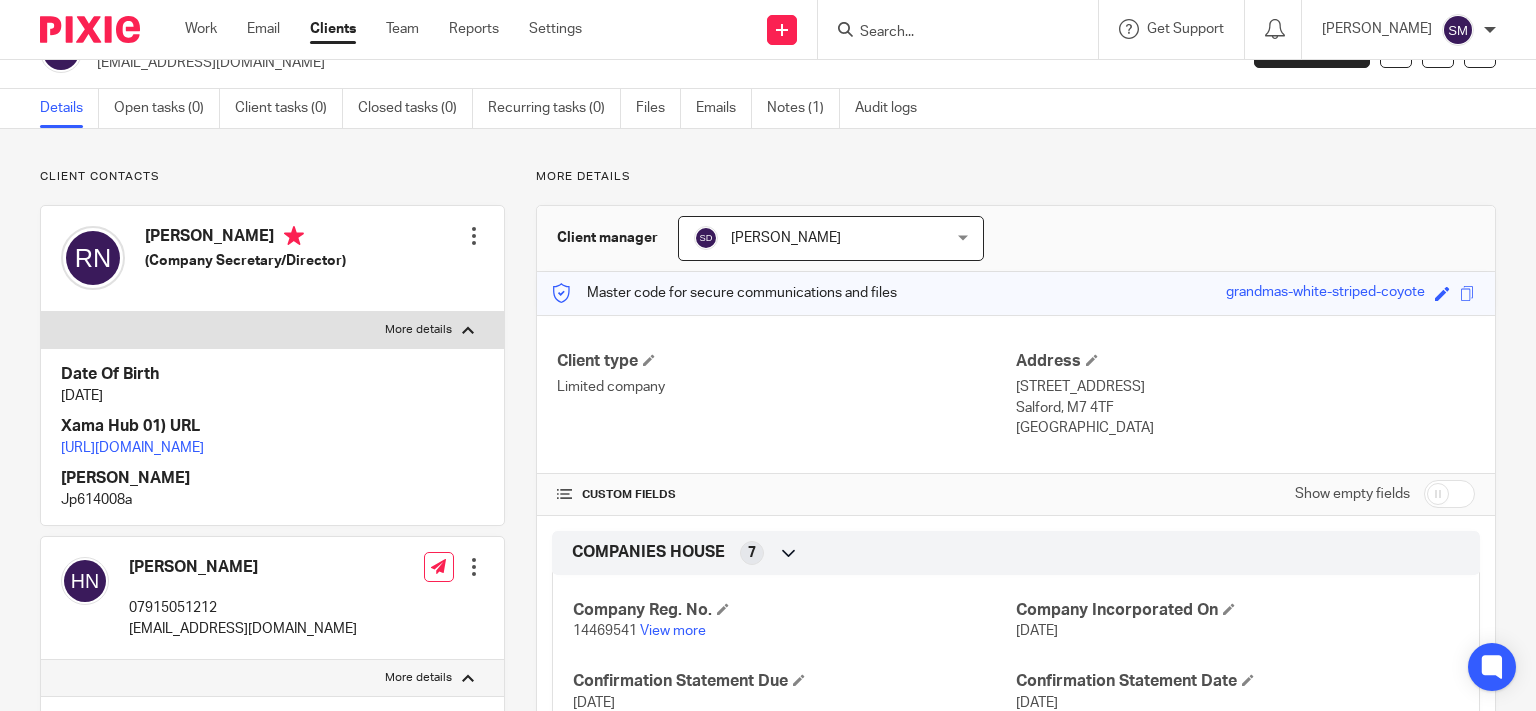 scroll, scrollTop: 0, scrollLeft: 0, axis: both 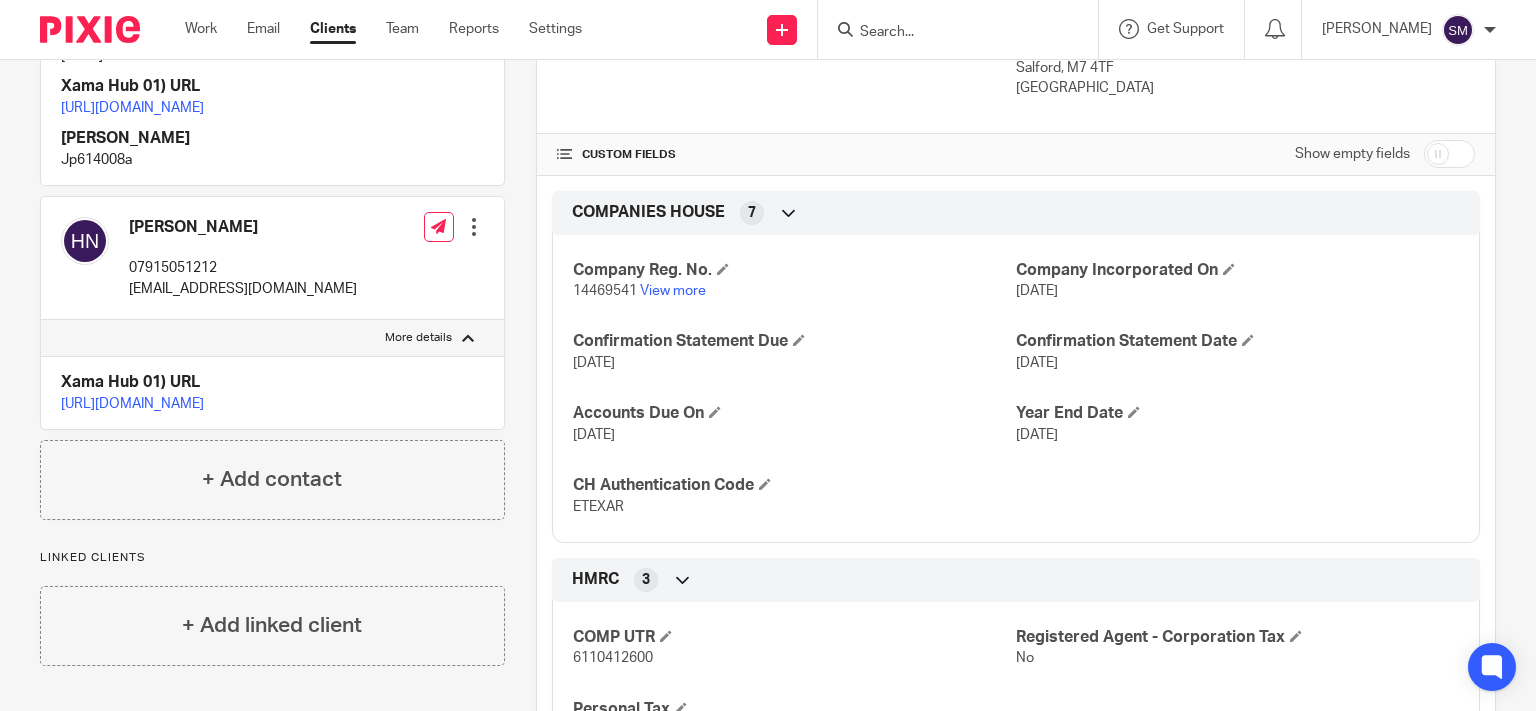 click on "6110412600" at bounding box center (613, 658) 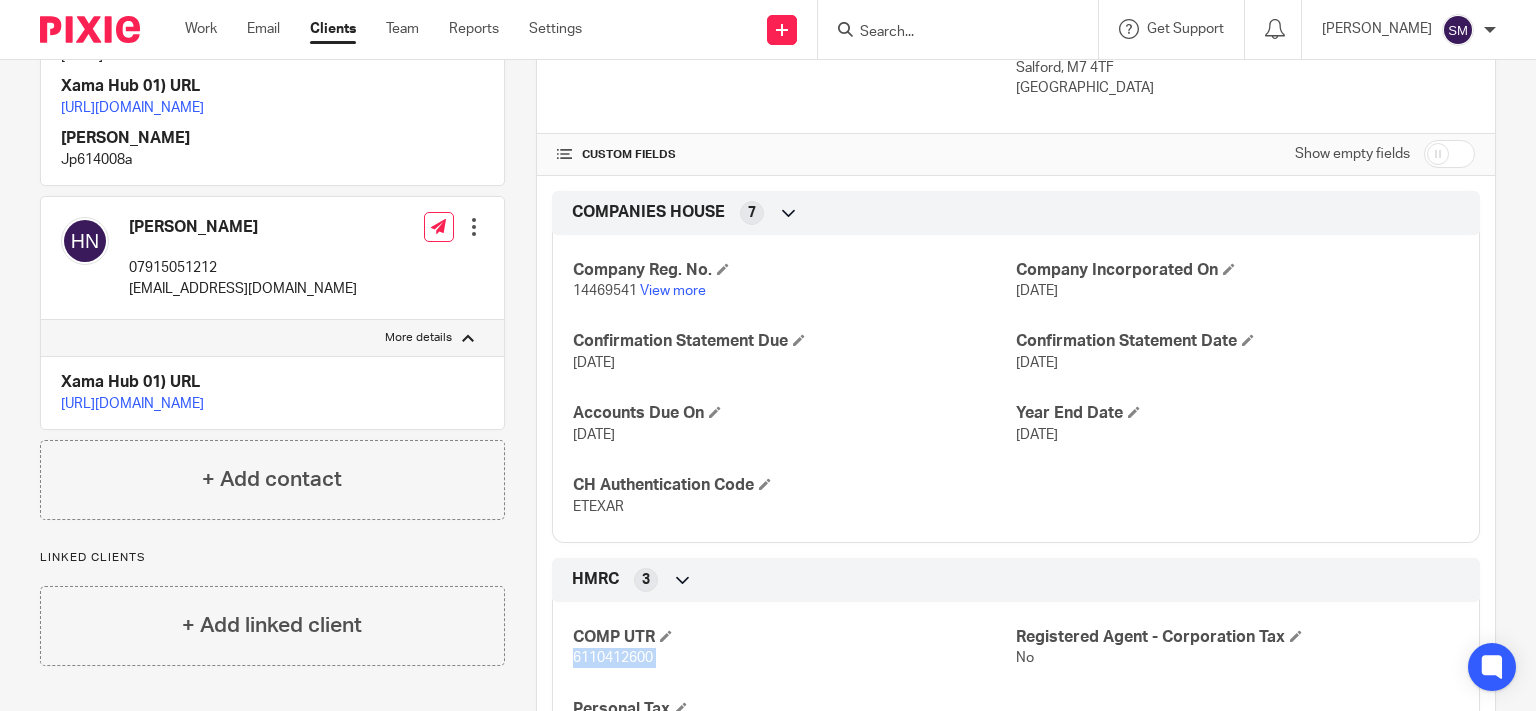 click on "6110412600" at bounding box center [613, 658] 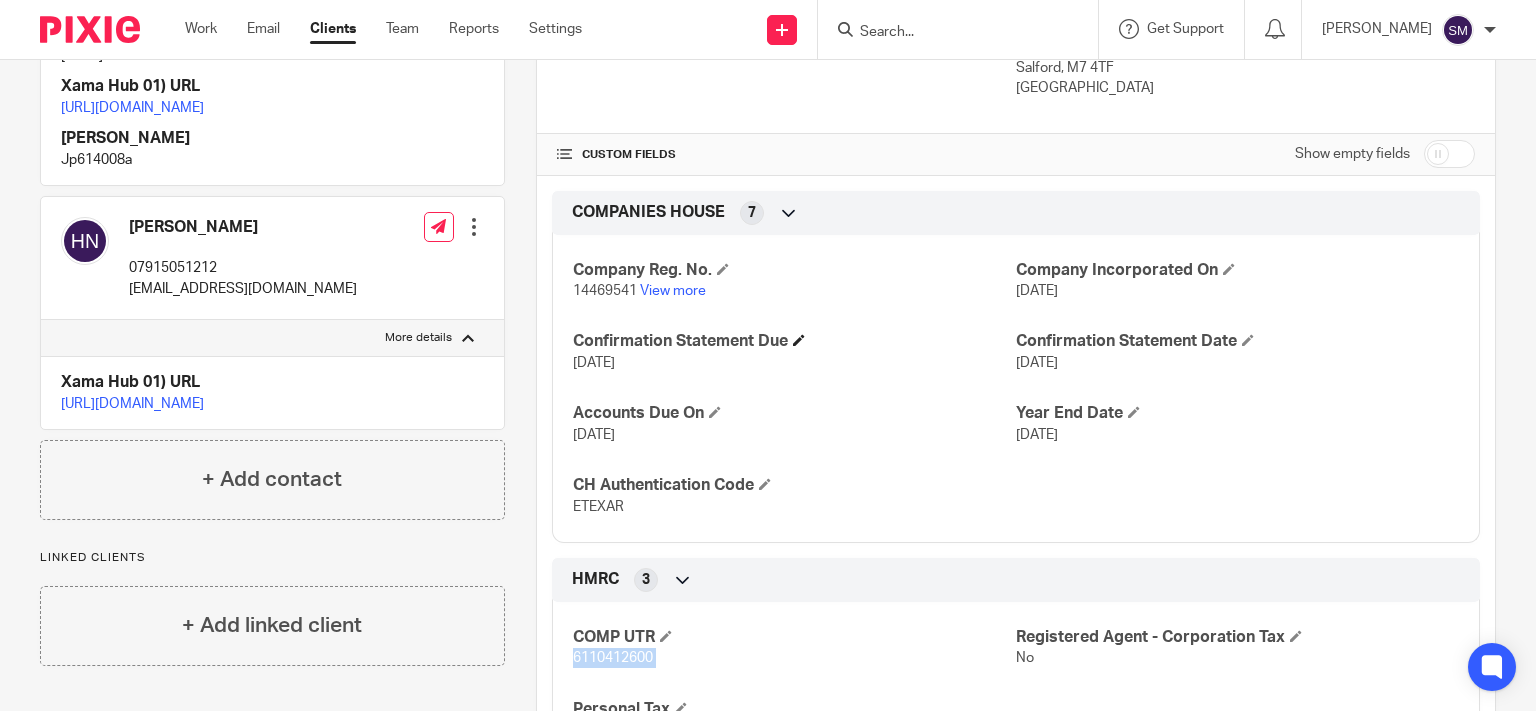 copy on "6110412600" 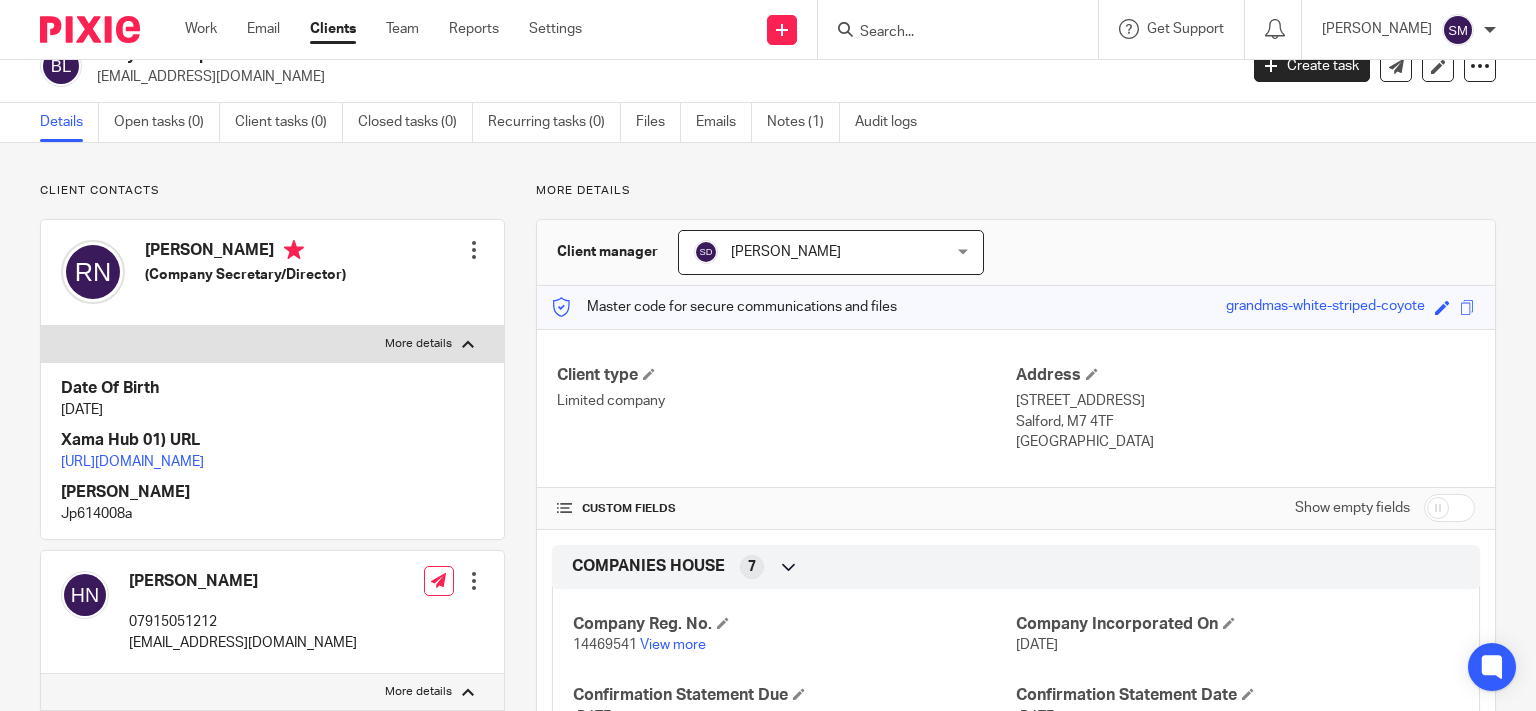 scroll, scrollTop: 0, scrollLeft: 0, axis: both 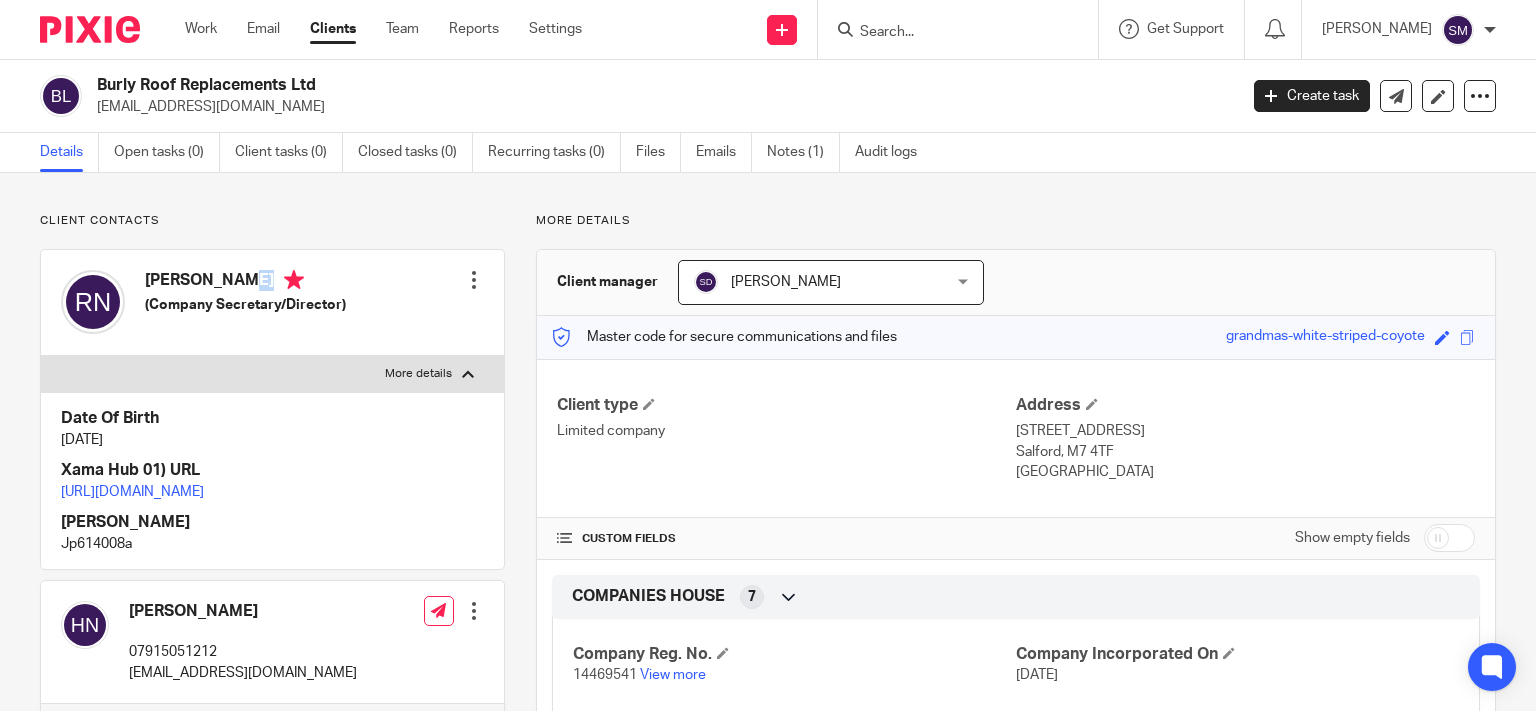 drag, startPoint x: 306, startPoint y: 278, endPoint x: 148, endPoint y: 270, distance: 158.20241 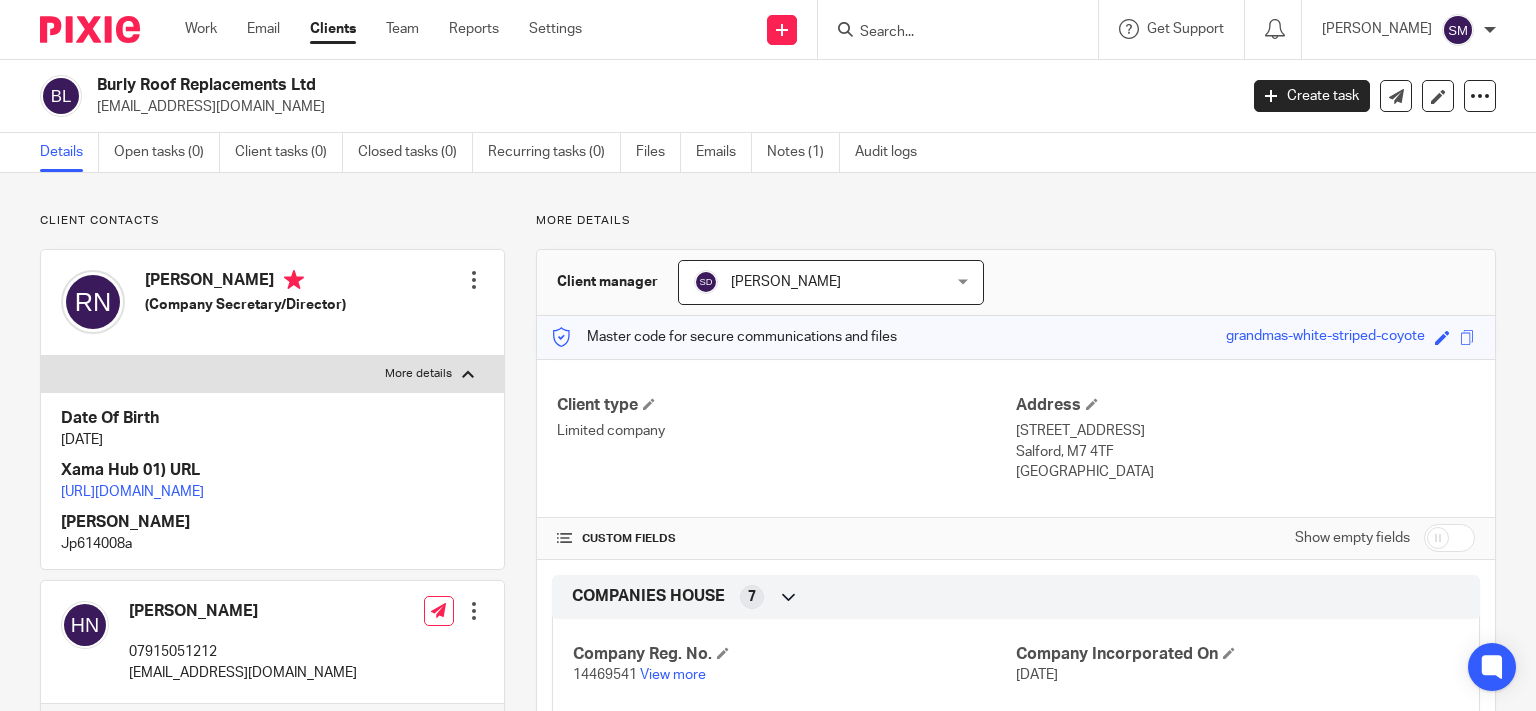click on "Jp614008a" at bounding box center (272, 544) 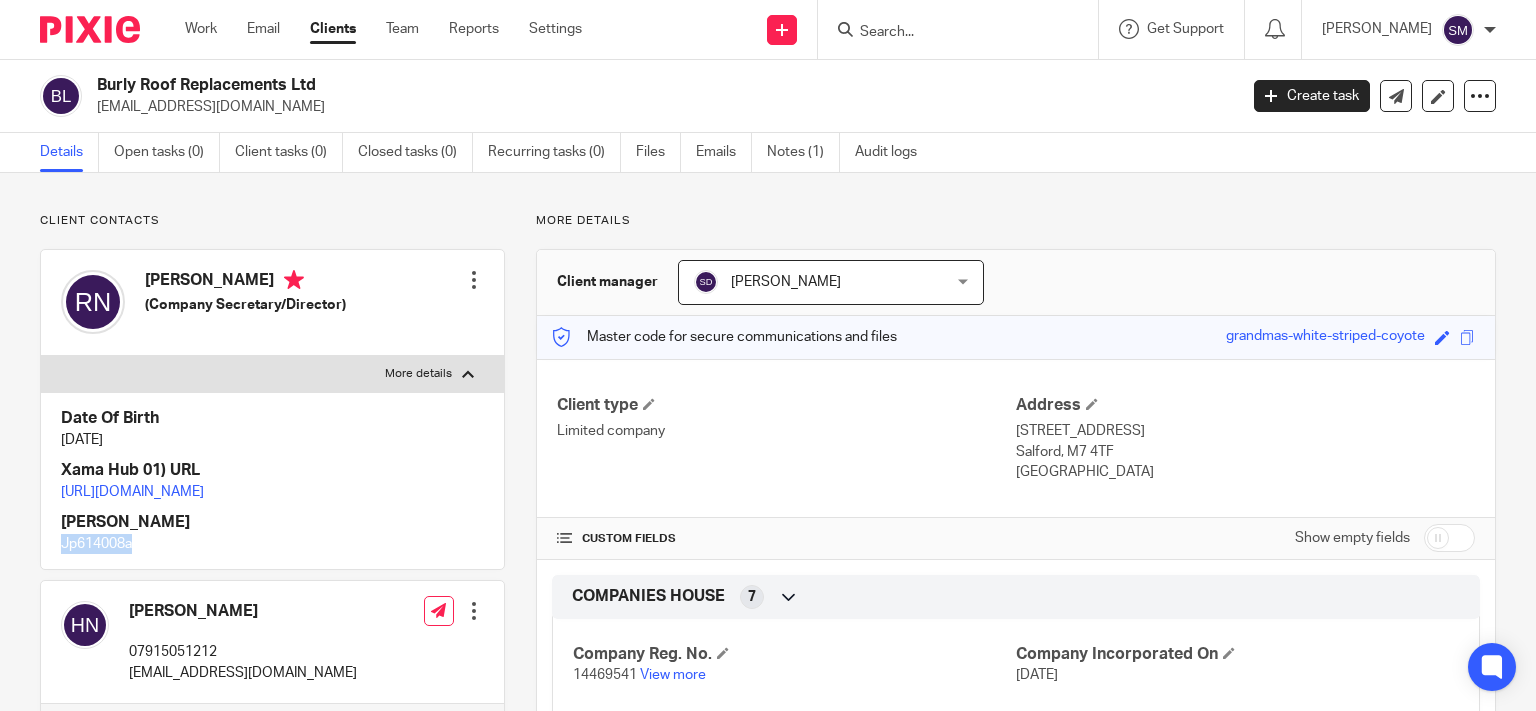 click on "Jp614008a" at bounding box center [272, 544] 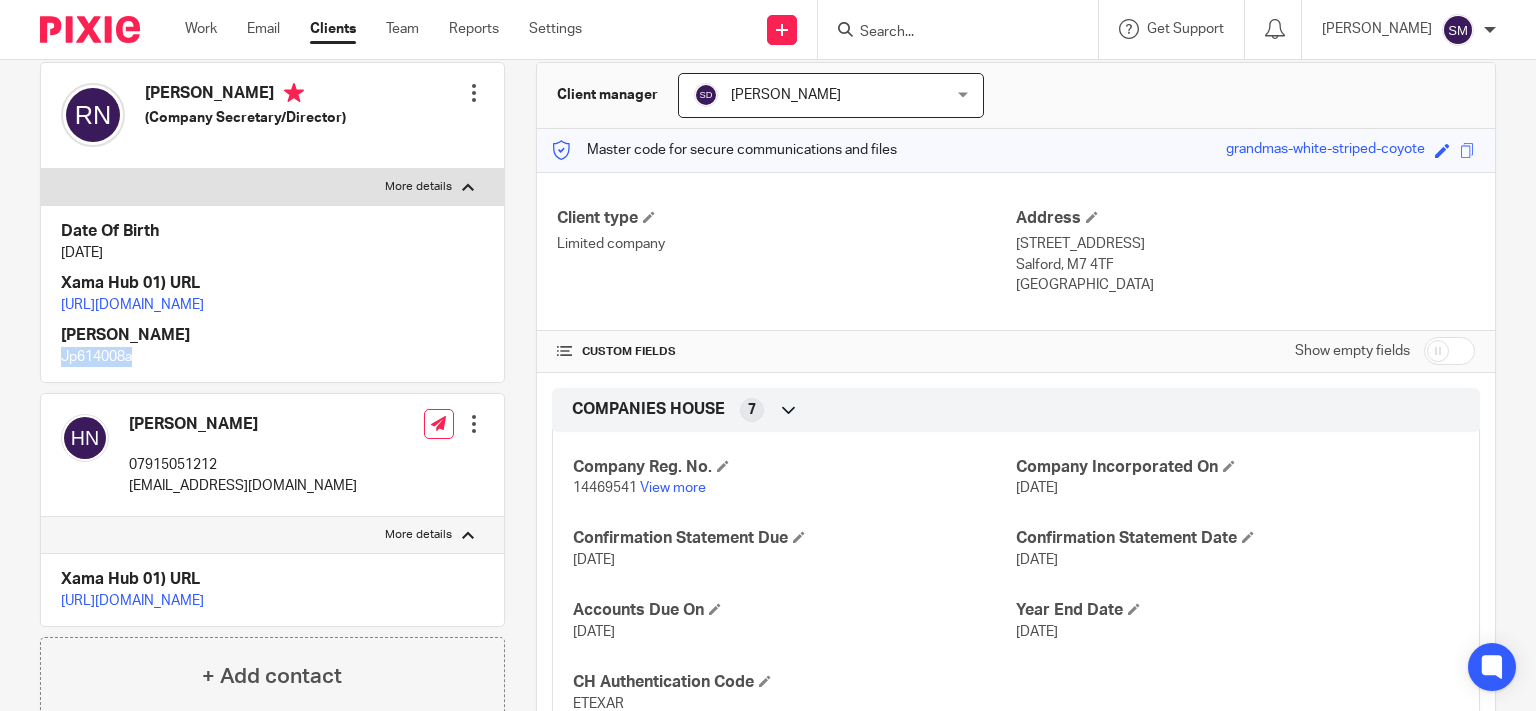 scroll, scrollTop: 192, scrollLeft: 0, axis: vertical 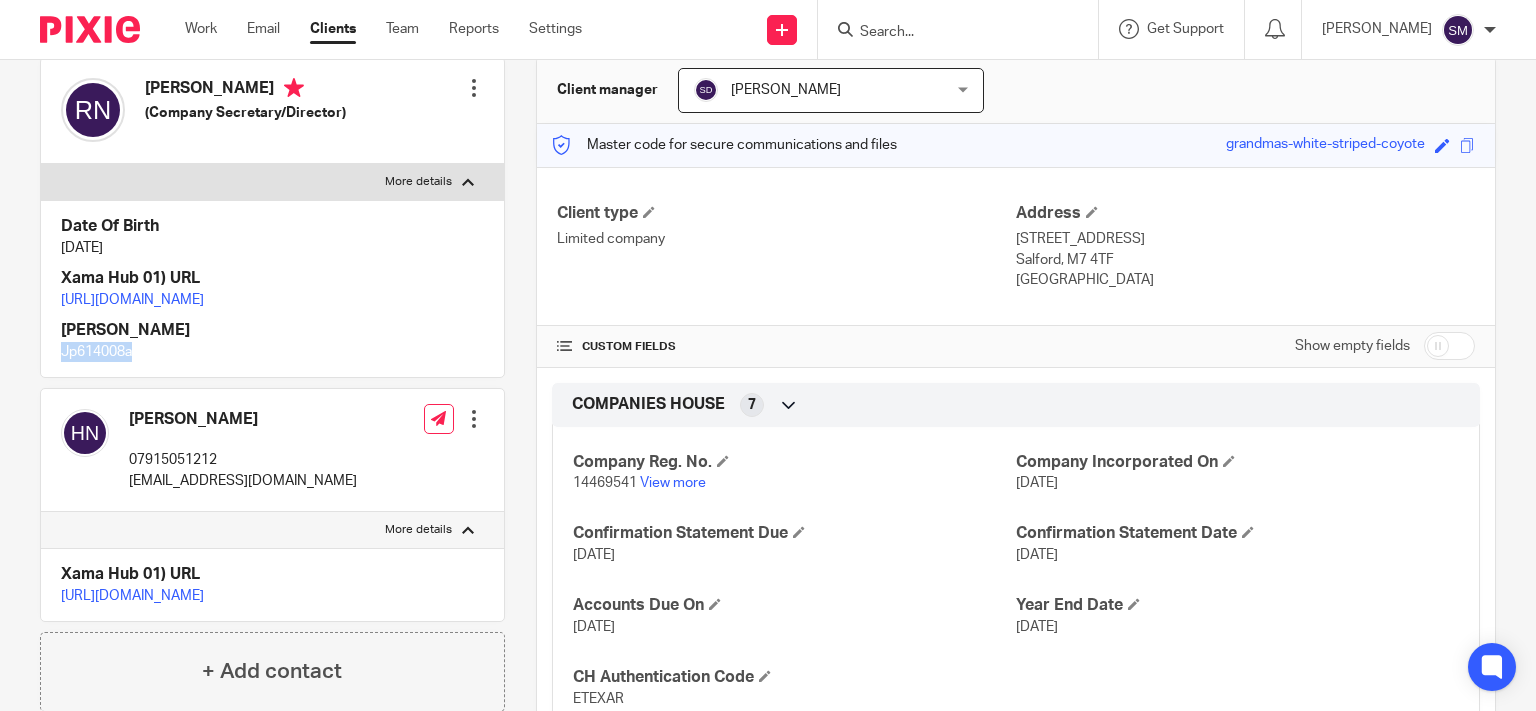 drag, startPoint x: 1119, startPoint y: 264, endPoint x: 1063, endPoint y: 258, distance: 56.32051 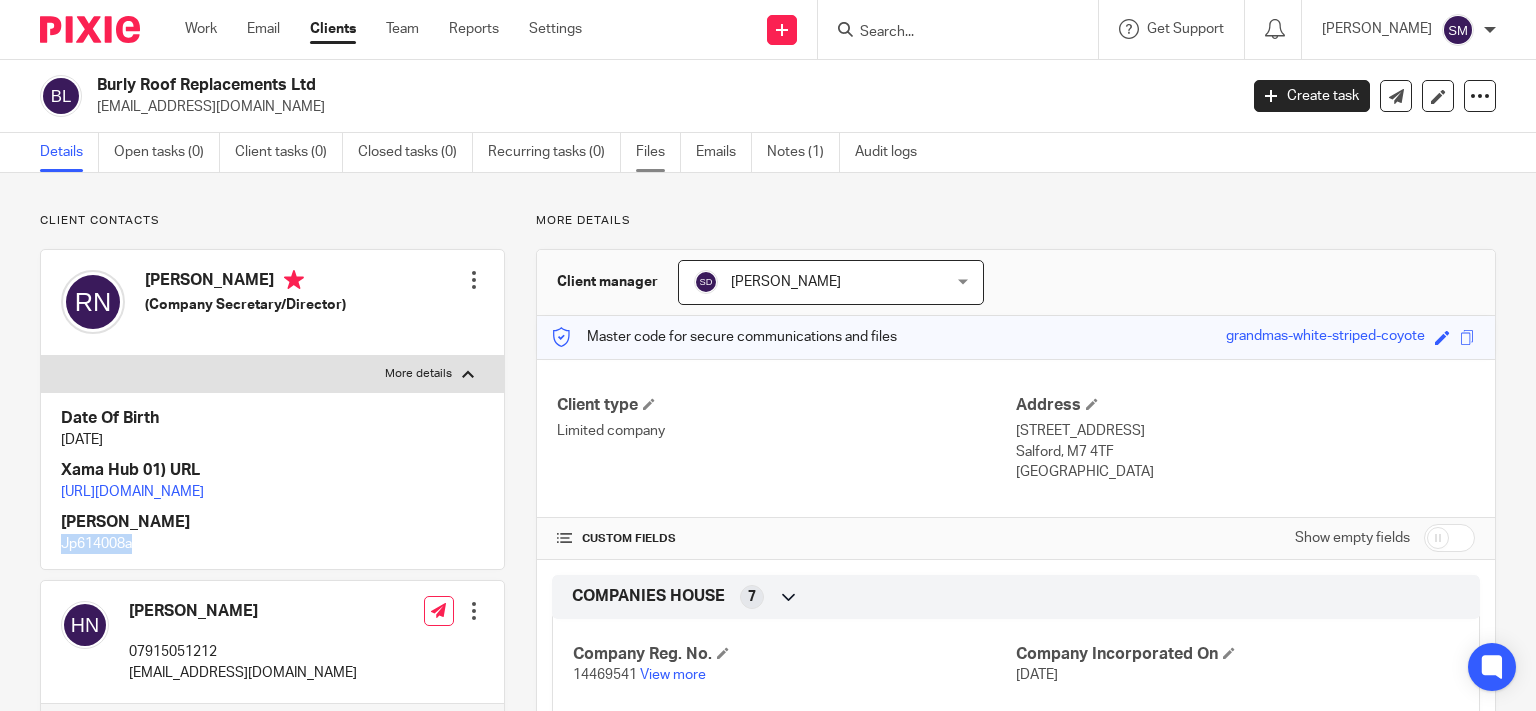 click on "Files" at bounding box center [658, 152] 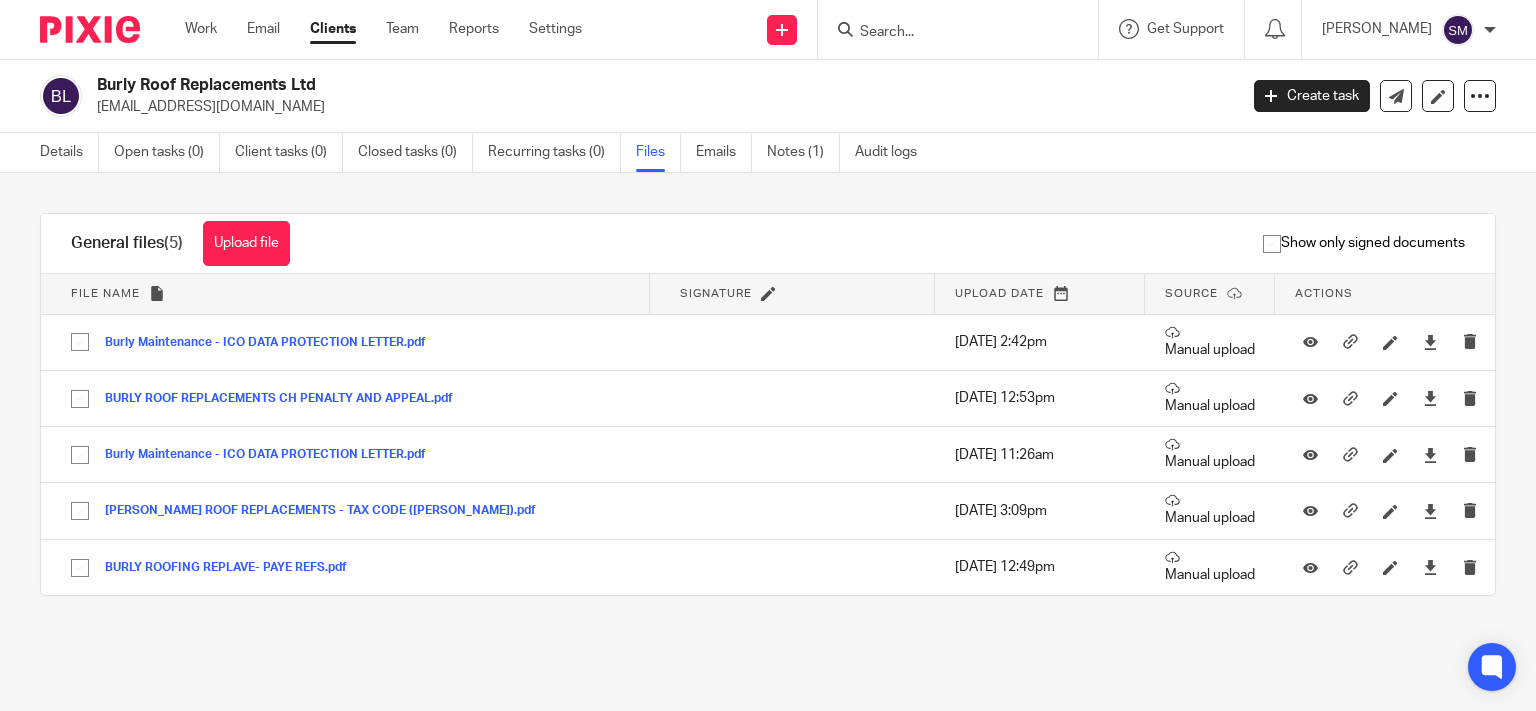 scroll, scrollTop: 0, scrollLeft: 0, axis: both 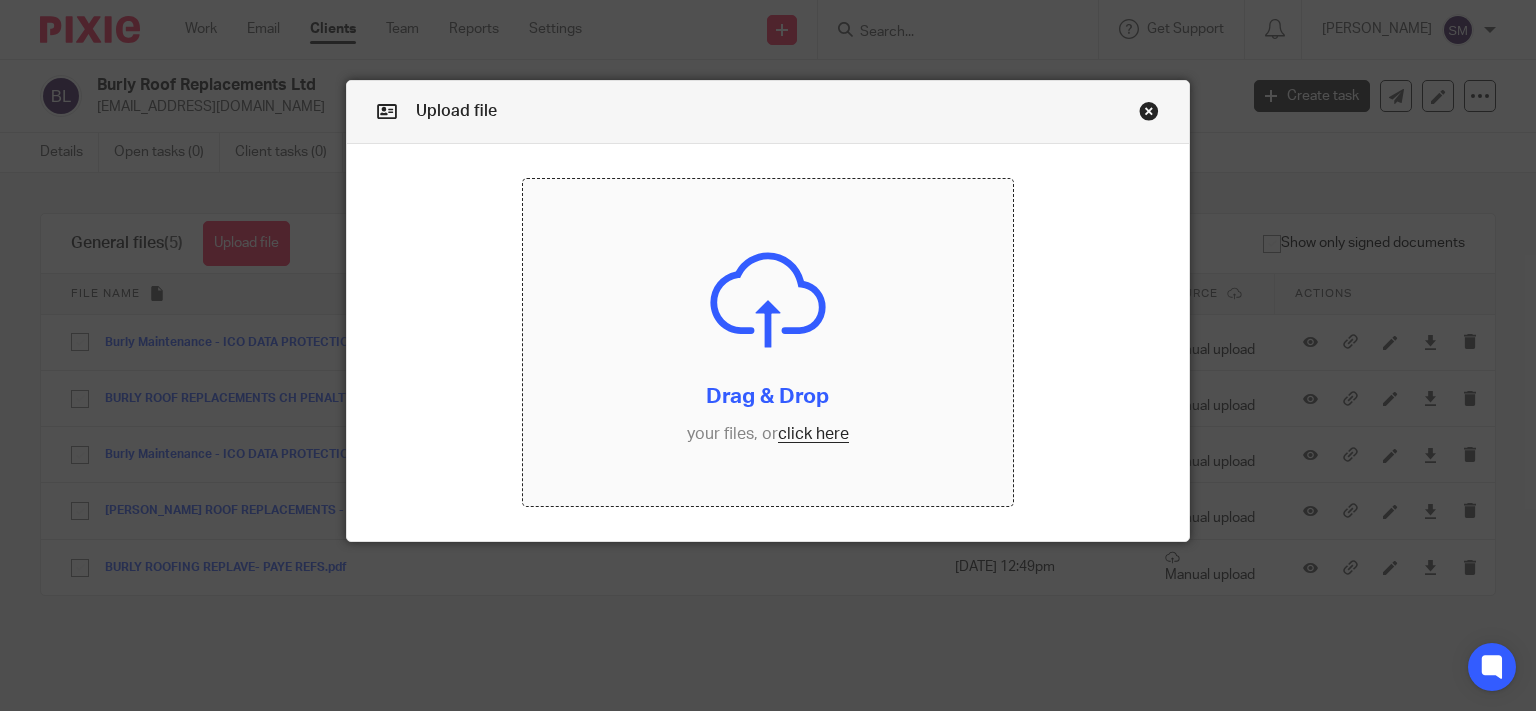click at bounding box center (768, 342) 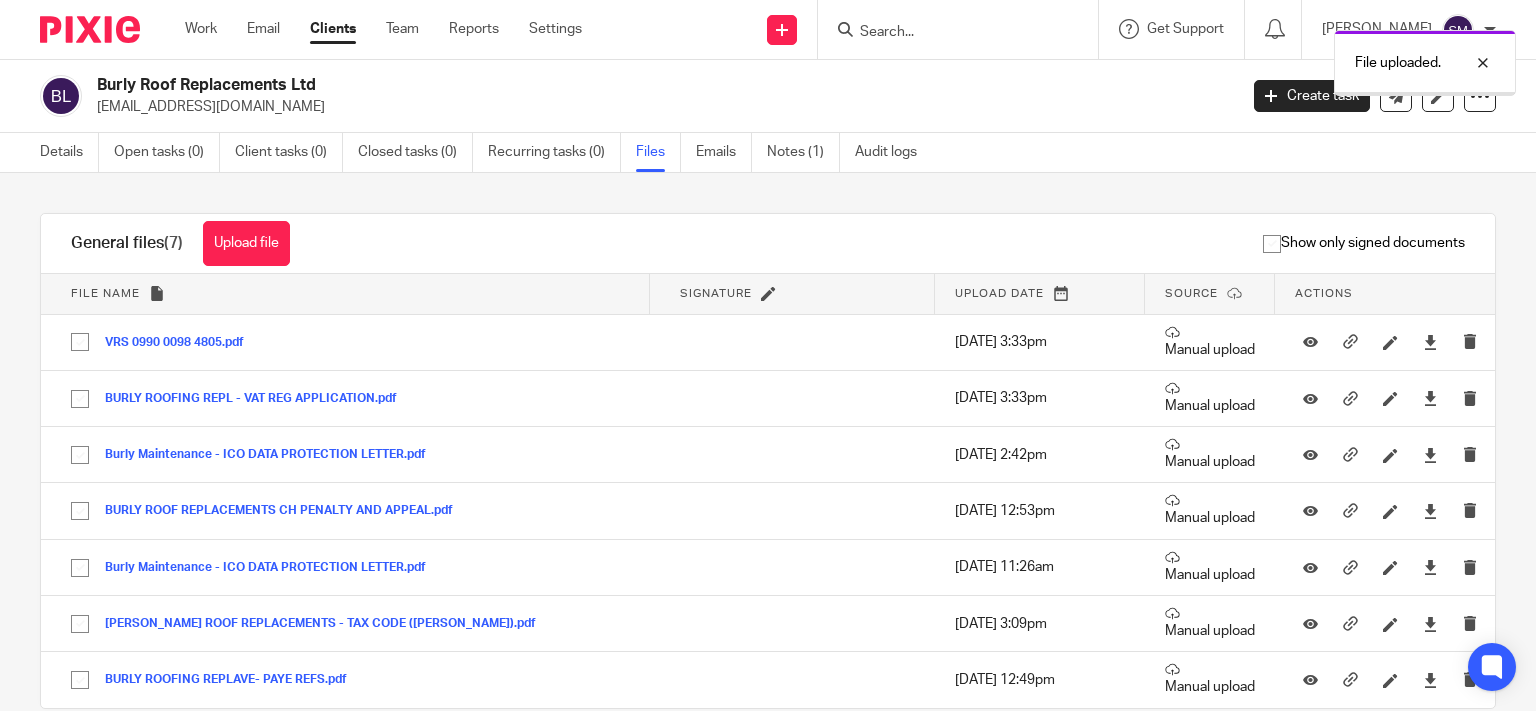 scroll, scrollTop: 0, scrollLeft: 0, axis: both 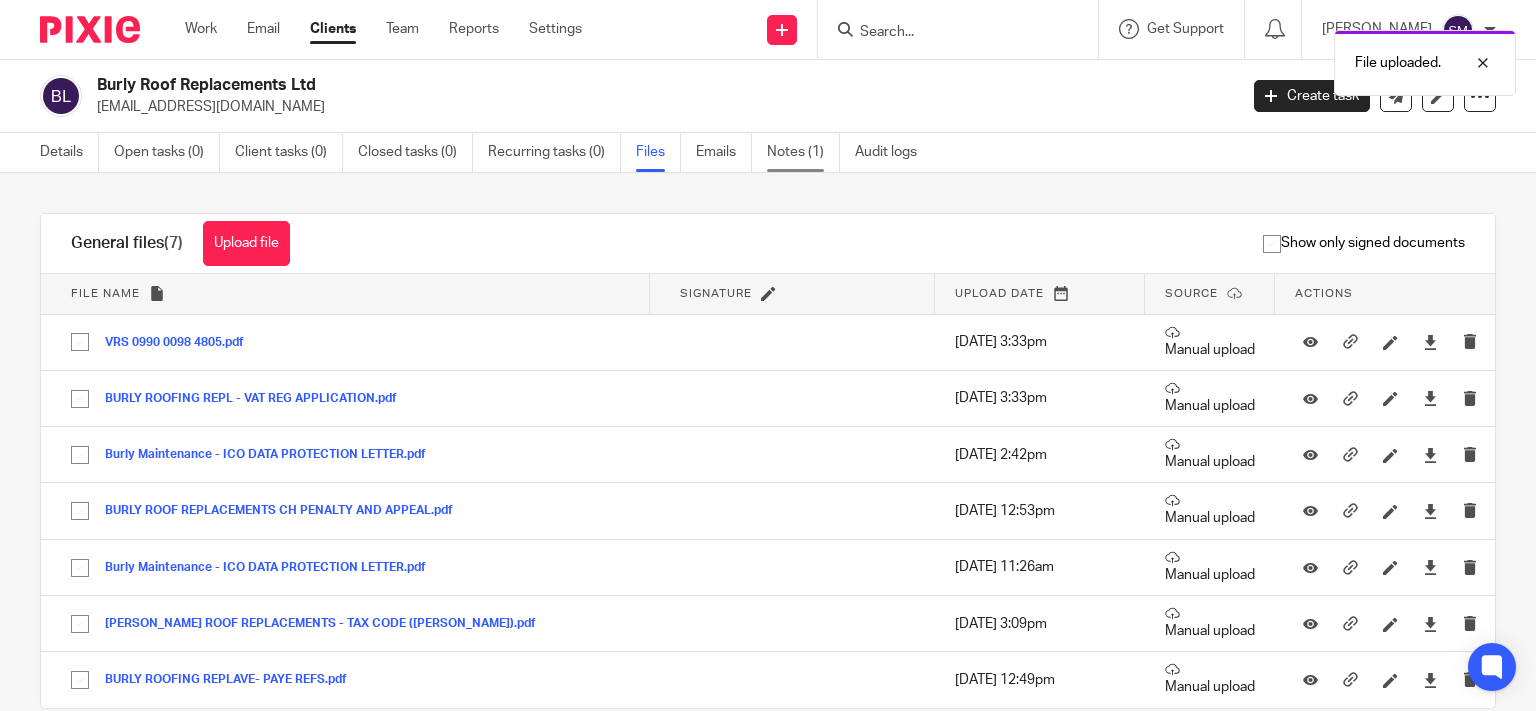 click on "Notes (1)" at bounding box center (803, 152) 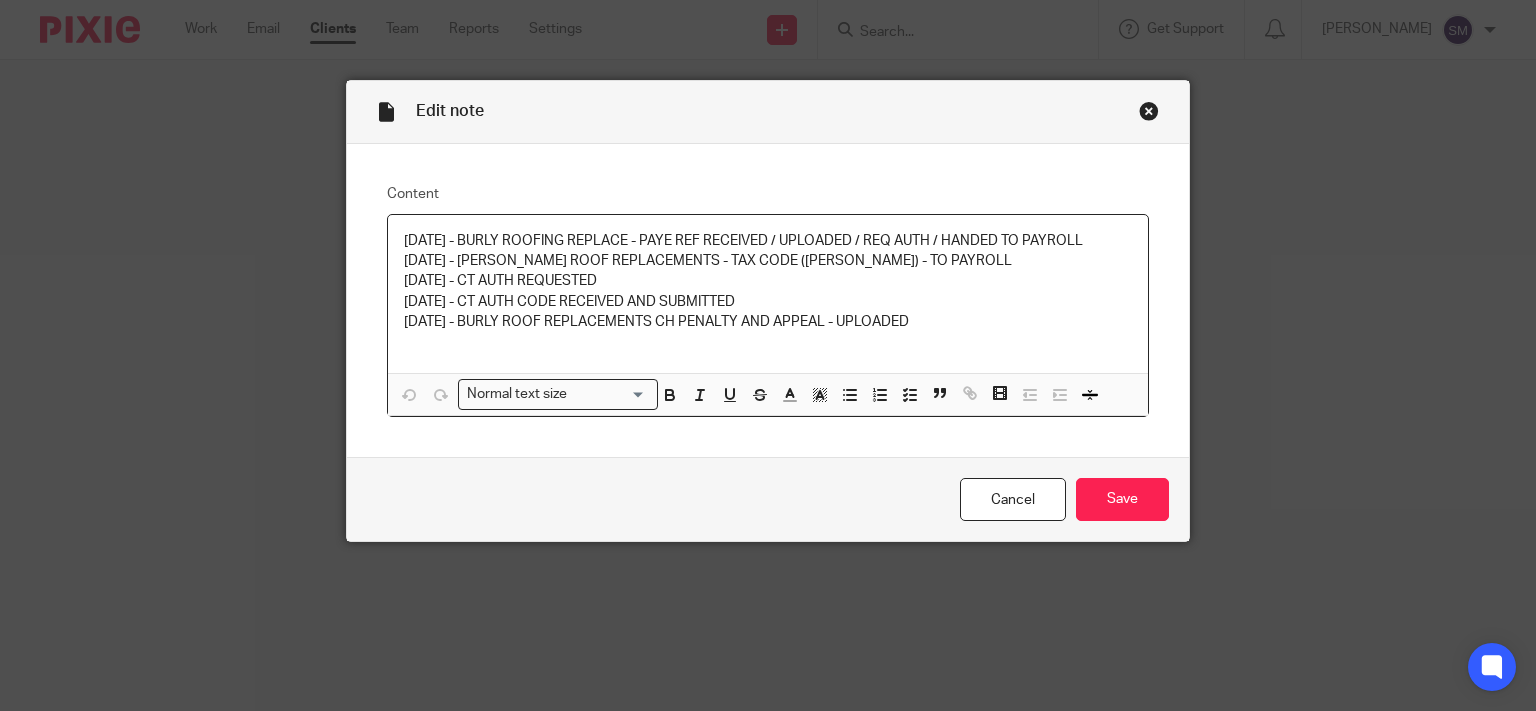 scroll, scrollTop: 0, scrollLeft: 0, axis: both 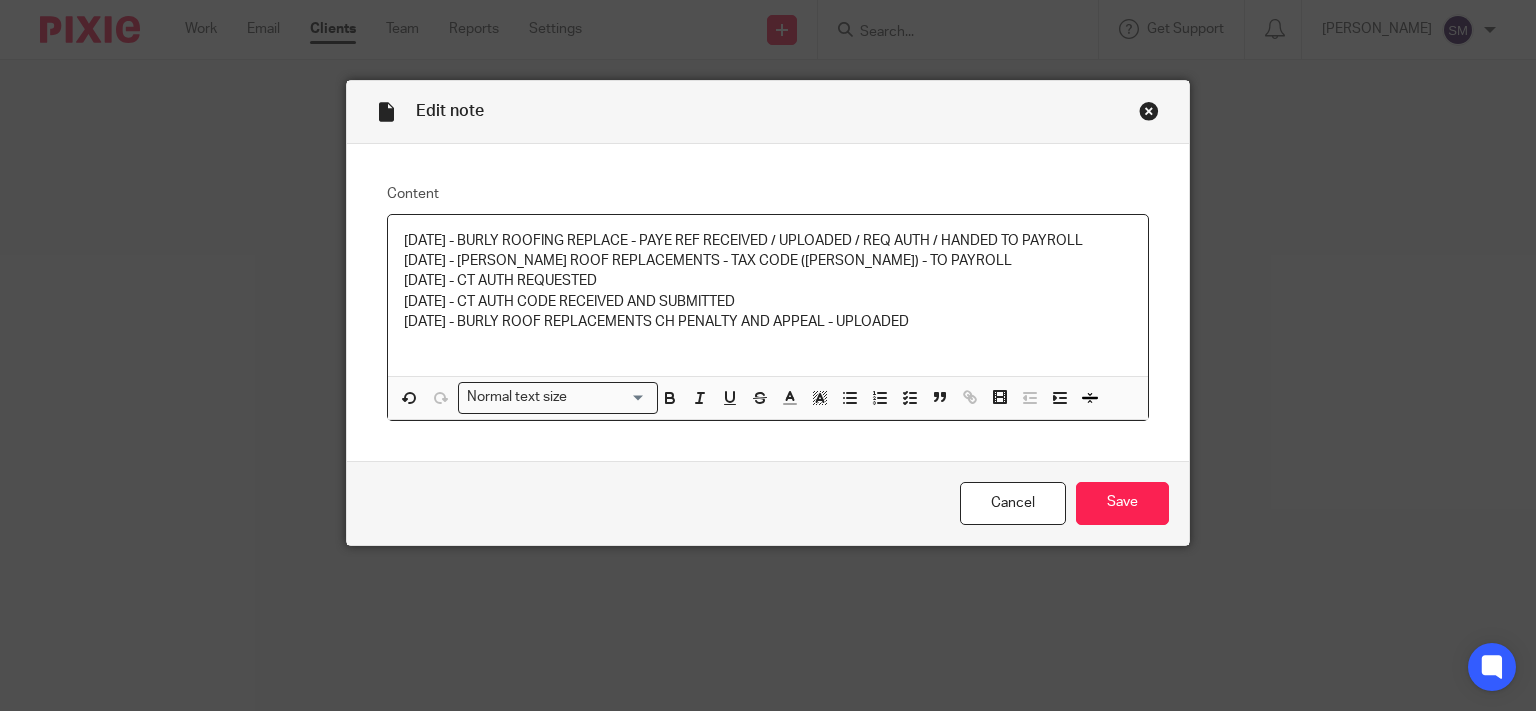 type 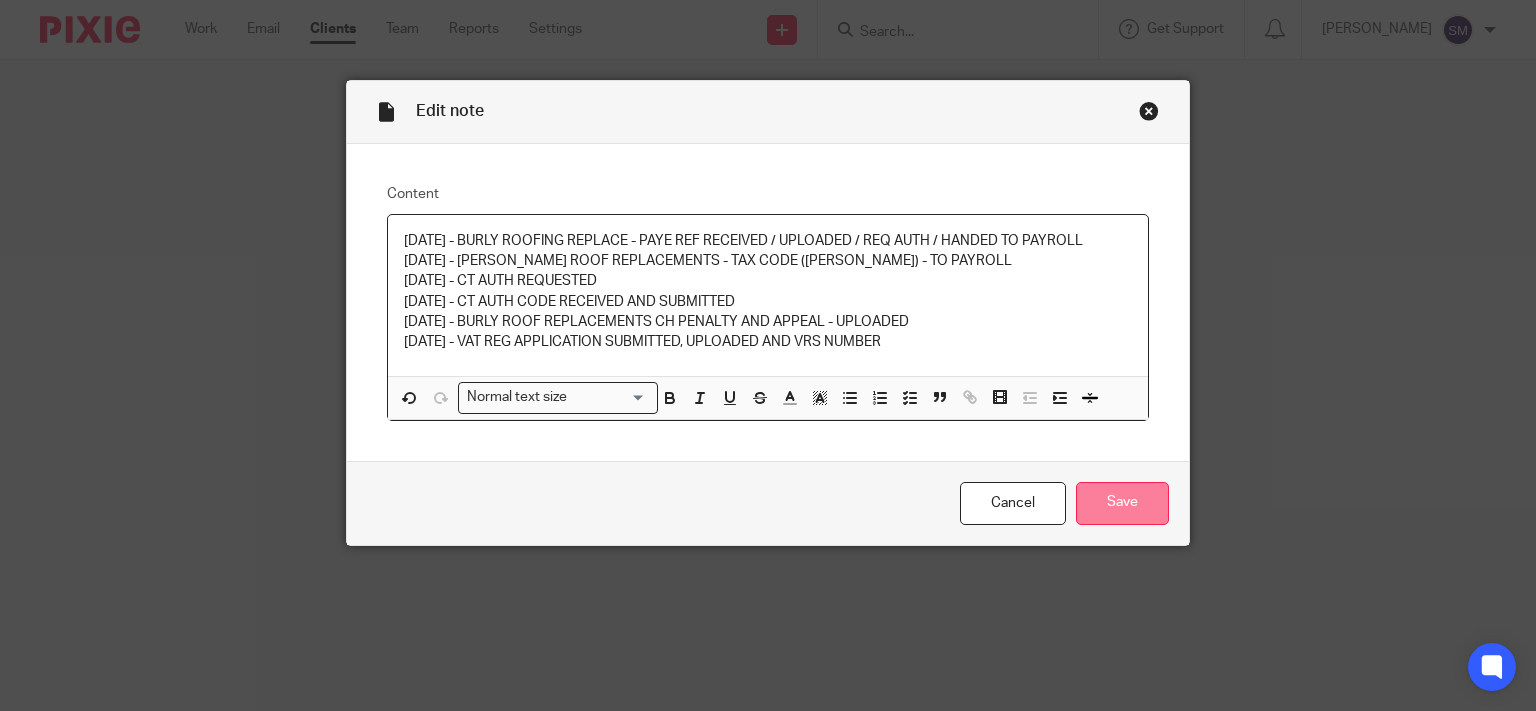 click on "Save" at bounding box center [1122, 503] 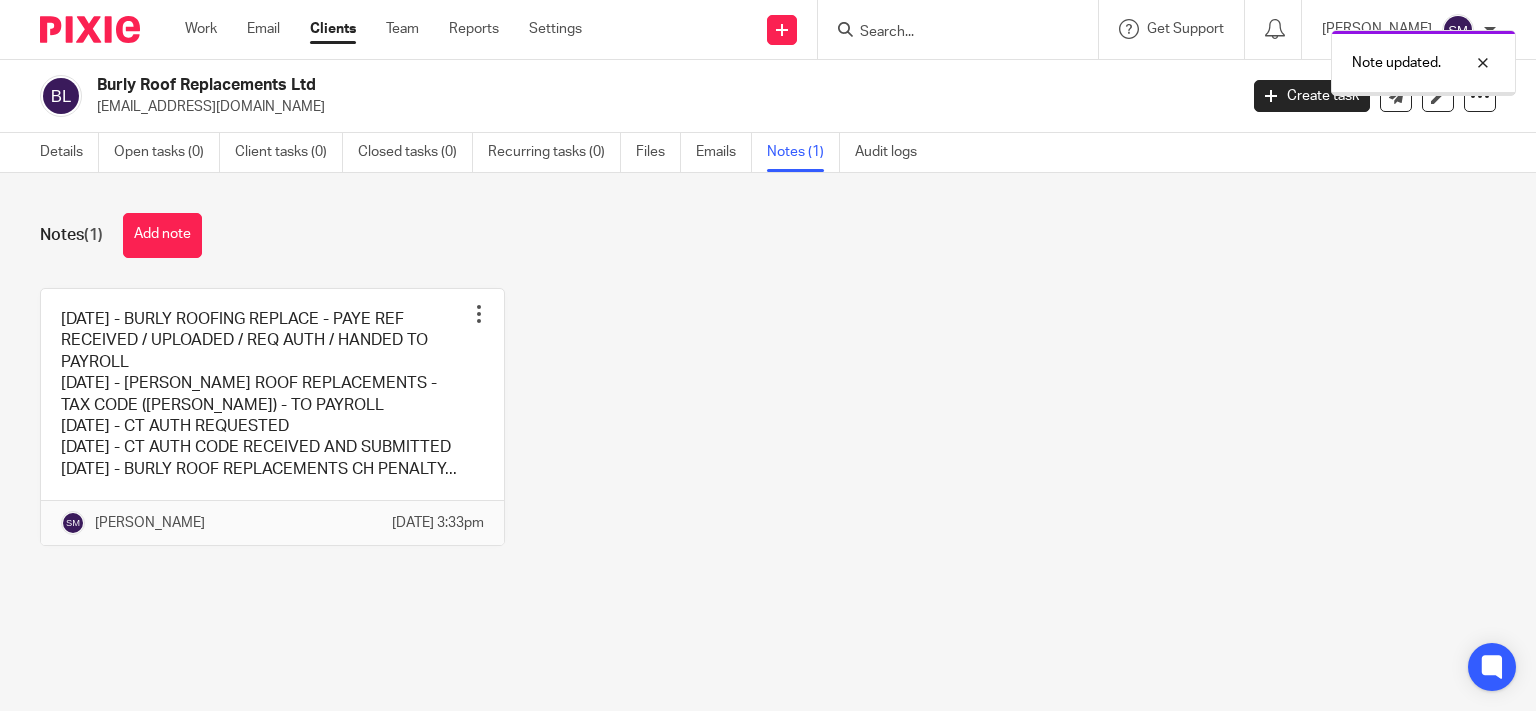 scroll, scrollTop: 0, scrollLeft: 0, axis: both 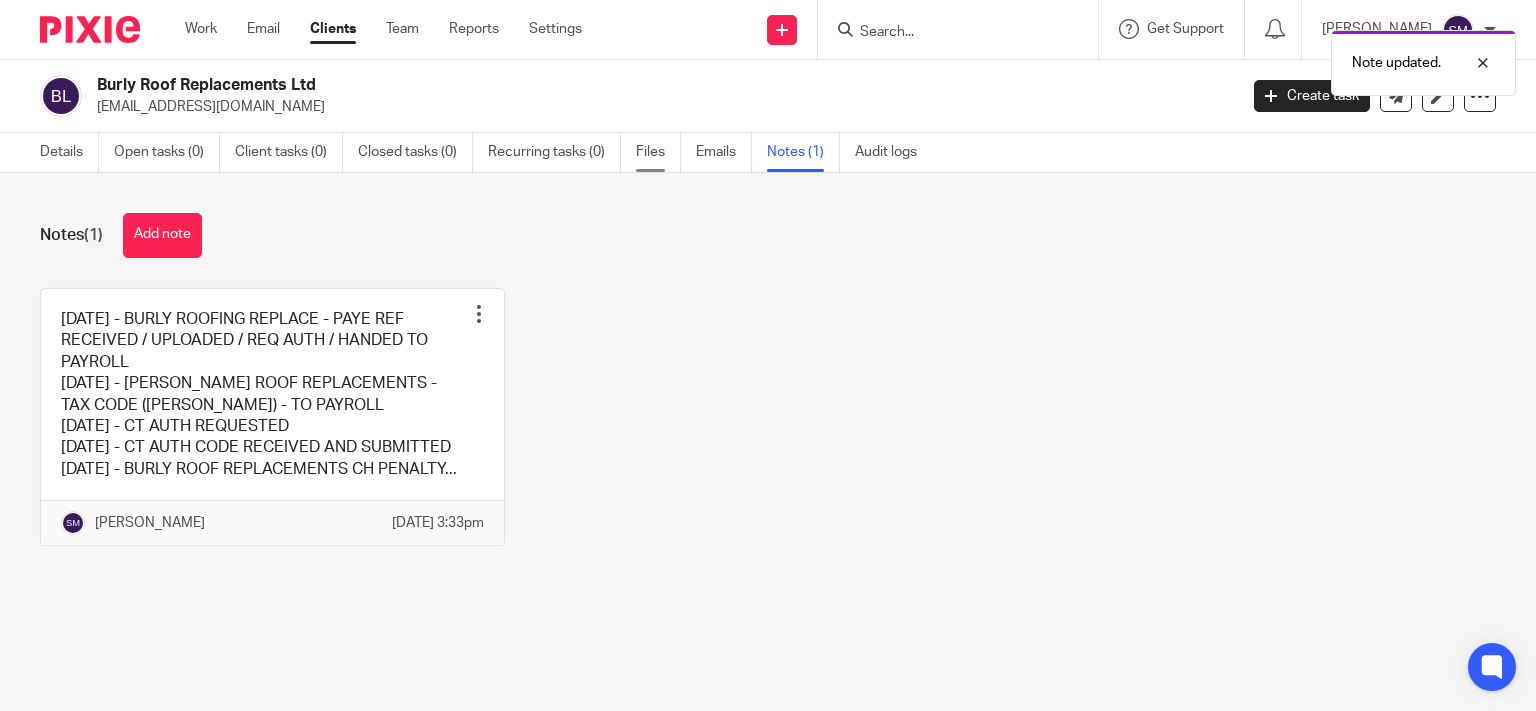 click on "Files" at bounding box center [658, 152] 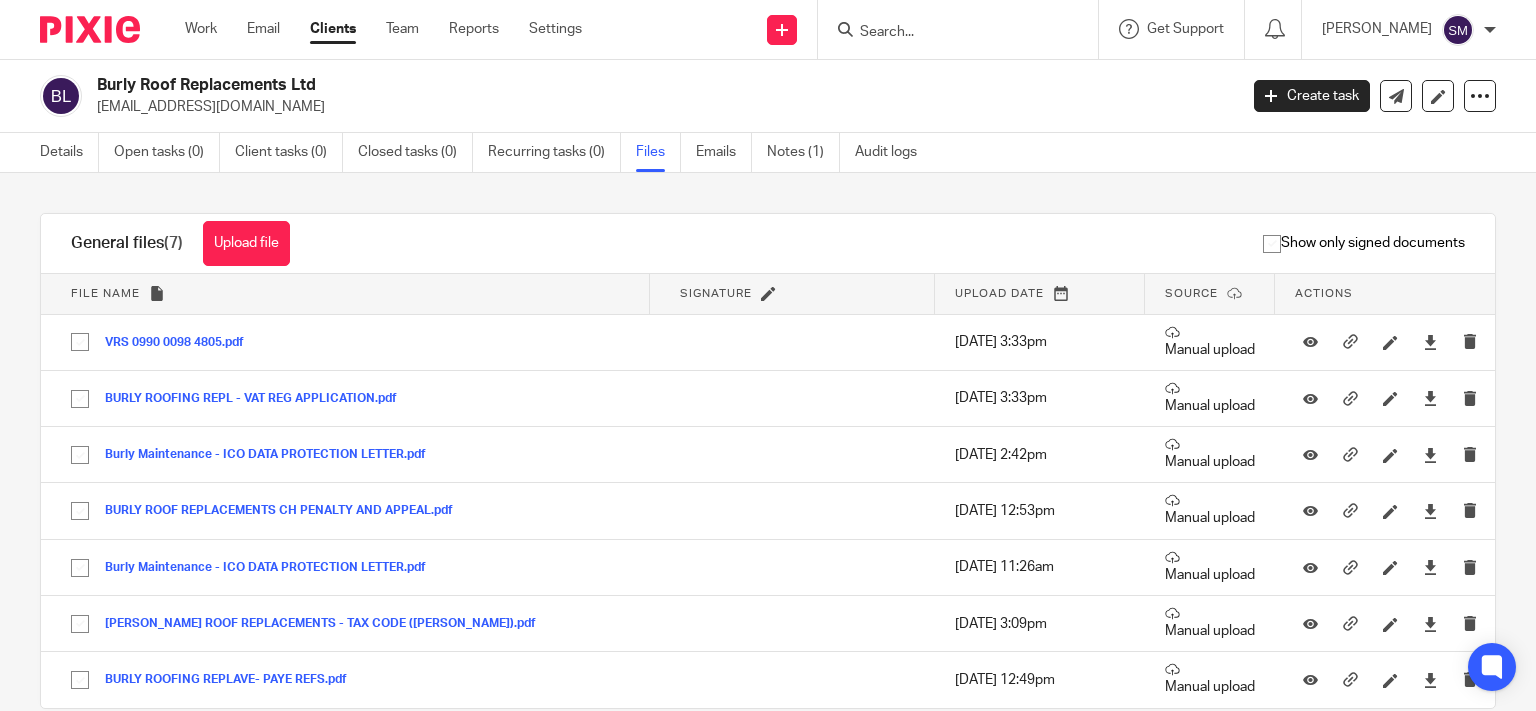 scroll, scrollTop: 0, scrollLeft: 0, axis: both 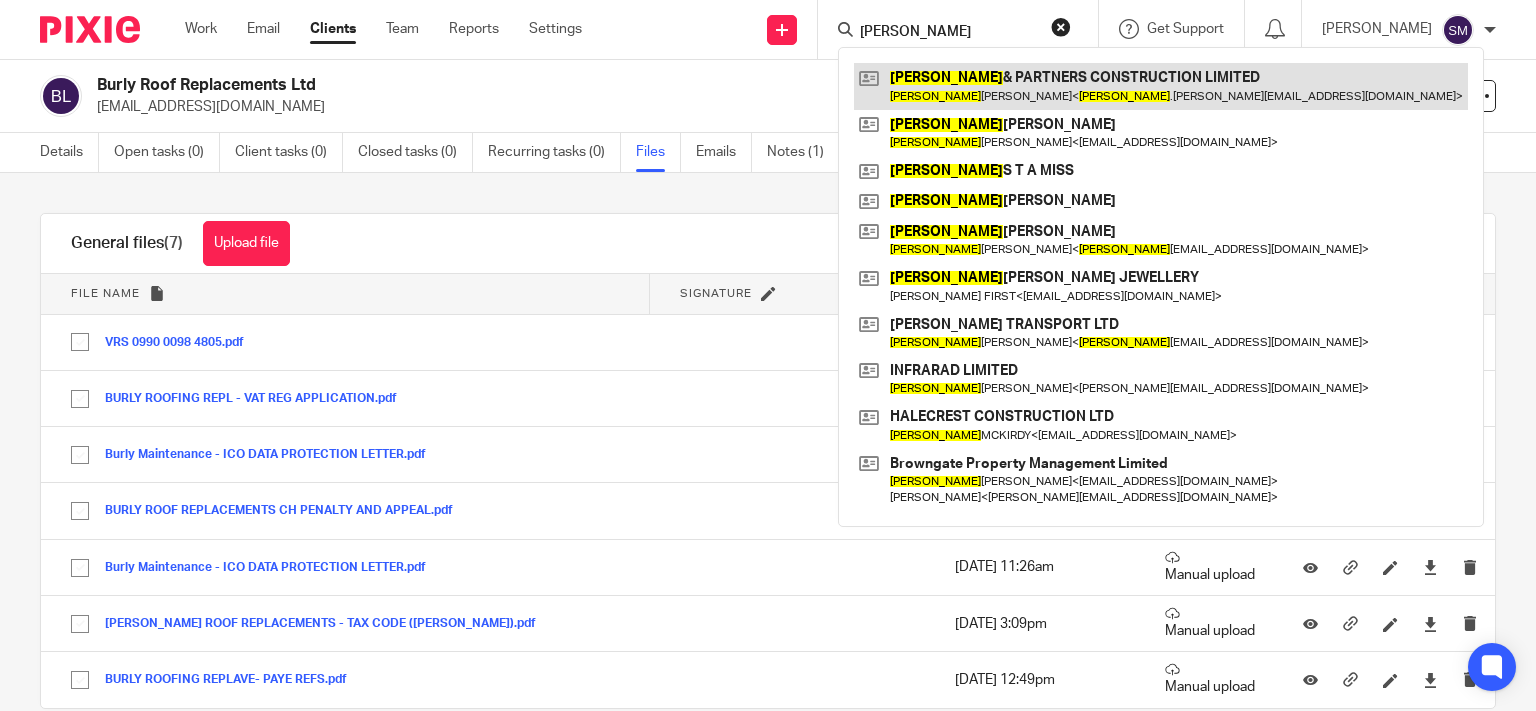 type on "robert" 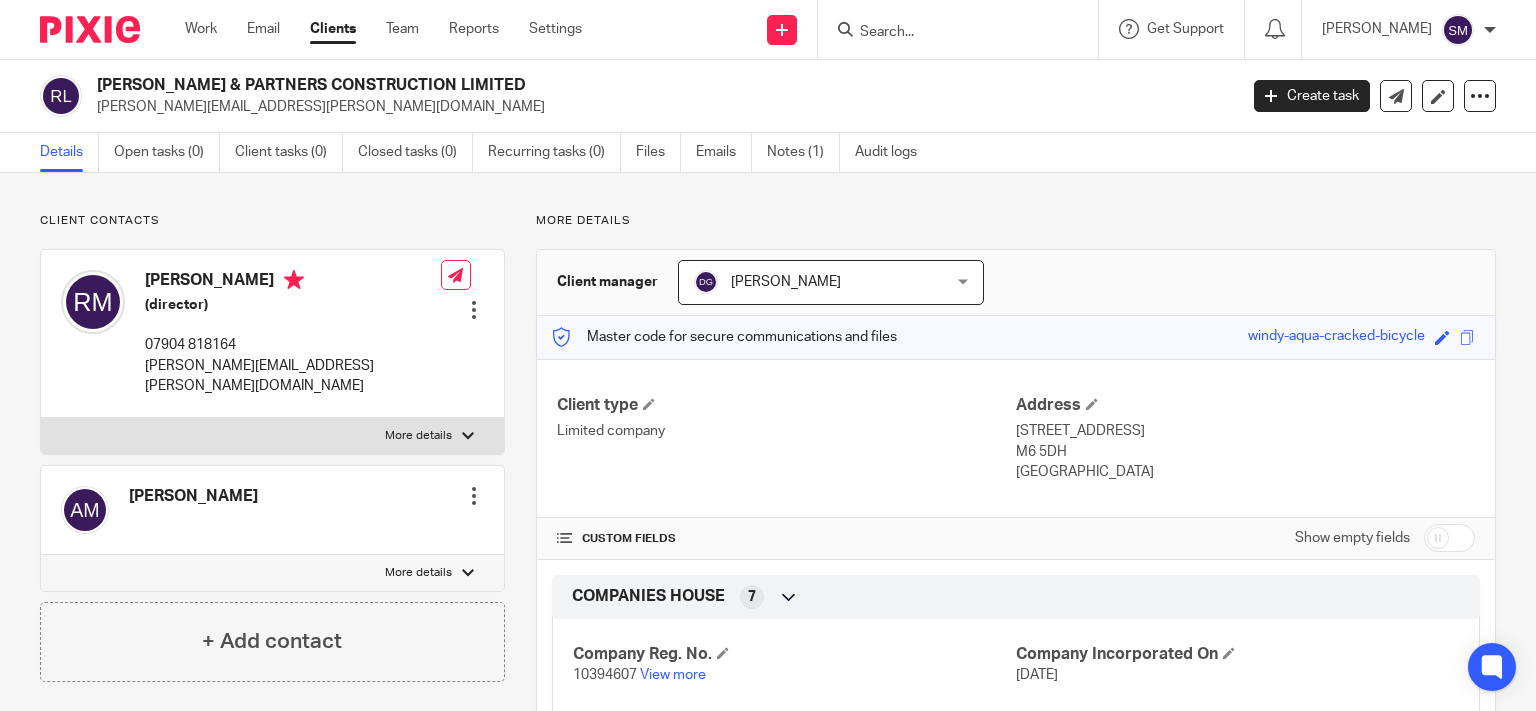 scroll, scrollTop: 0, scrollLeft: 0, axis: both 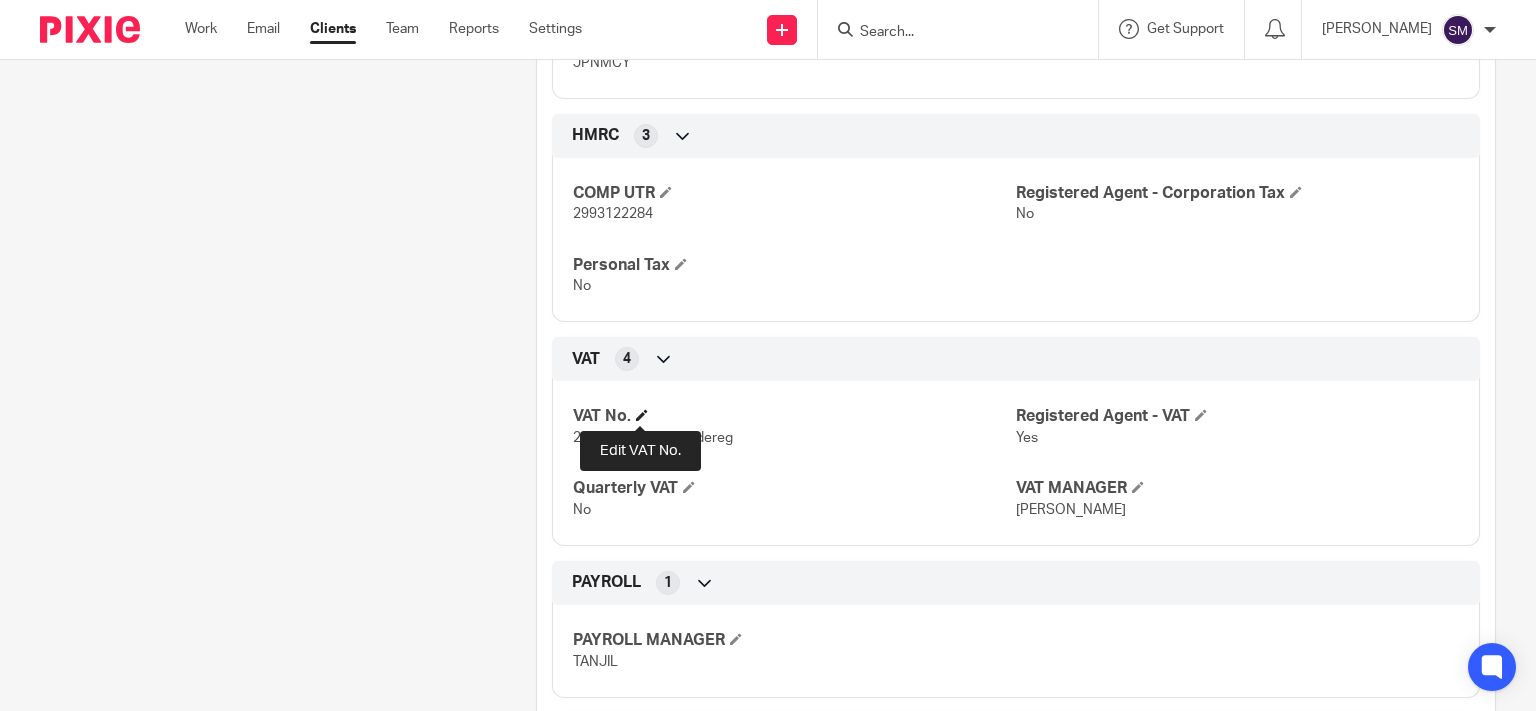click at bounding box center [642, 415] 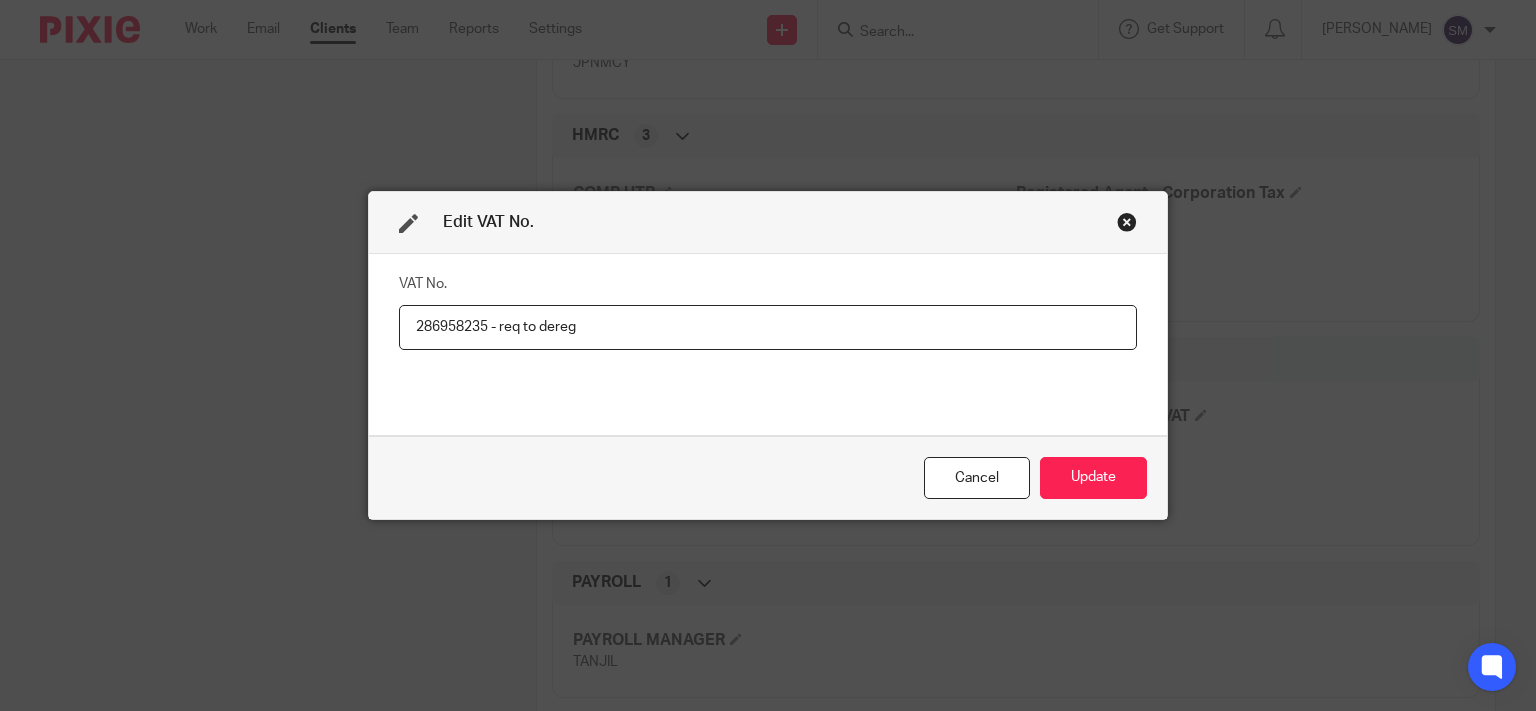 drag, startPoint x: 691, startPoint y: 334, endPoint x: 182, endPoint y: 215, distance: 522.7255 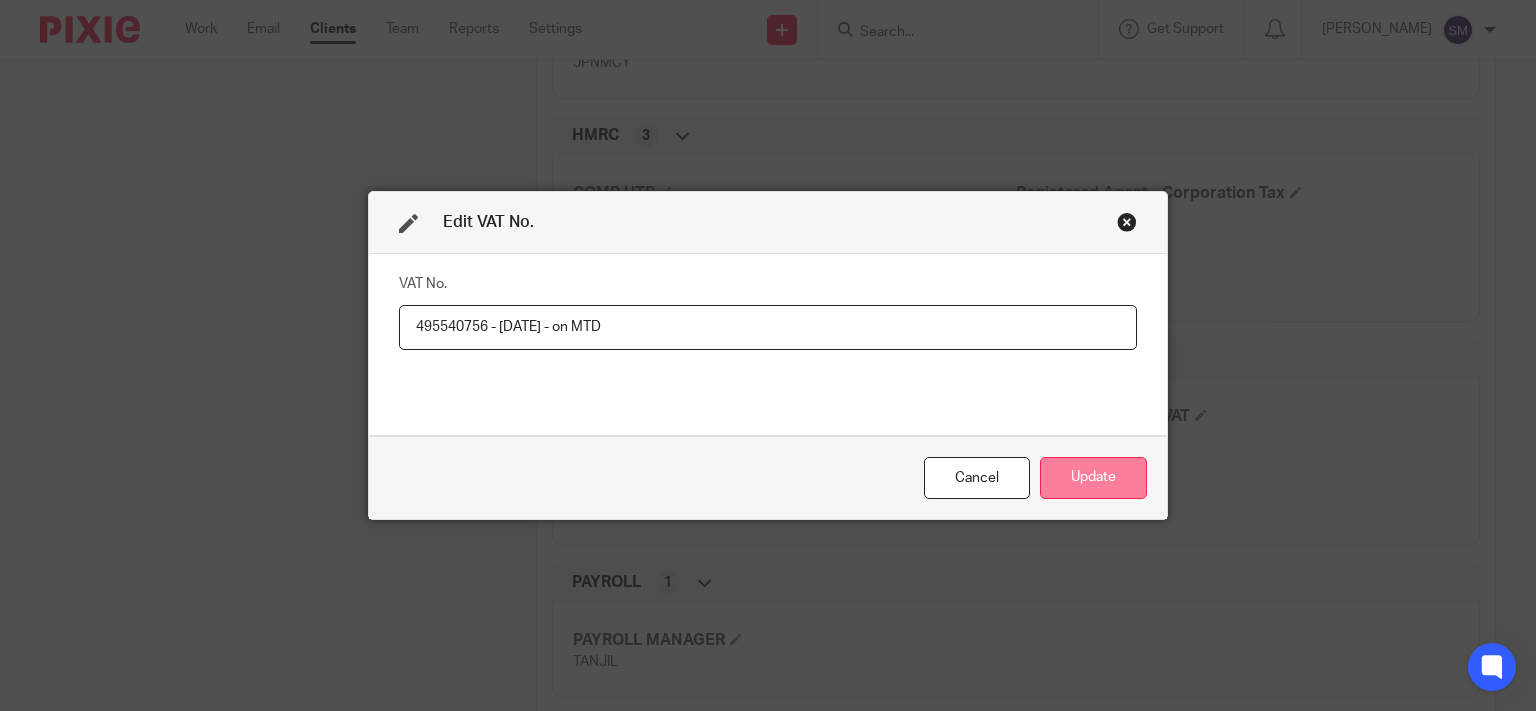 type on "495540756 - 01/04/2025 - on MTD" 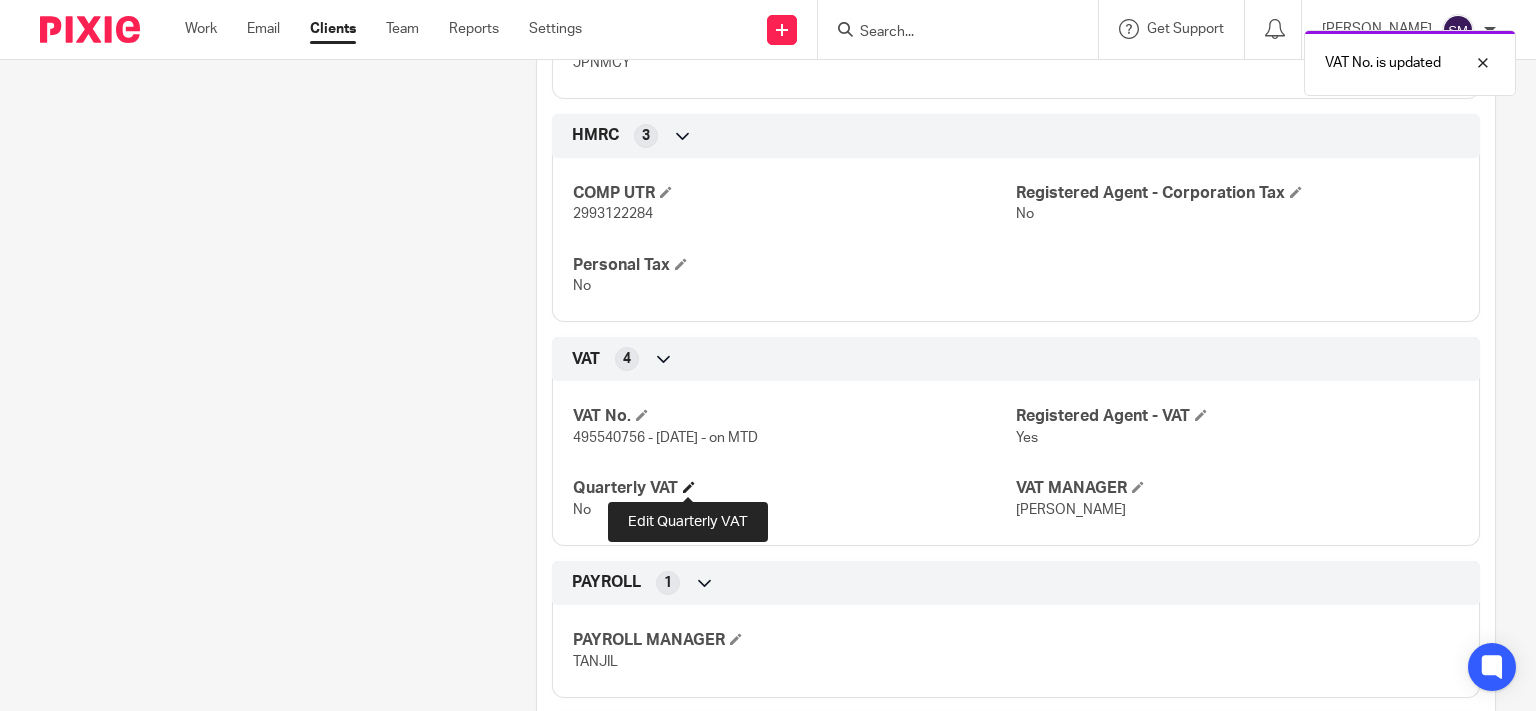 click at bounding box center [689, 487] 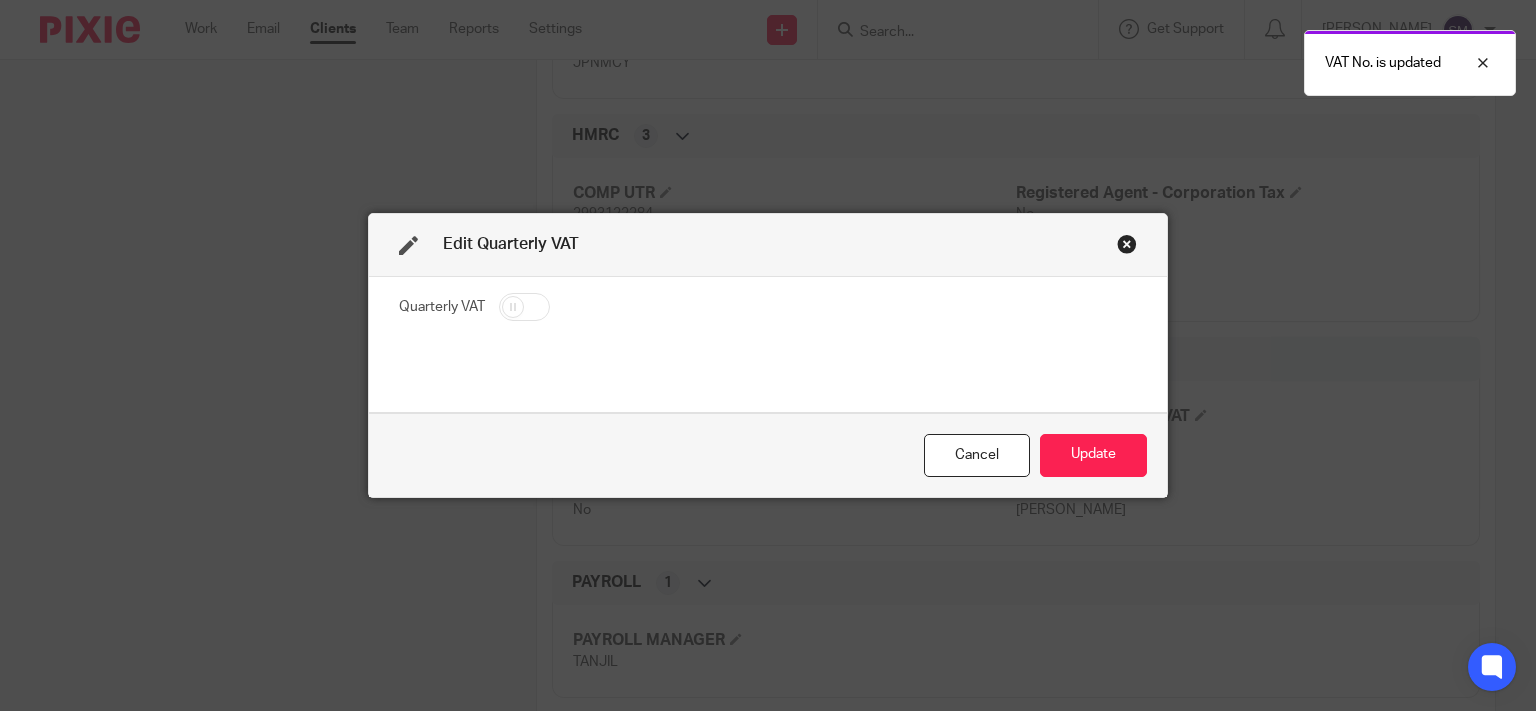 click at bounding box center [524, 307] 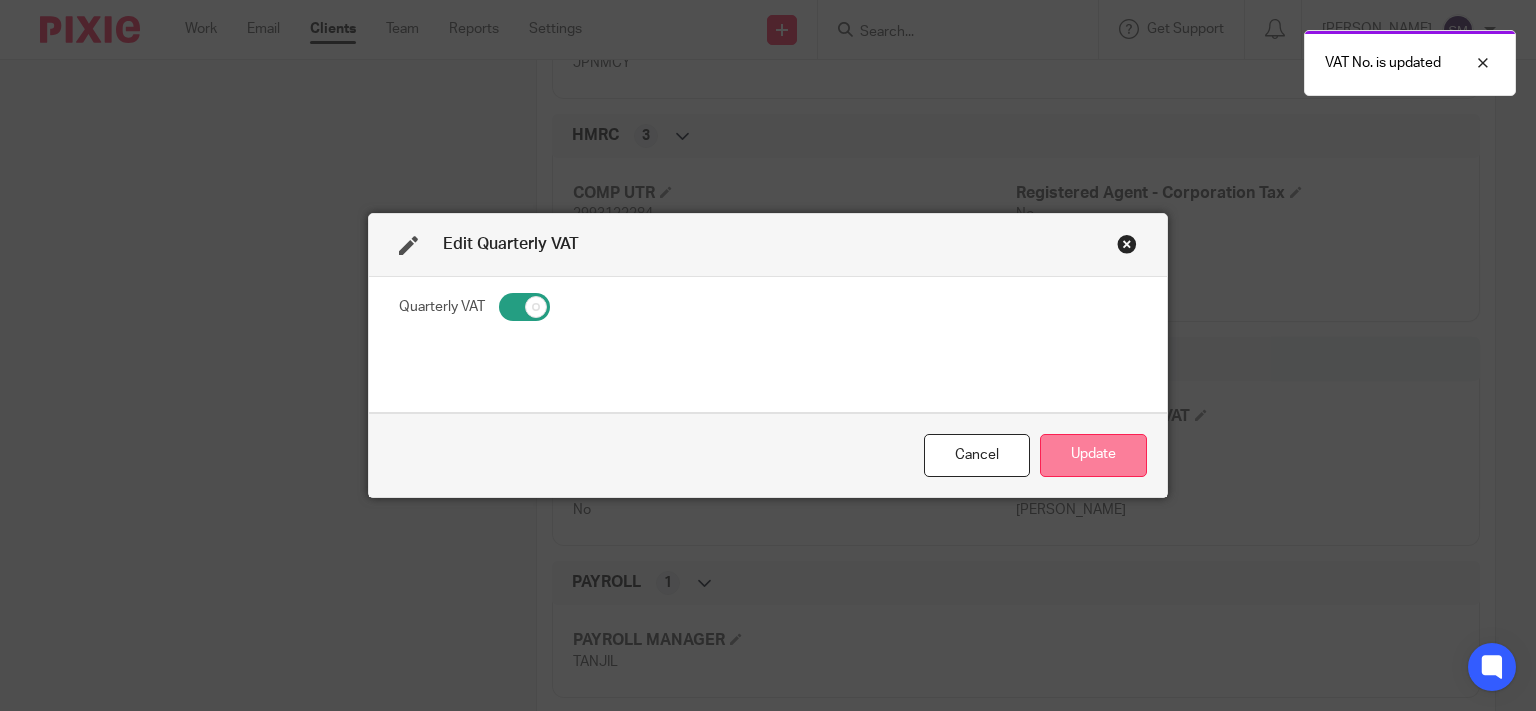 click on "Update" at bounding box center (1093, 455) 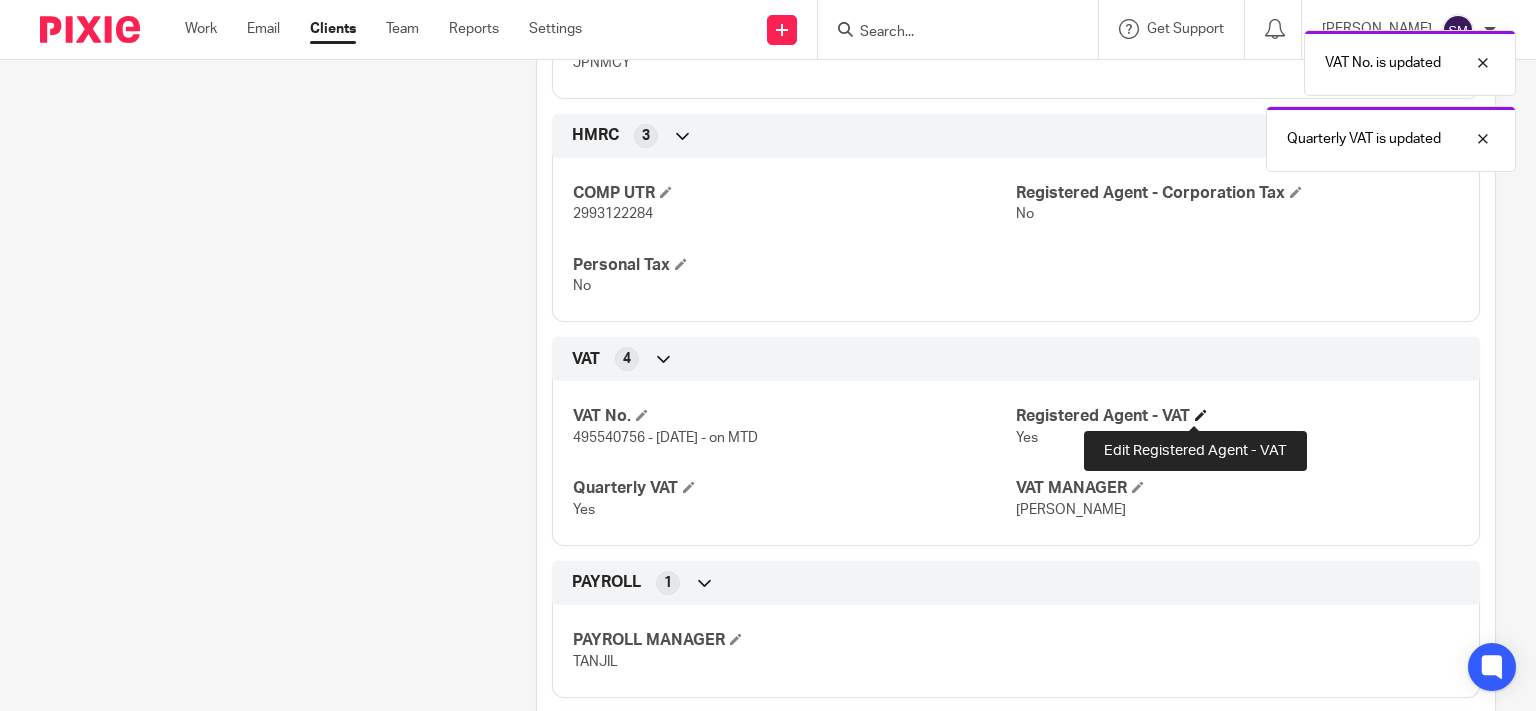 click at bounding box center [1201, 415] 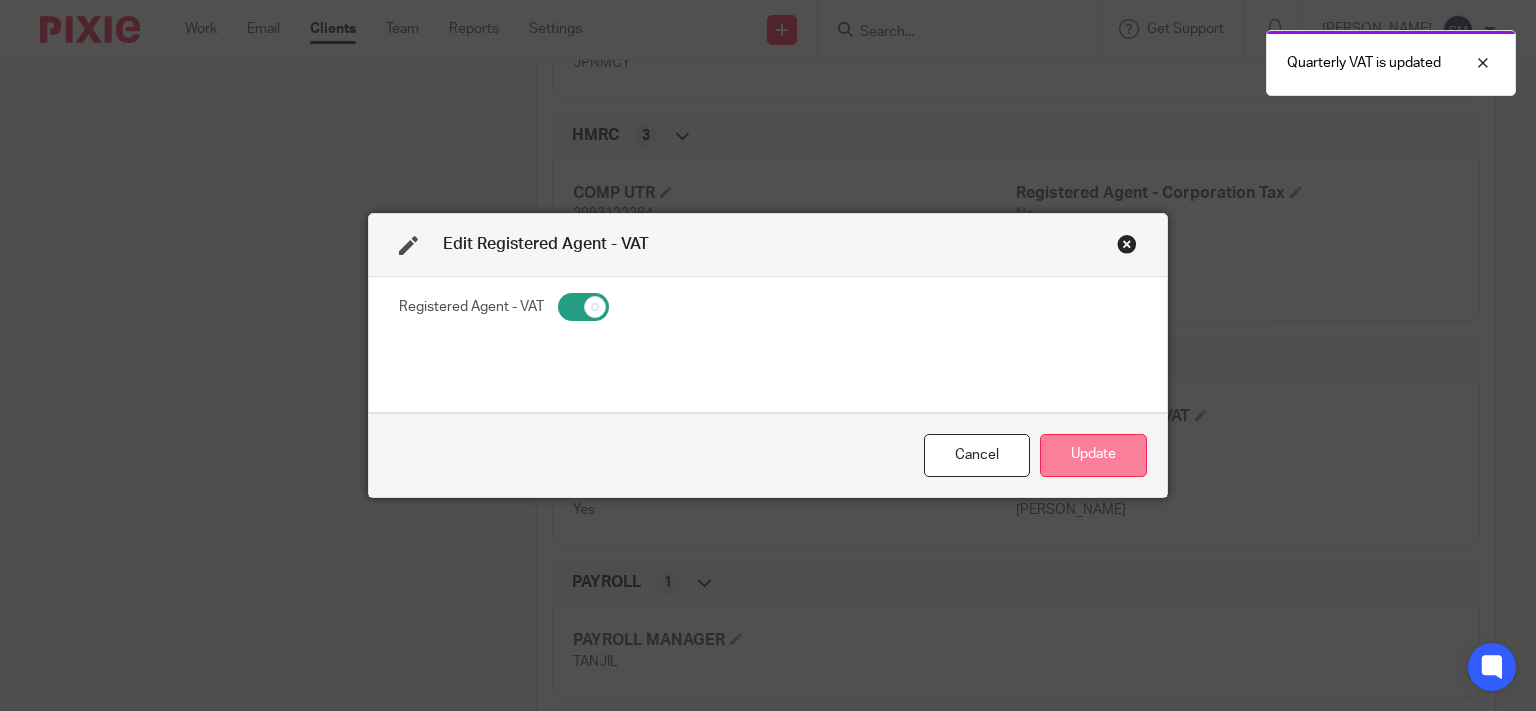 click on "Update" at bounding box center [1093, 455] 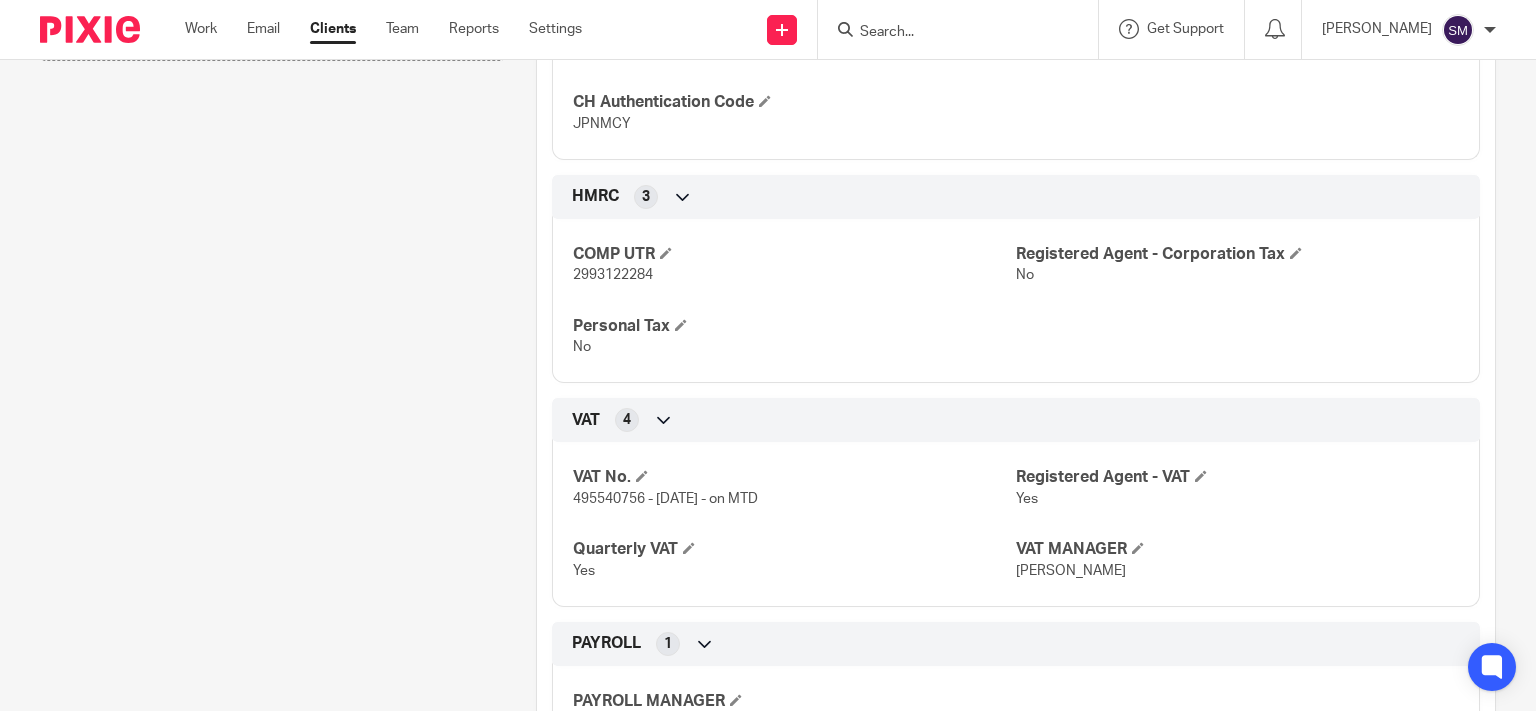 scroll, scrollTop: 768, scrollLeft: 0, axis: vertical 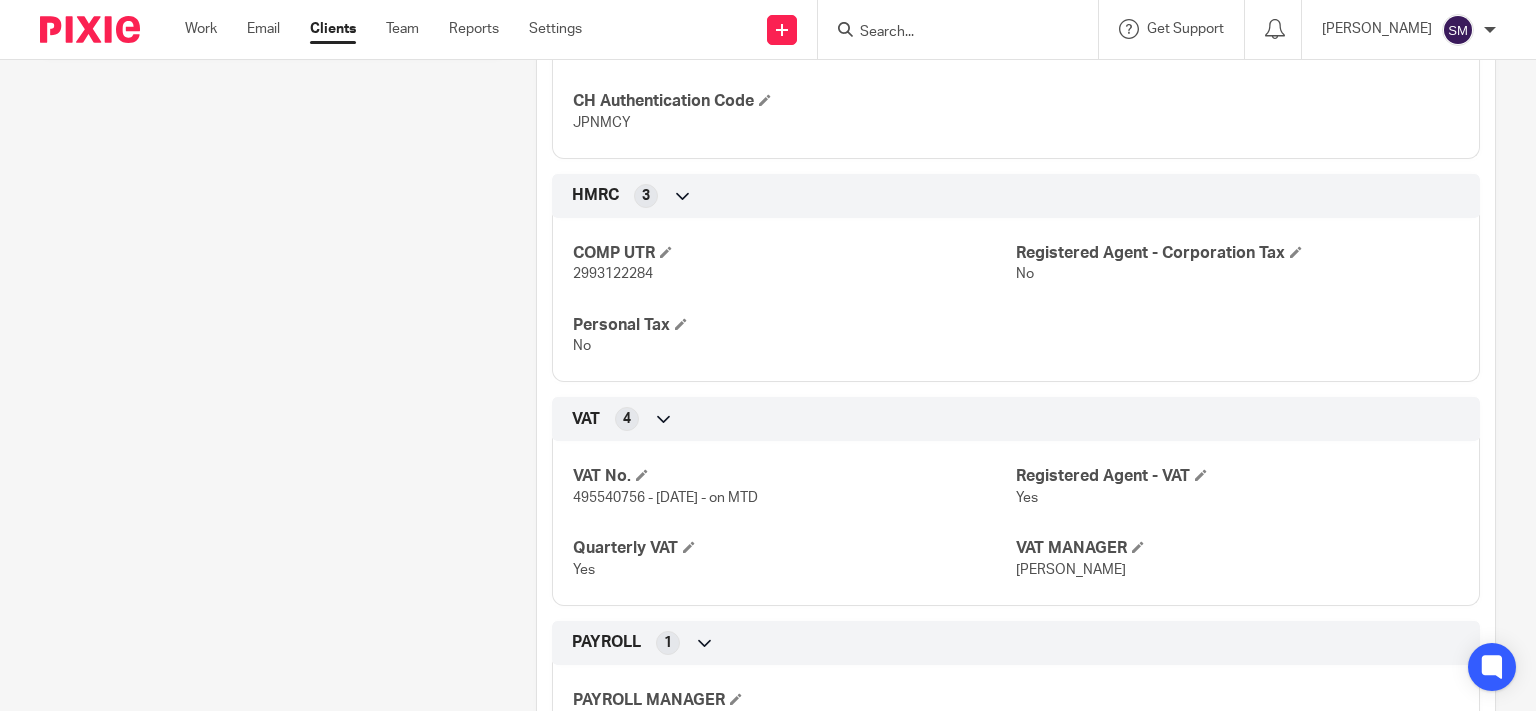 click at bounding box center [664, 419] 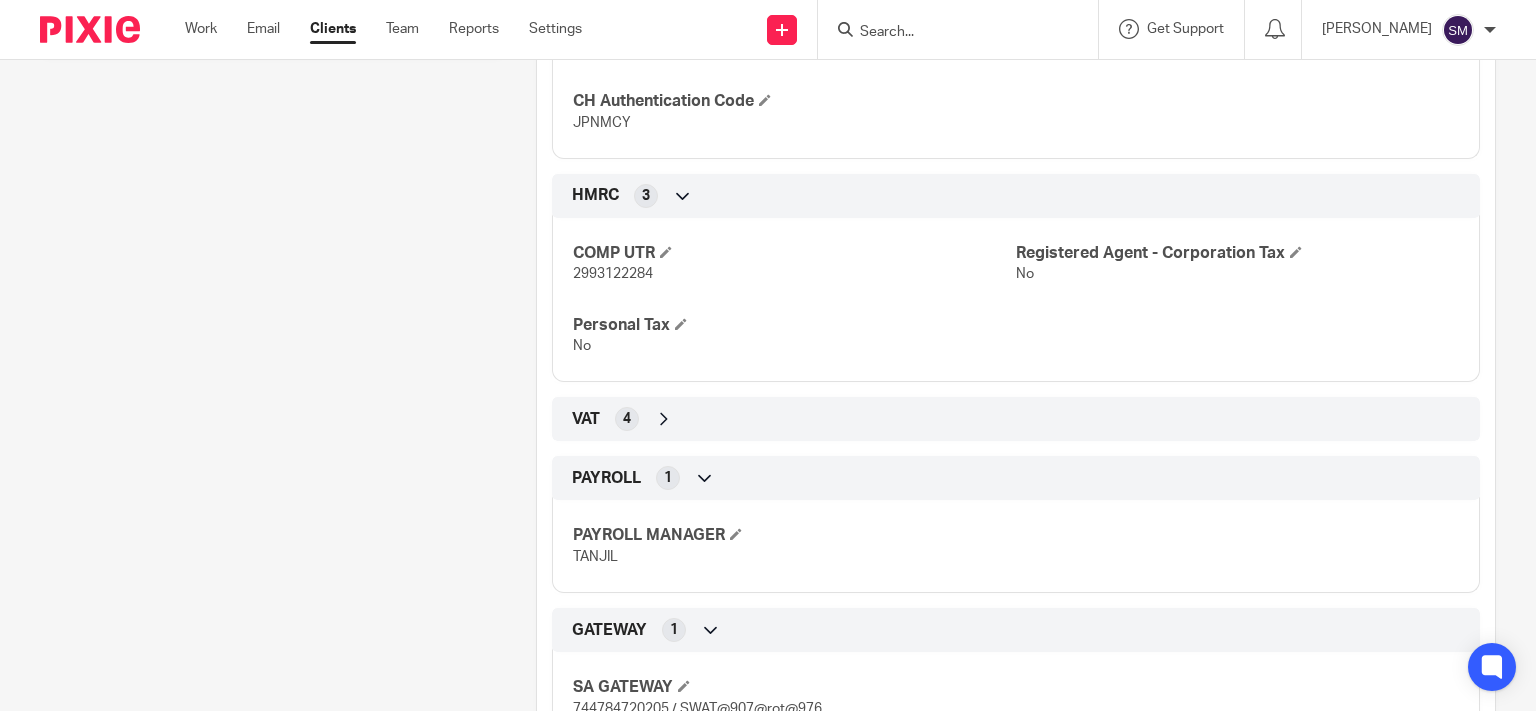 click at bounding box center (664, 419) 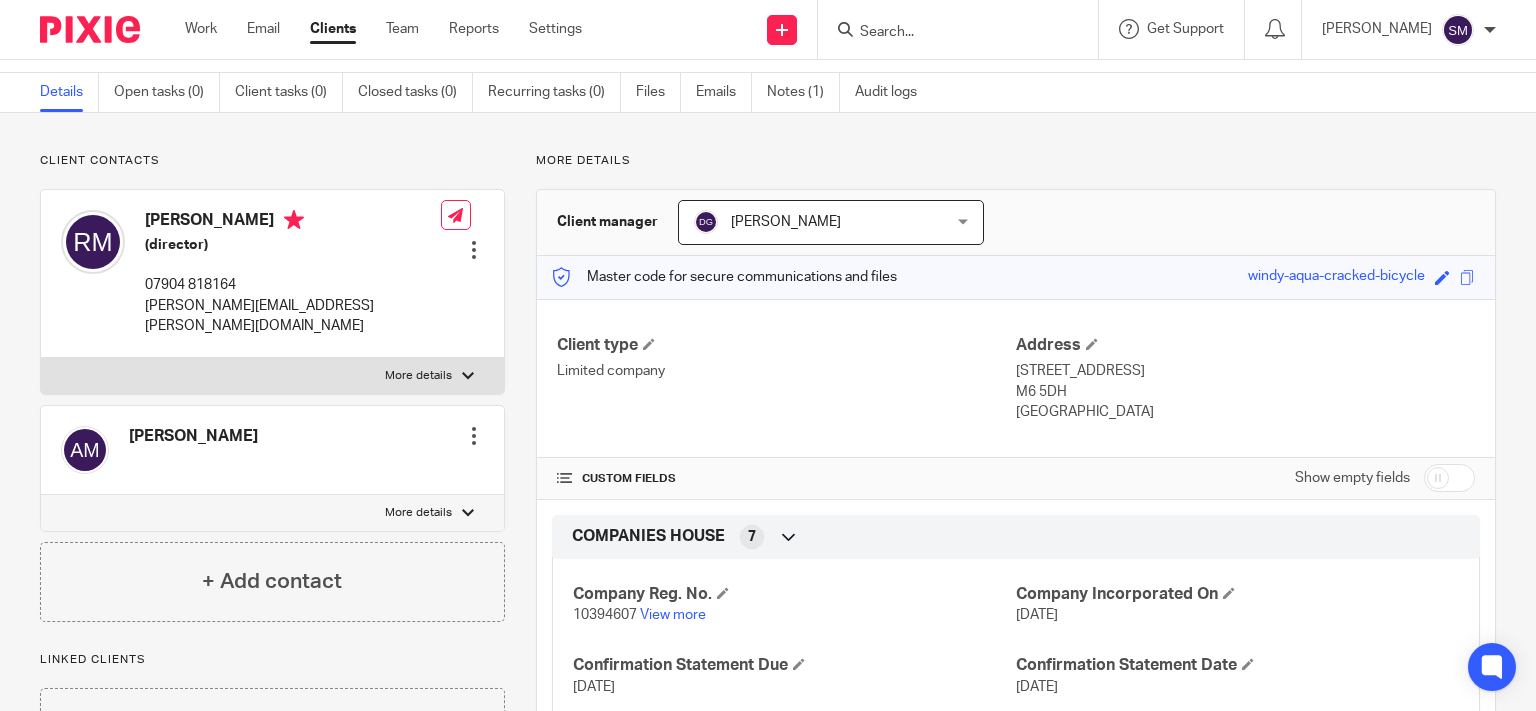 scroll, scrollTop: 0, scrollLeft: 0, axis: both 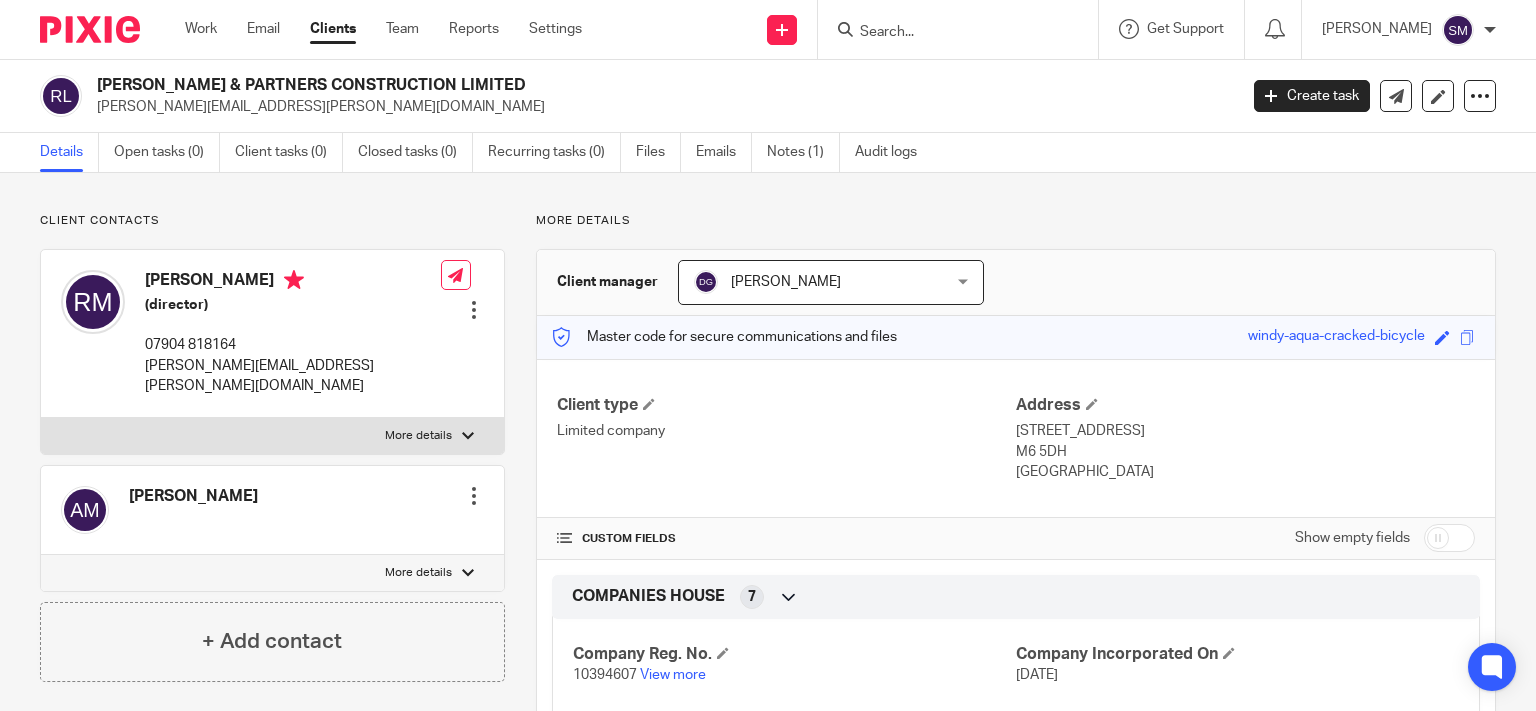 click at bounding box center [1449, 538] 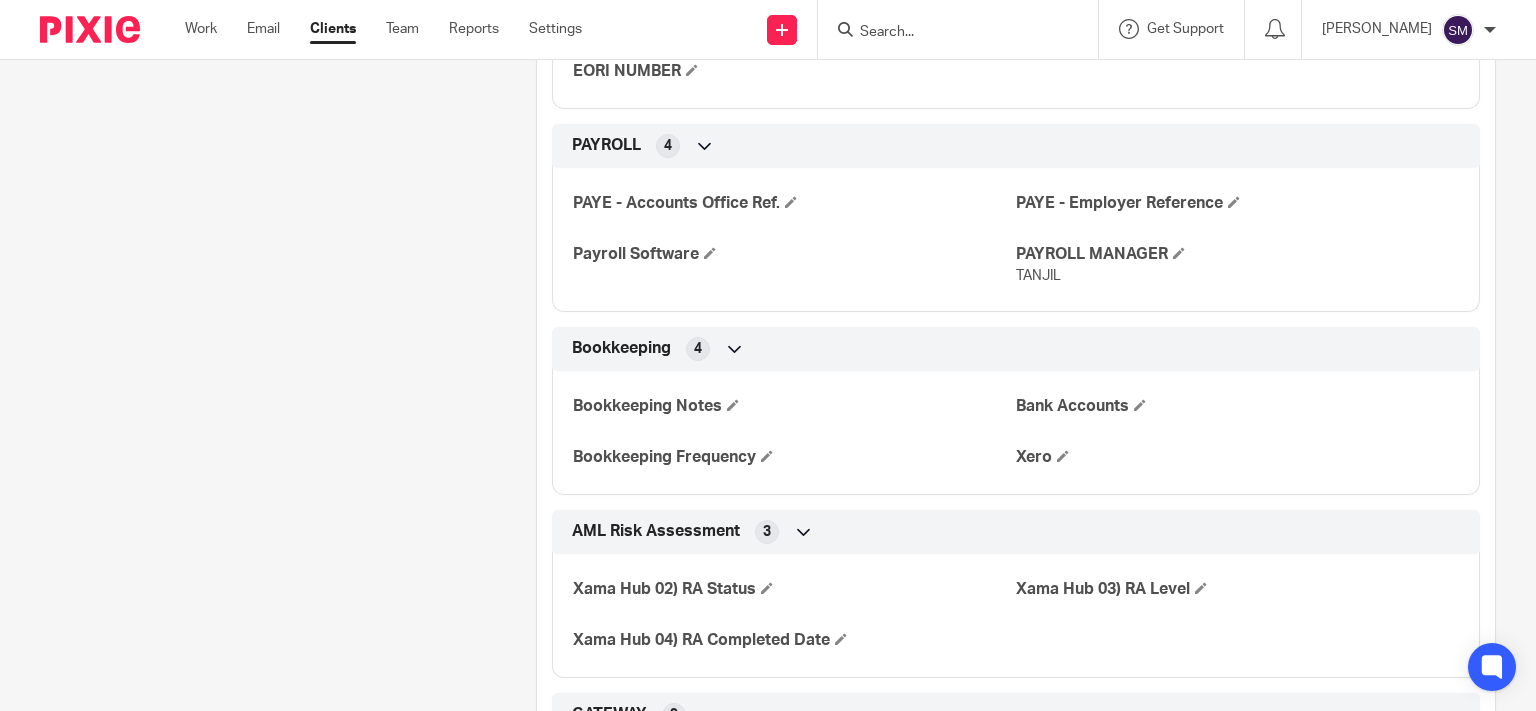 scroll, scrollTop: 1818, scrollLeft: 0, axis: vertical 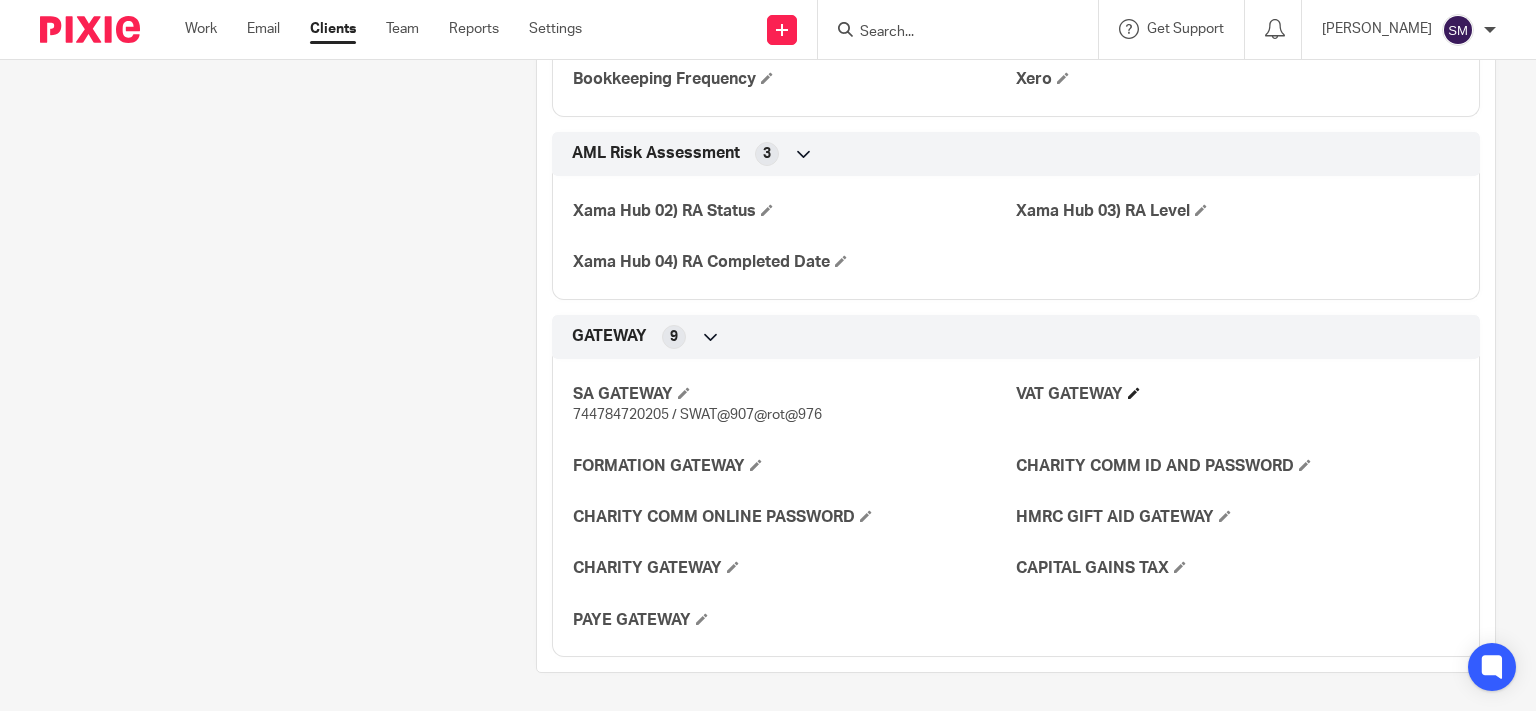 click on "VAT GATEWAY" at bounding box center [1237, 394] 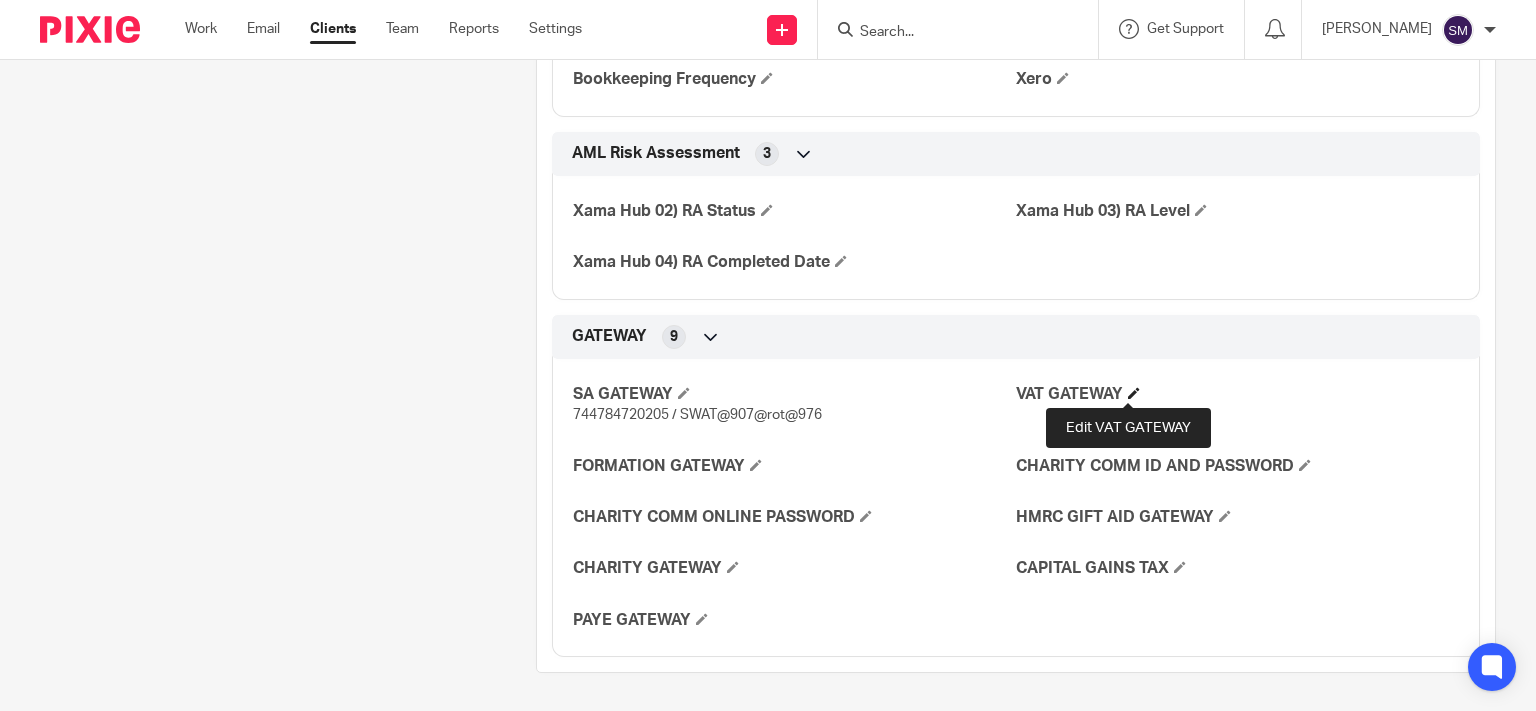 click at bounding box center [1134, 393] 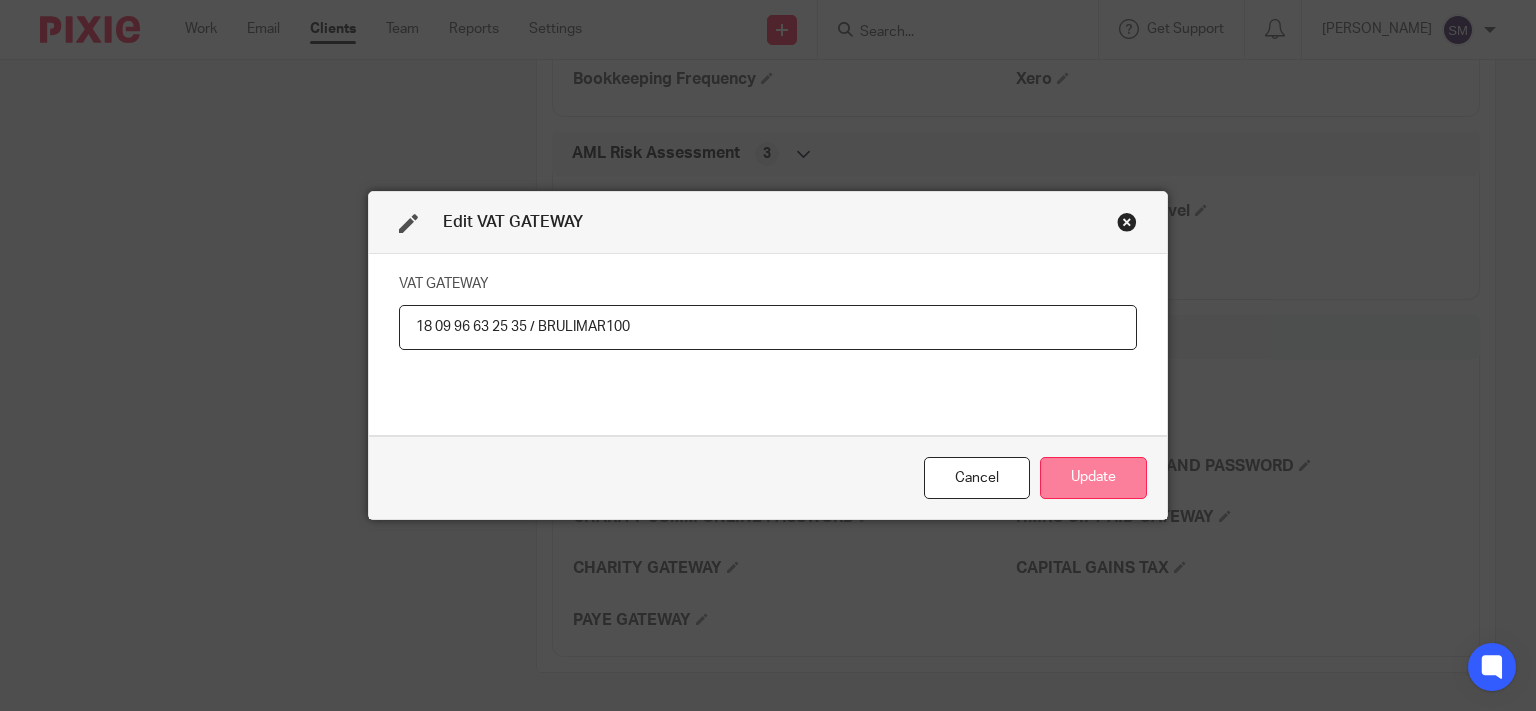 type on "18 09 96 63 25 35 / BRULIMAR100" 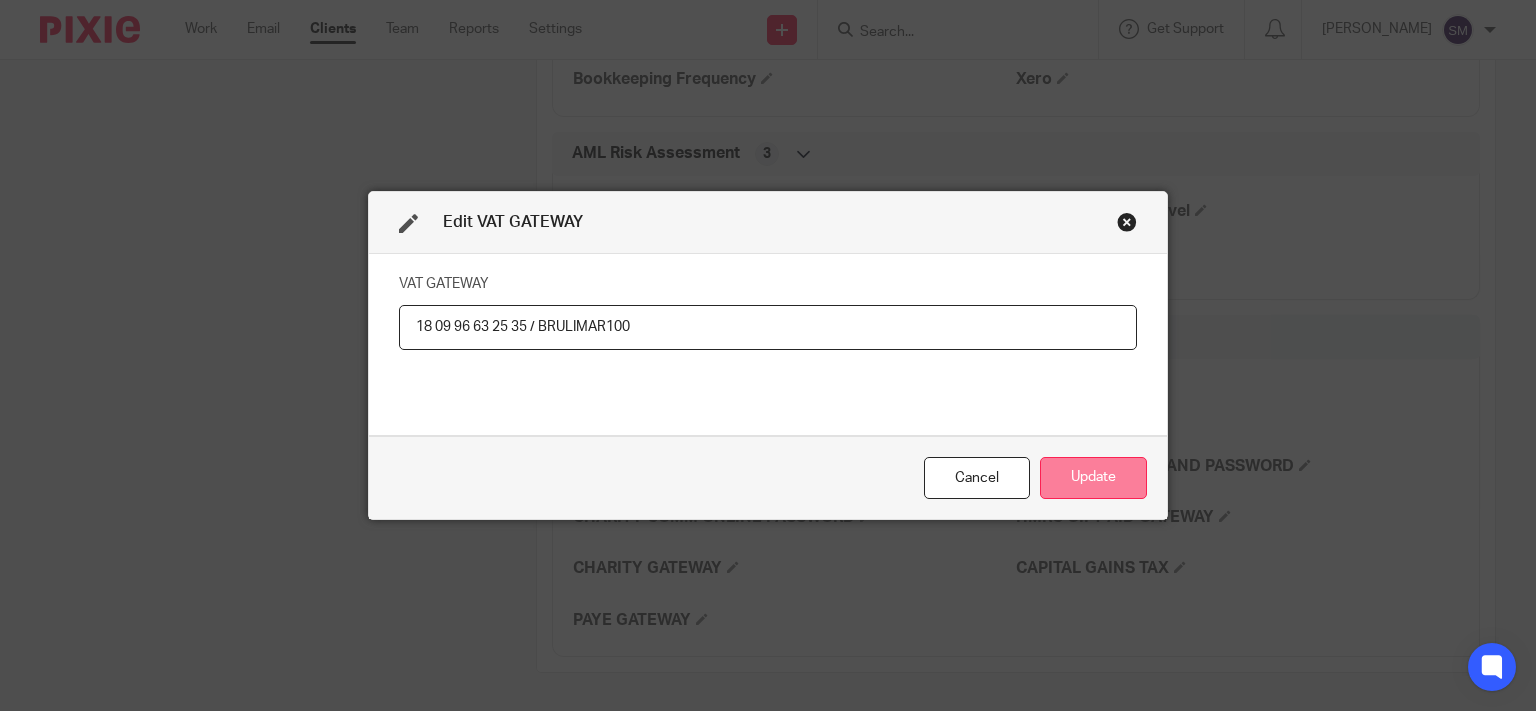 click on "Update" at bounding box center (1093, 478) 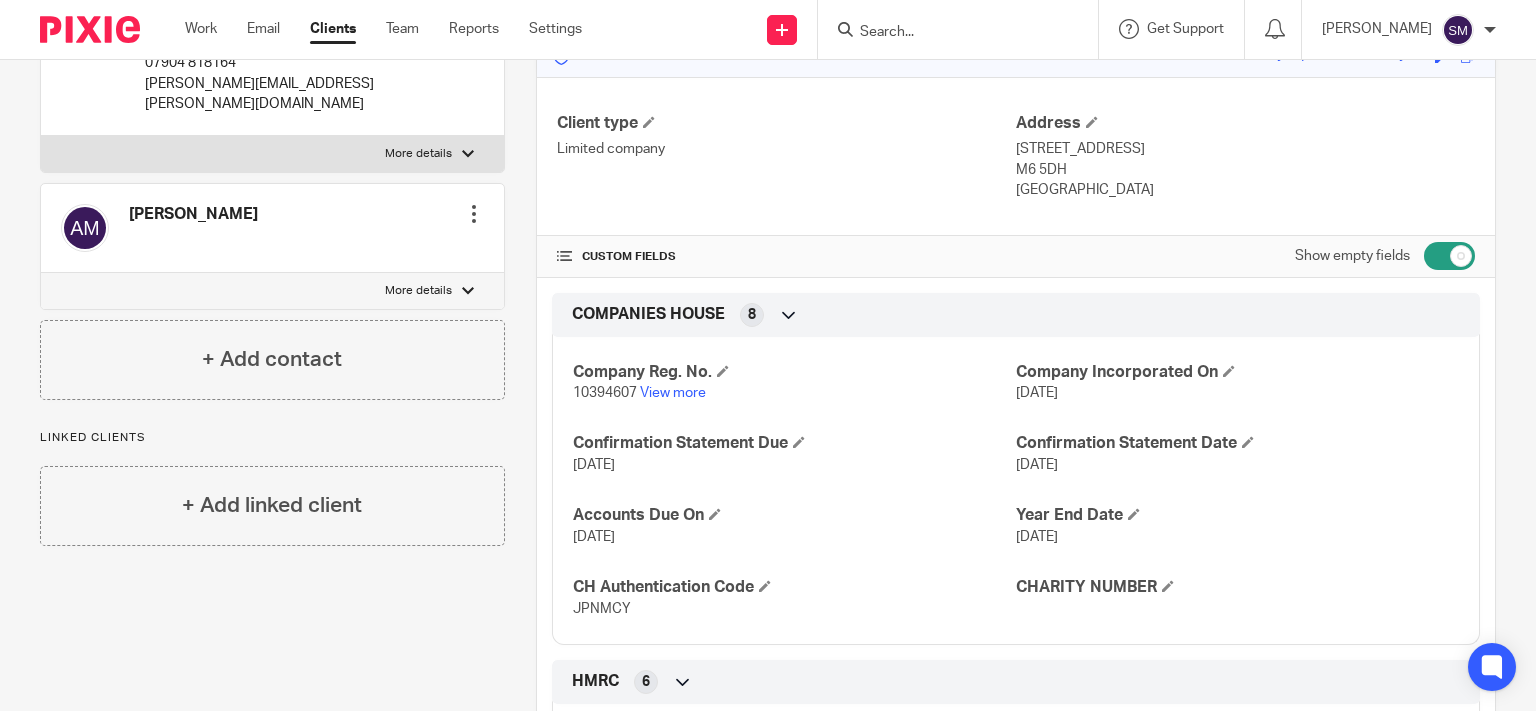scroll, scrollTop: 0, scrollLeft: 0, axis: both 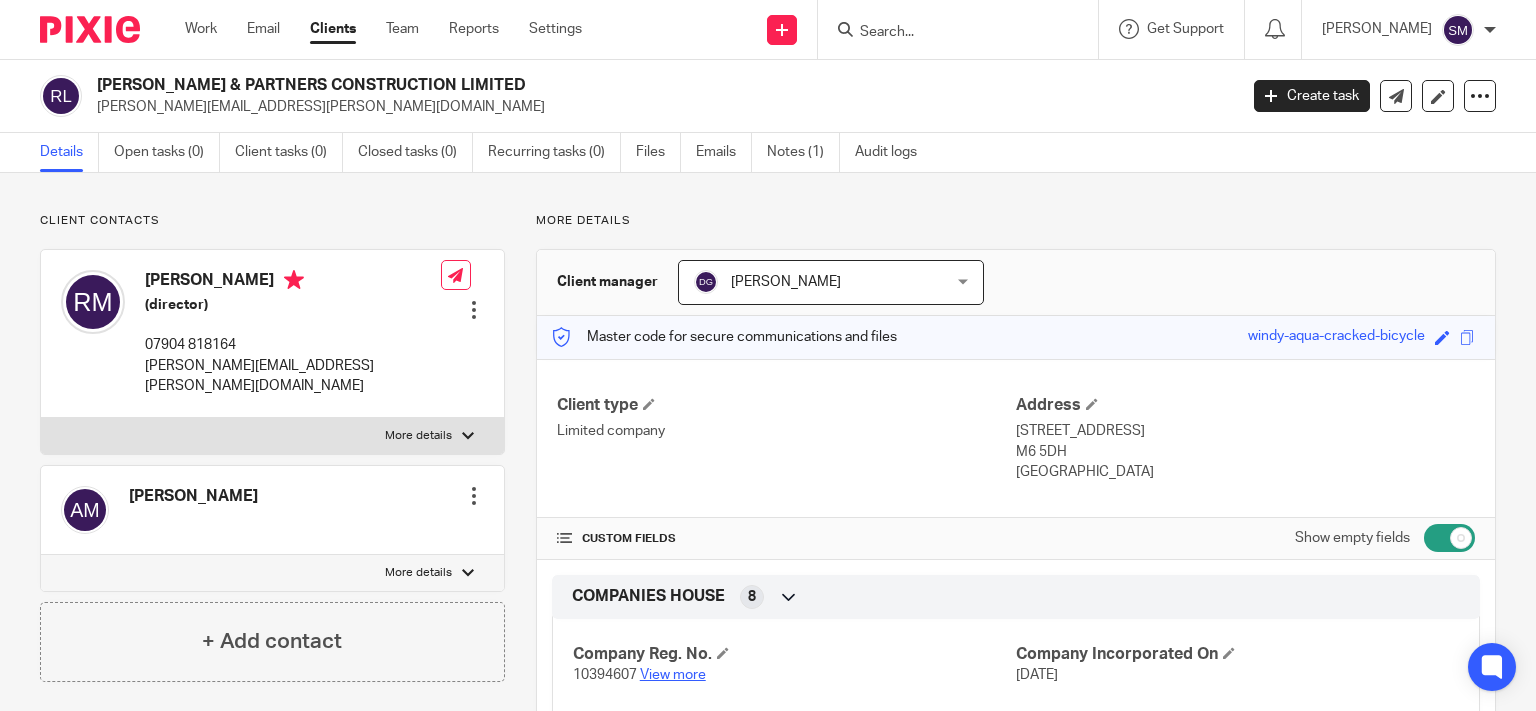 click on "View more" at bounding box center [673, 675] 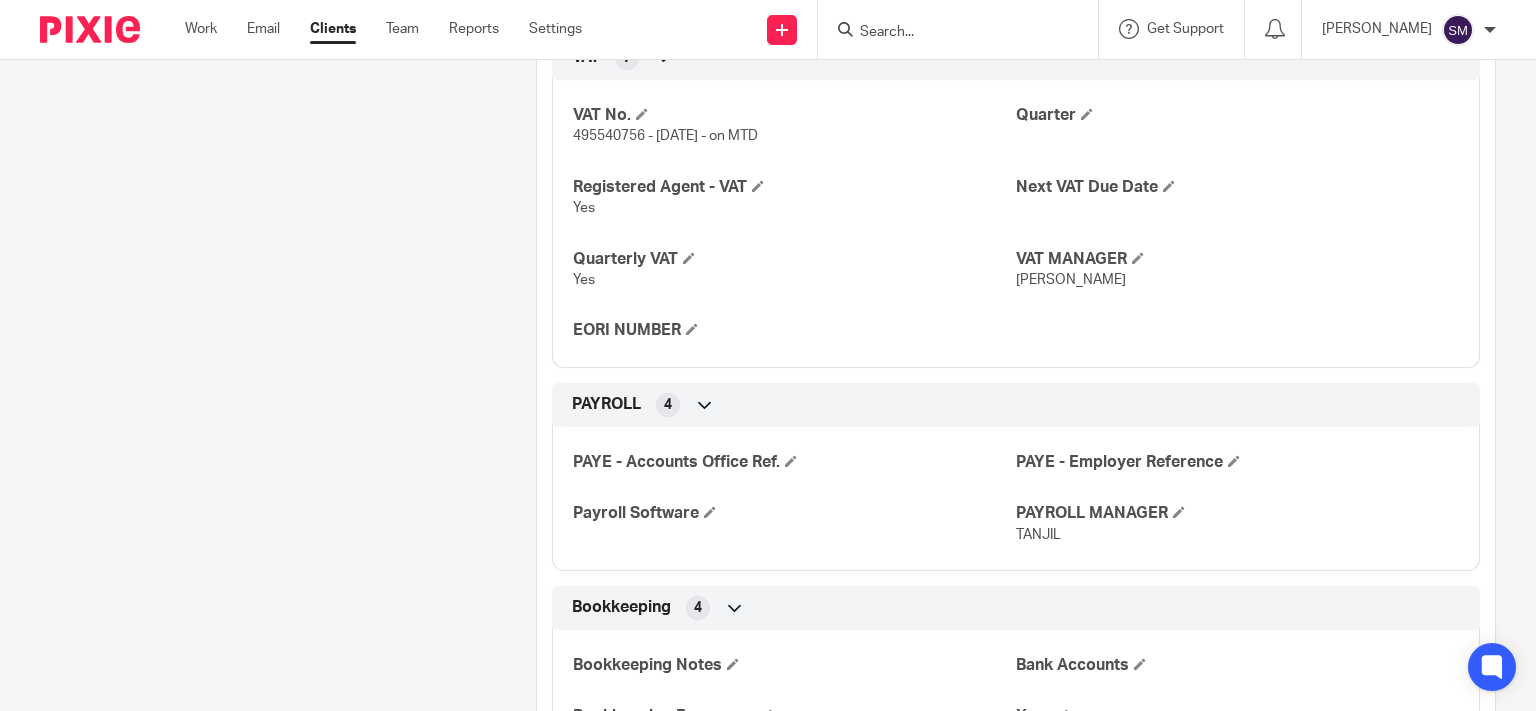 scroll, scrollTop: 1056, scrollLeft: 0, axis: vertical 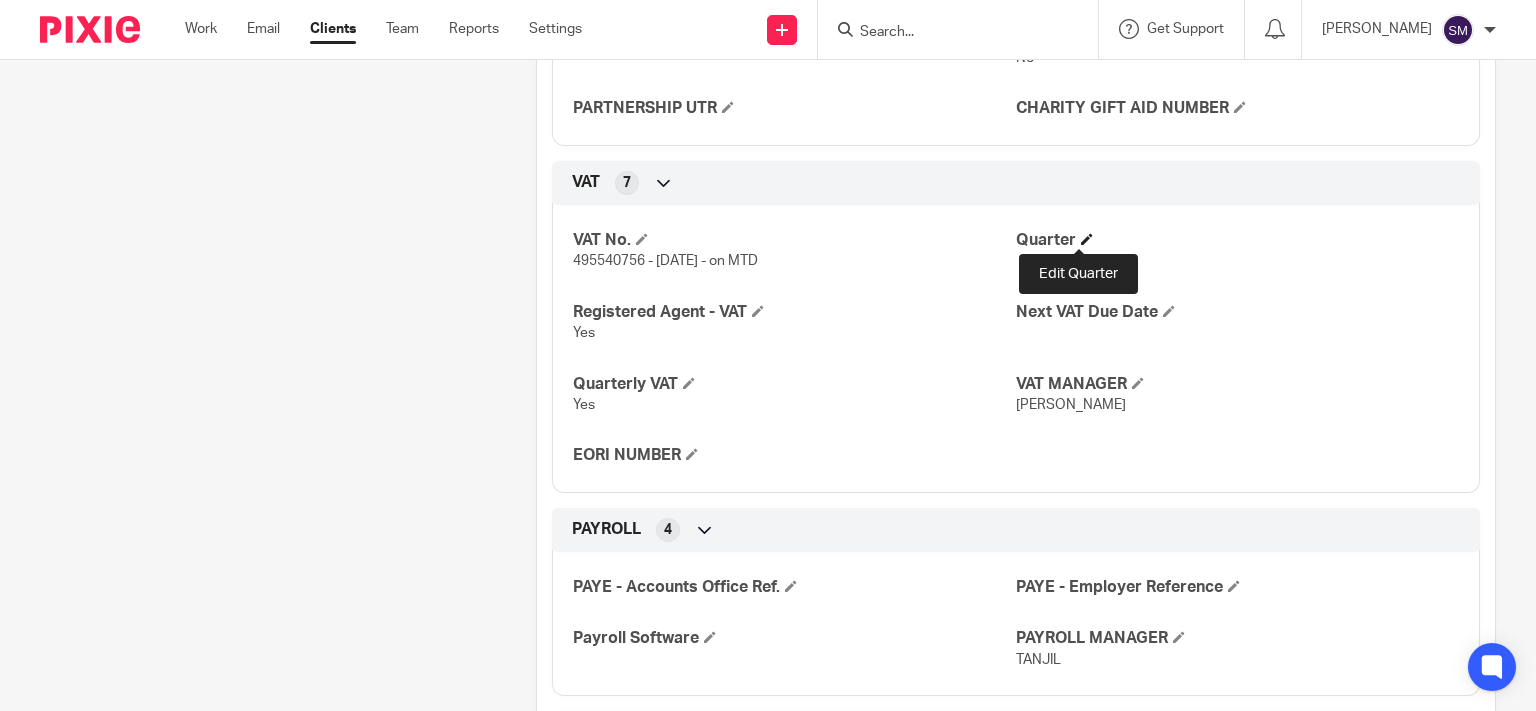 click at bounding box center [1087, 239] 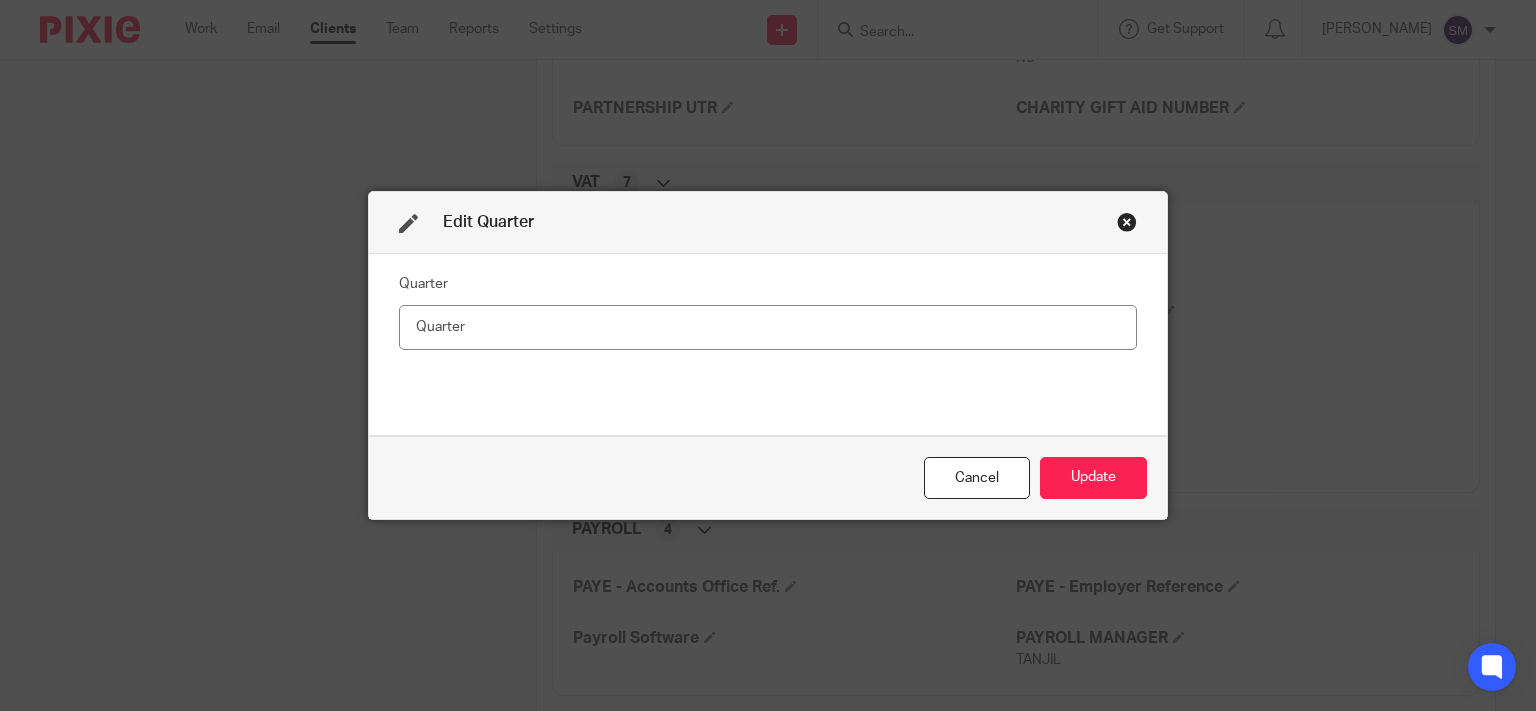 click at bounding box center [768, 327] 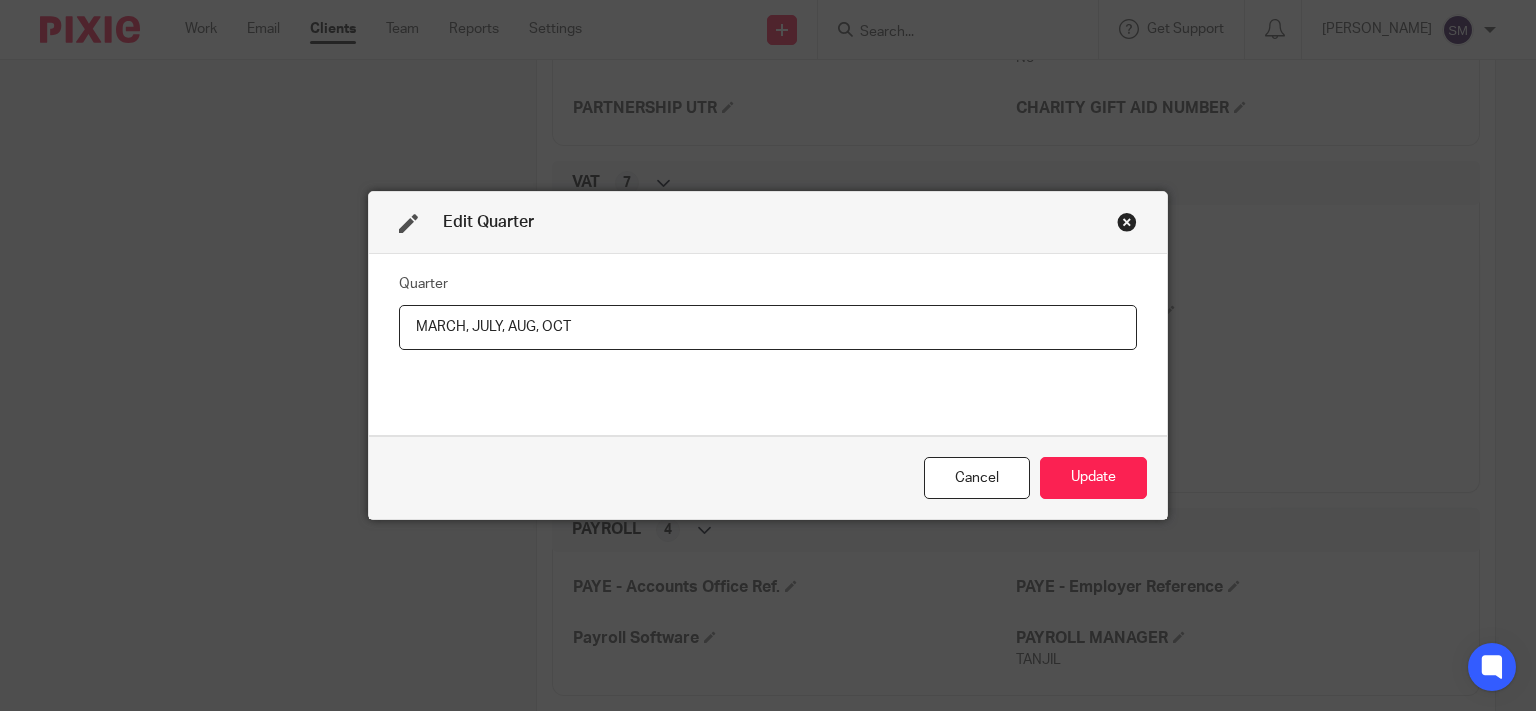 drag, startPoint x: 525, startPoint y: 314, endPoint x: 458, endPoint y: 306, distance: 67.47592 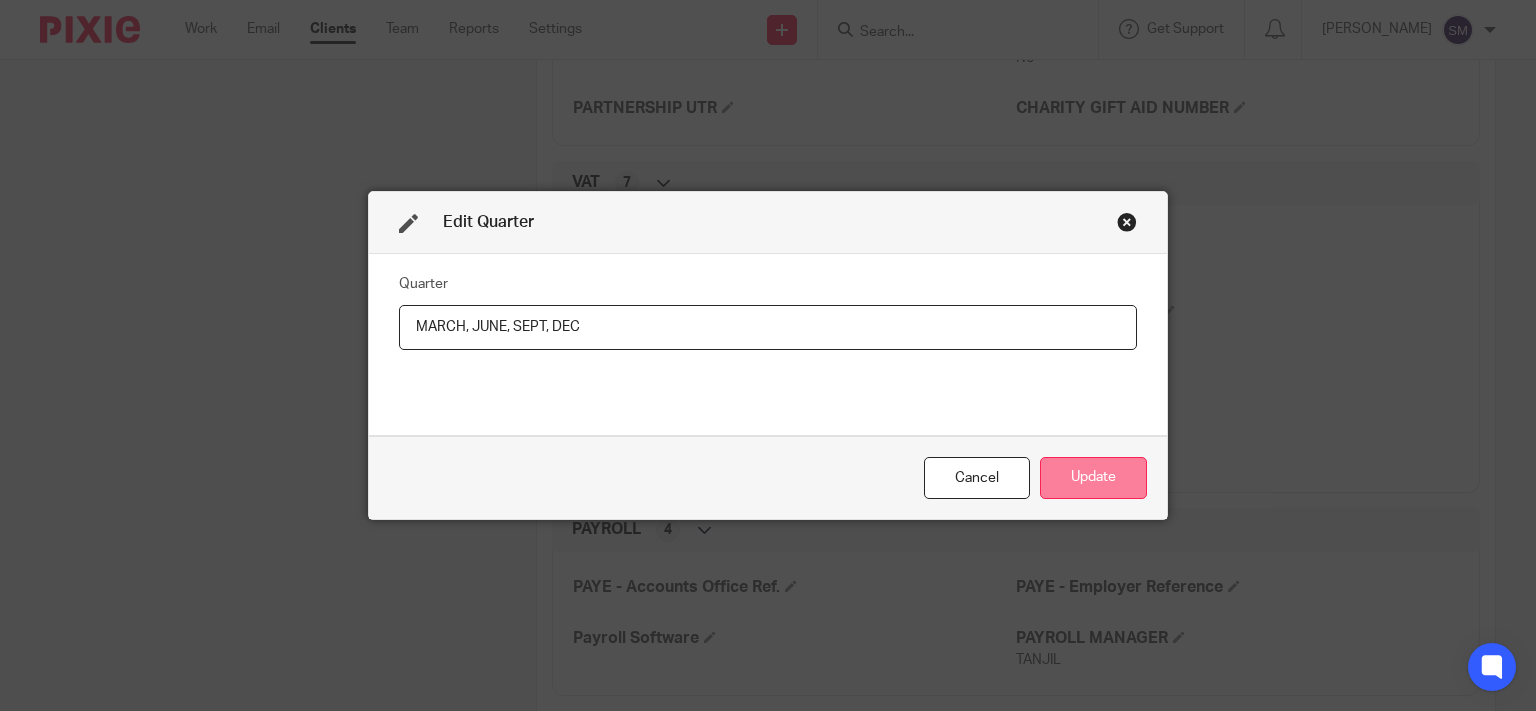 type on "MARCH, JUNE, SEPT, DEC" 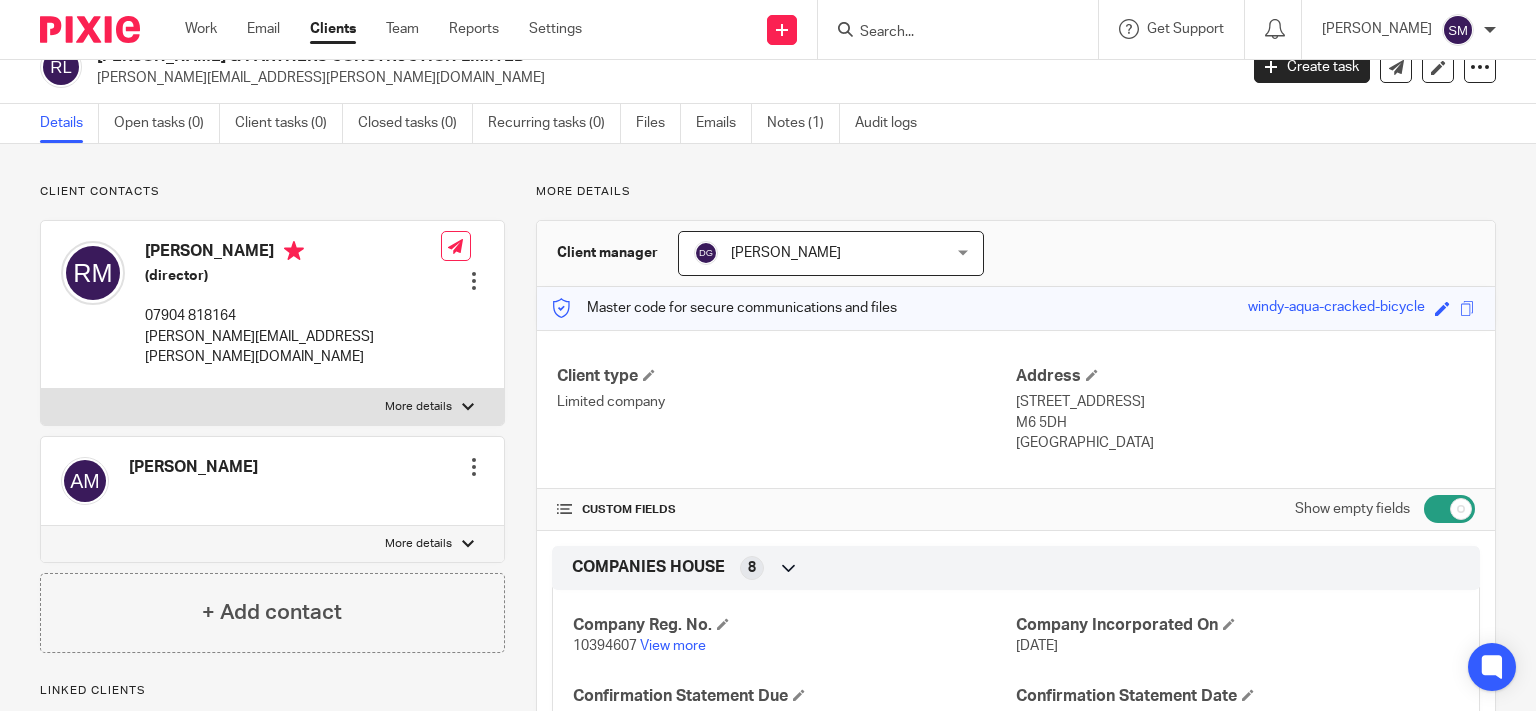 scroll, scrollTop: 0, scrollLeft: 0, axis: both 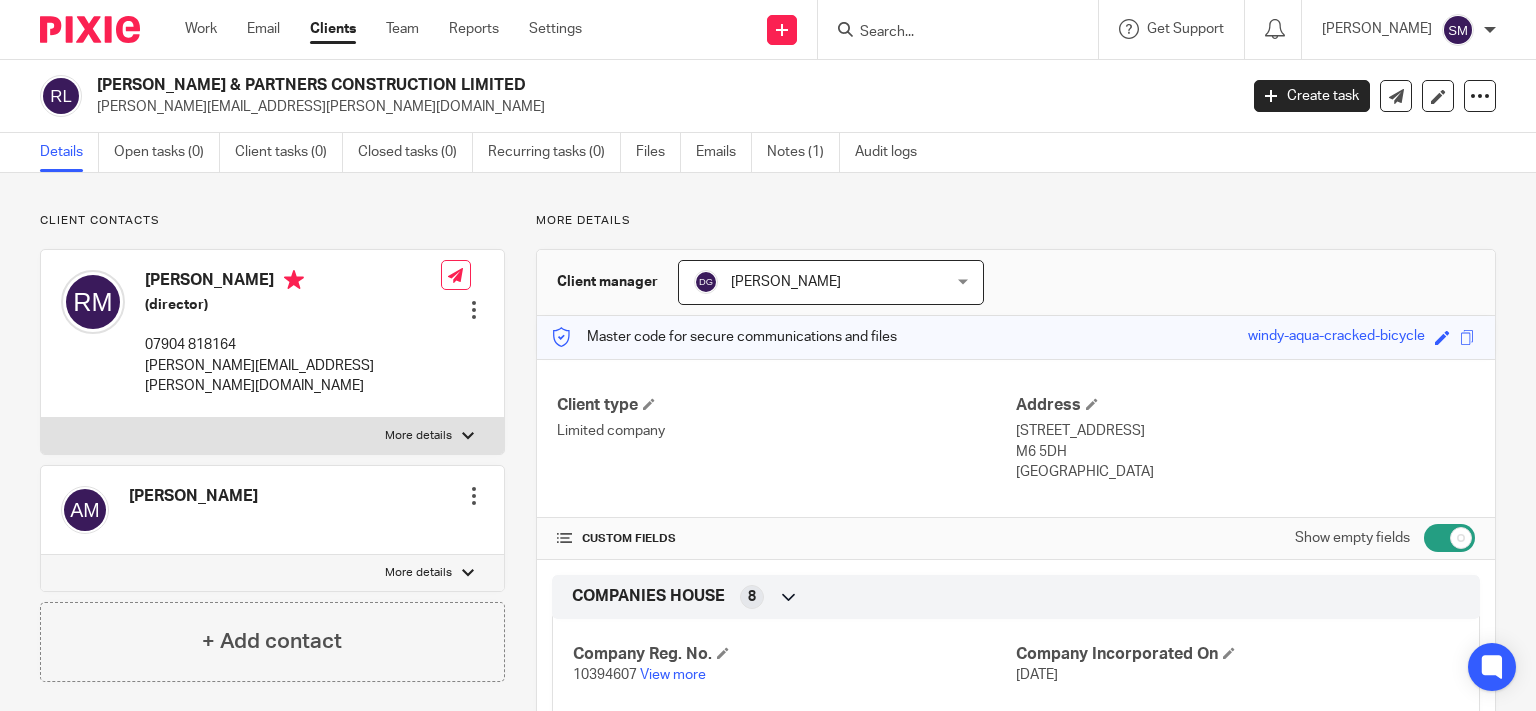 click at bounding box center [948, 33] 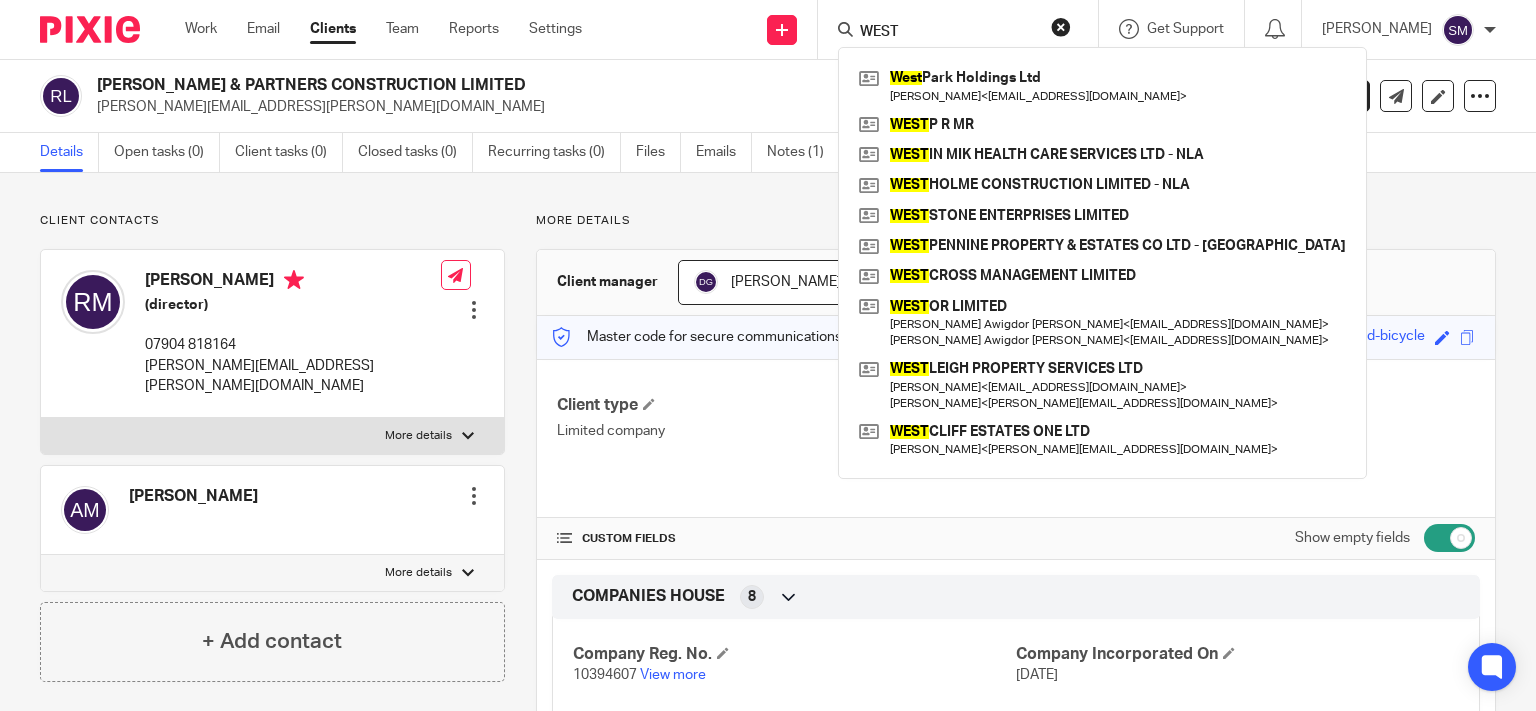 type on "WEST" 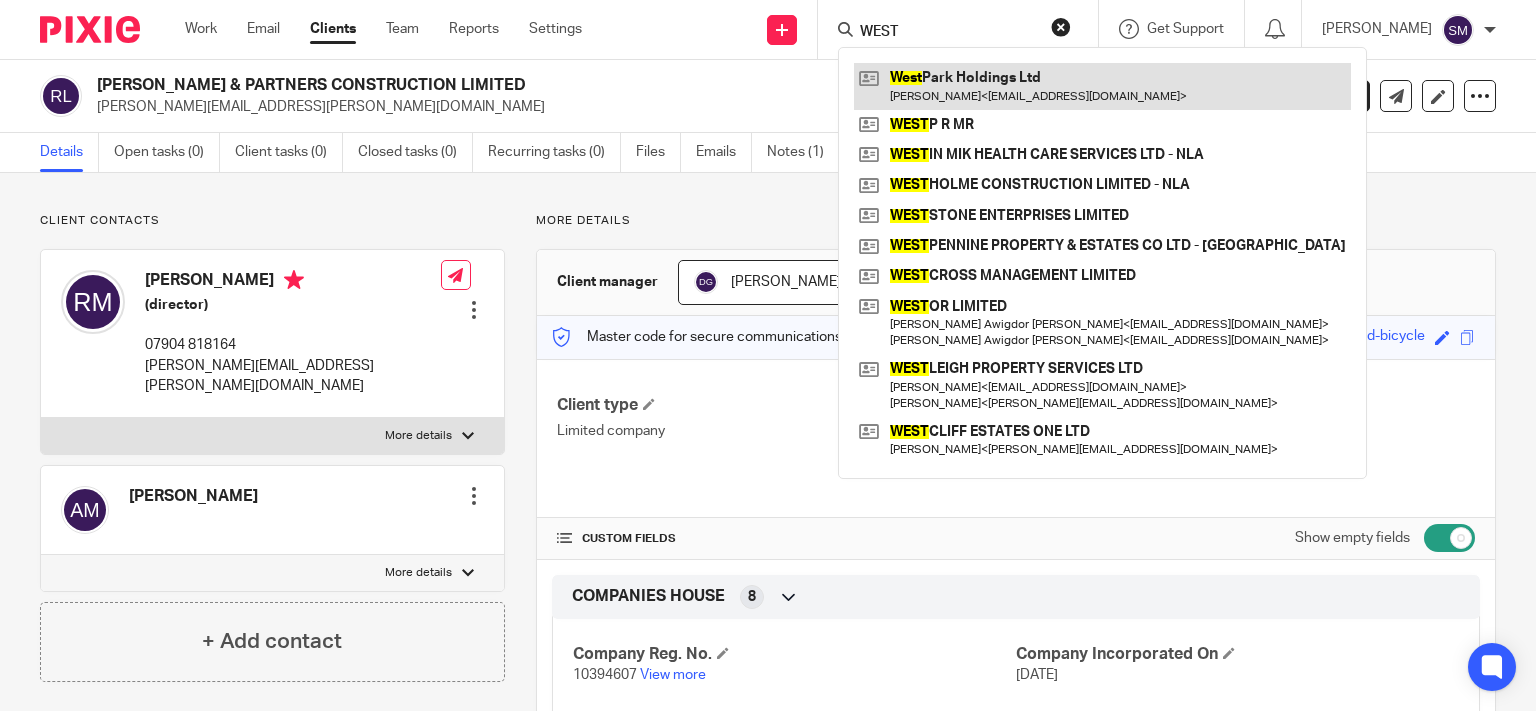 click at bounding box center [1102, 86] 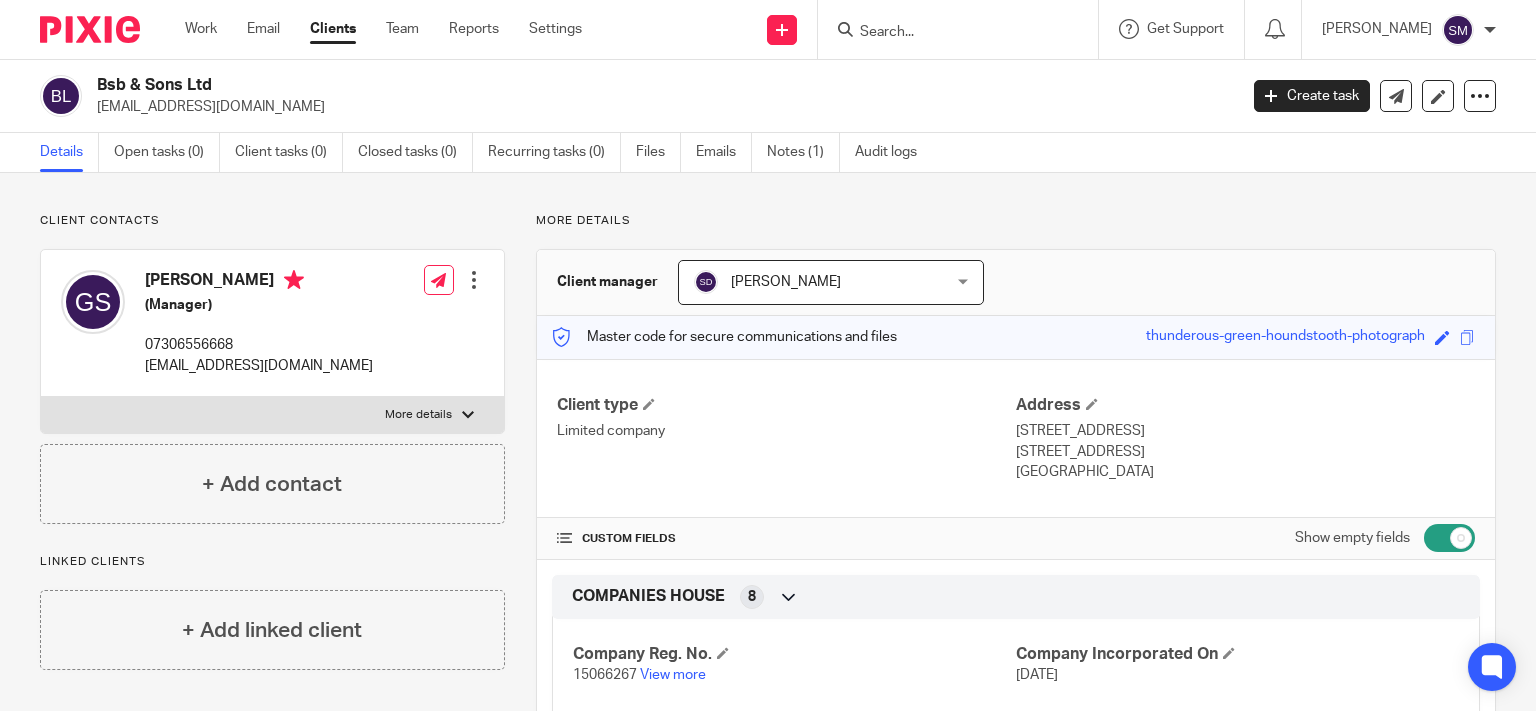 scroll, scrollTop: 0, scrollLeft: 0, axis: both 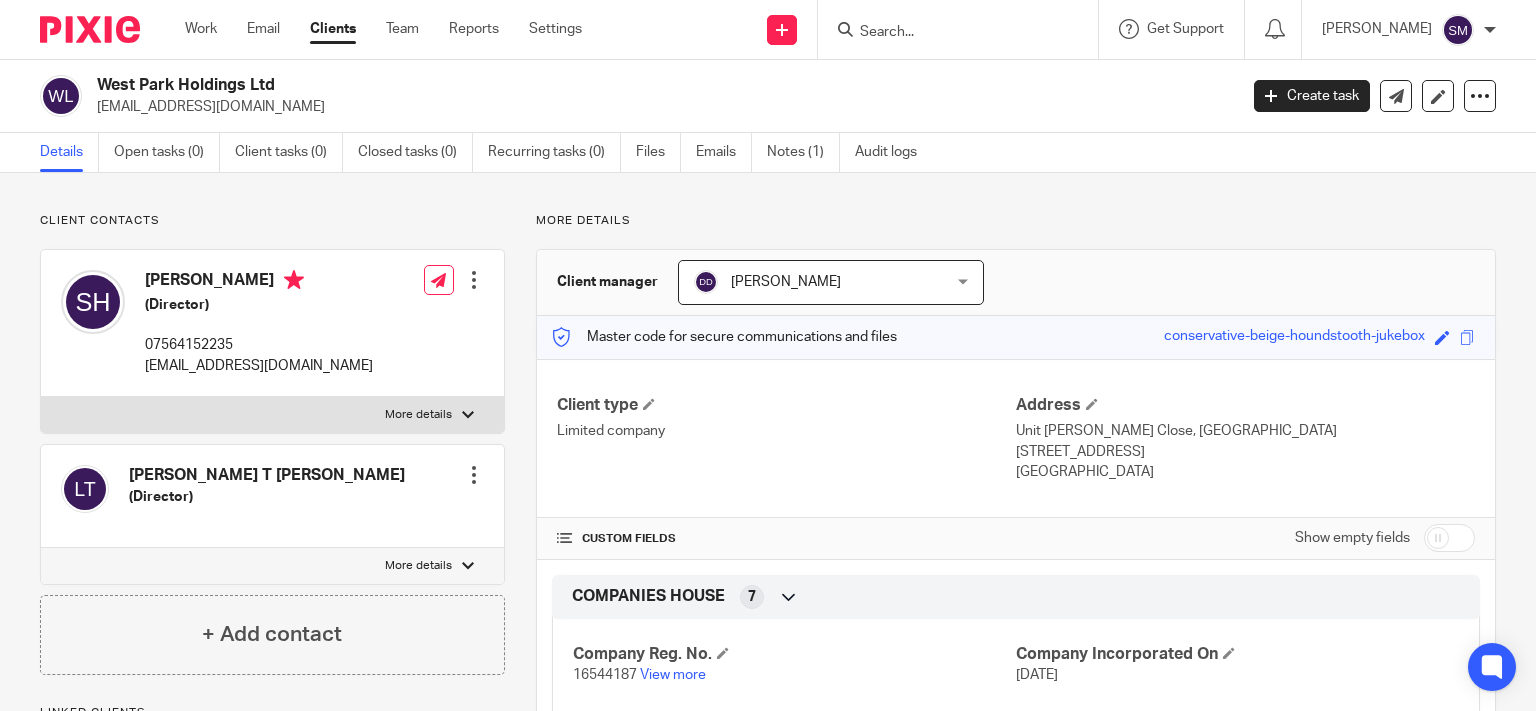 click at bounding box center [948, 33] 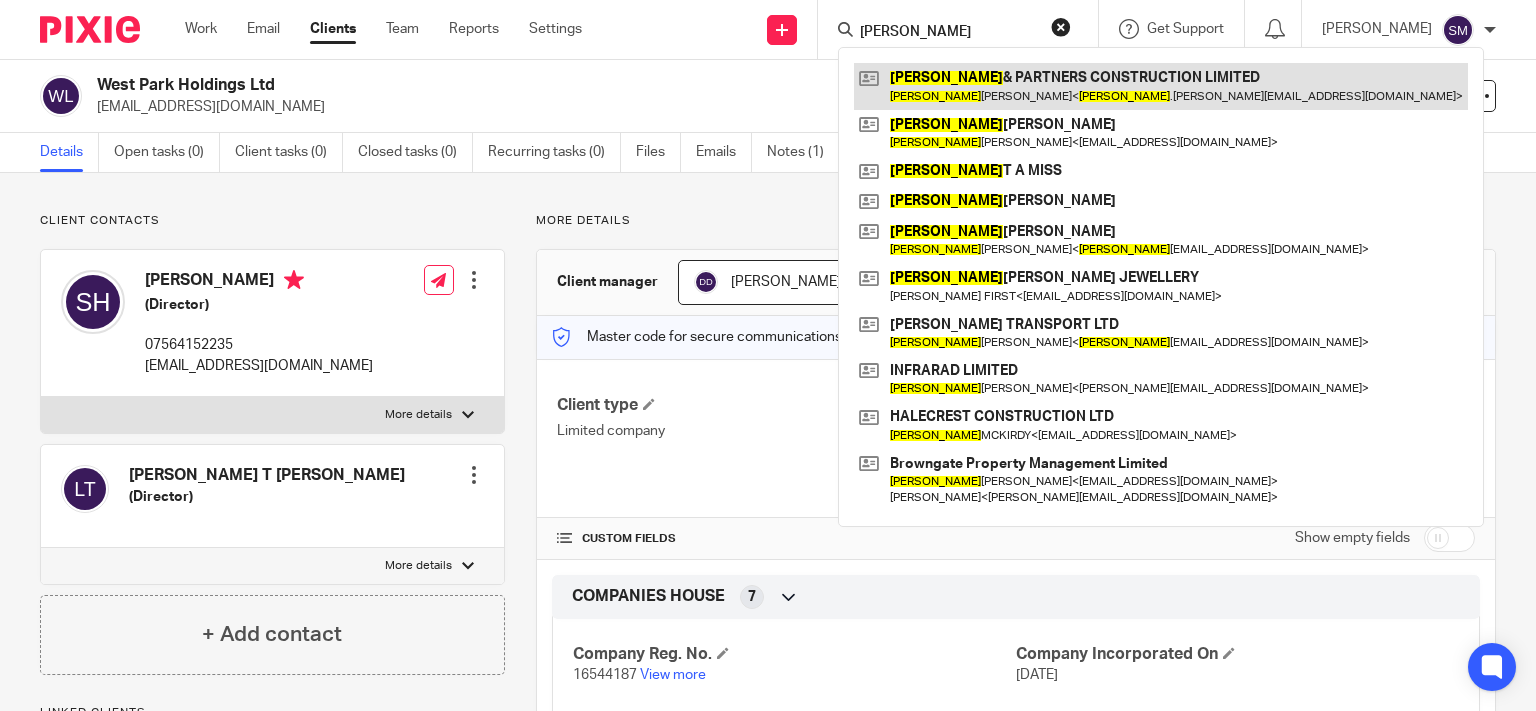 type on "[PERSON_NAME]" 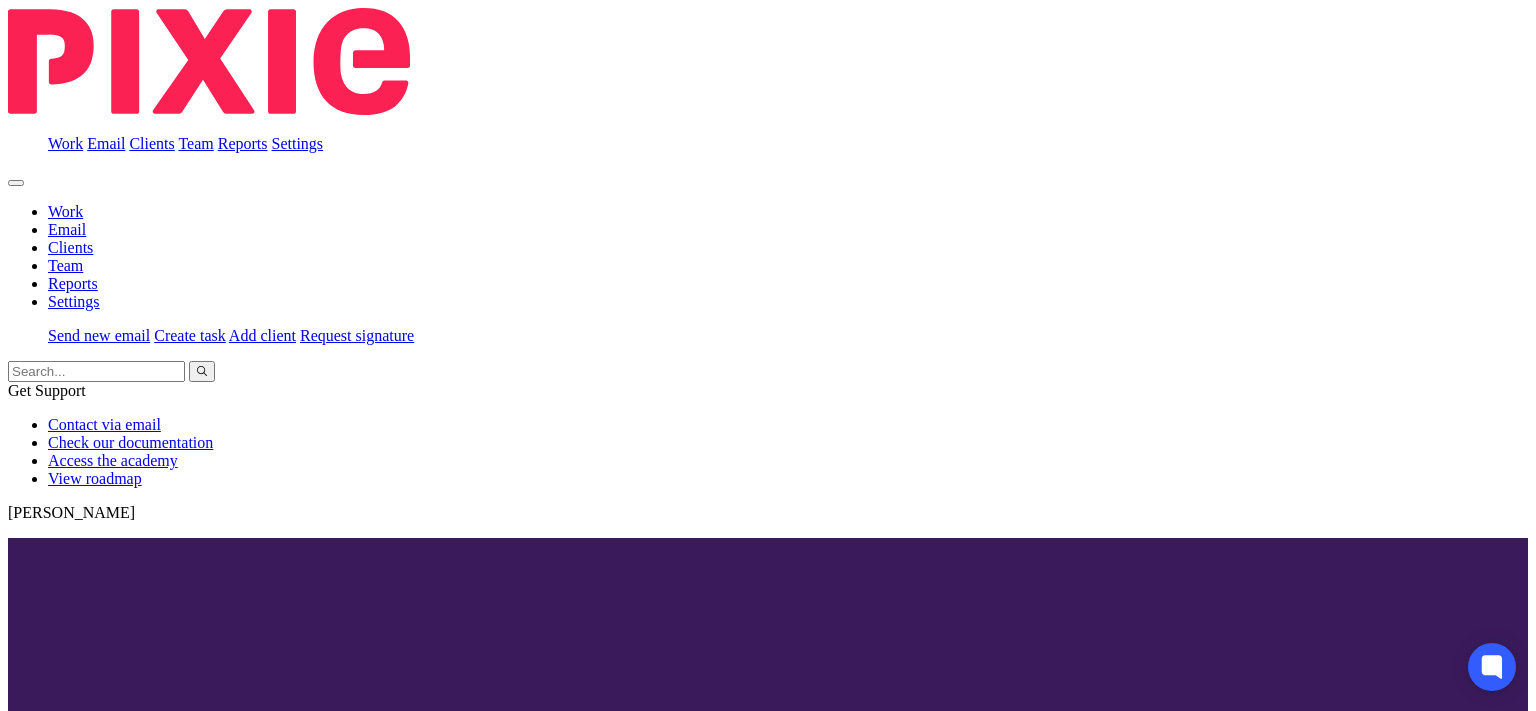 scroll, scrollTop: 0, scrollLeft: 0, axis: both 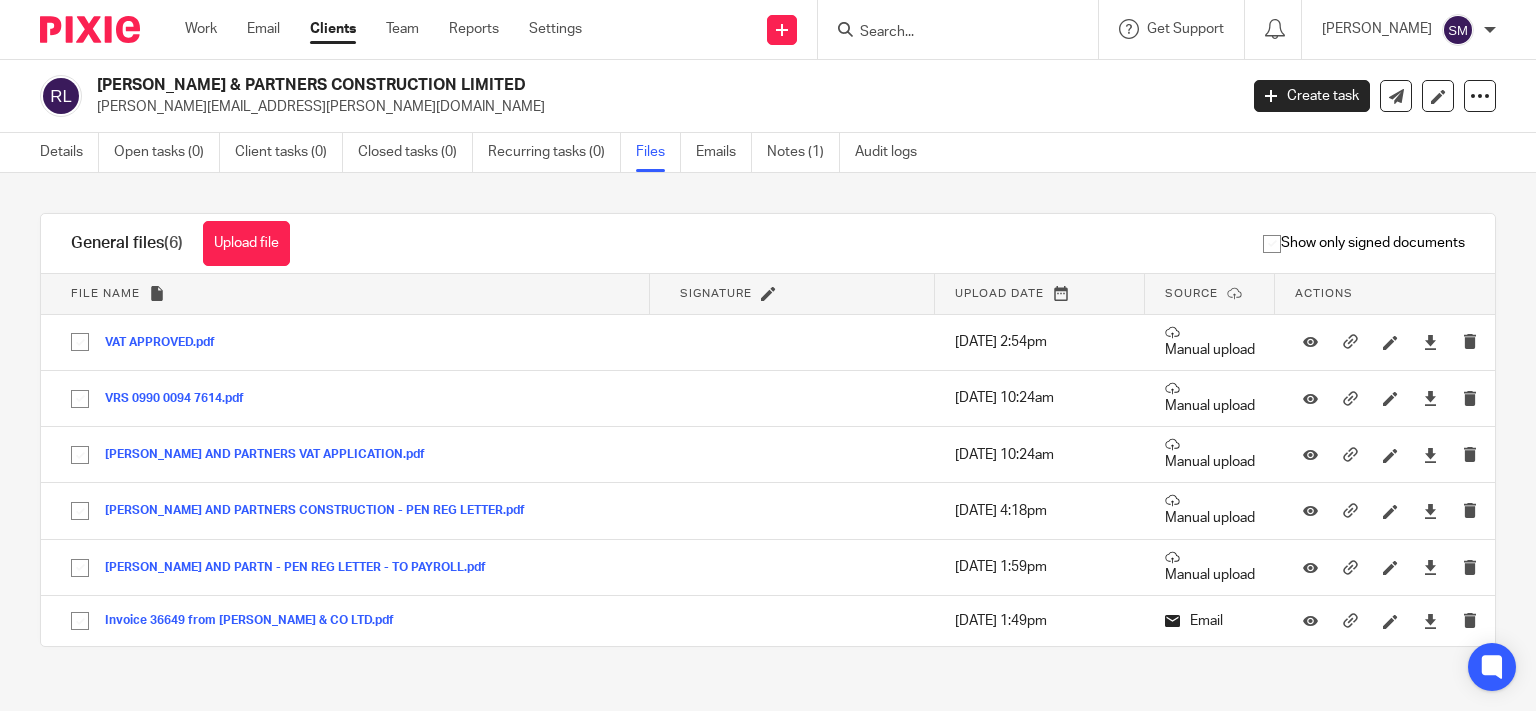 click on "Upload file" at bounding box center [246, 243] 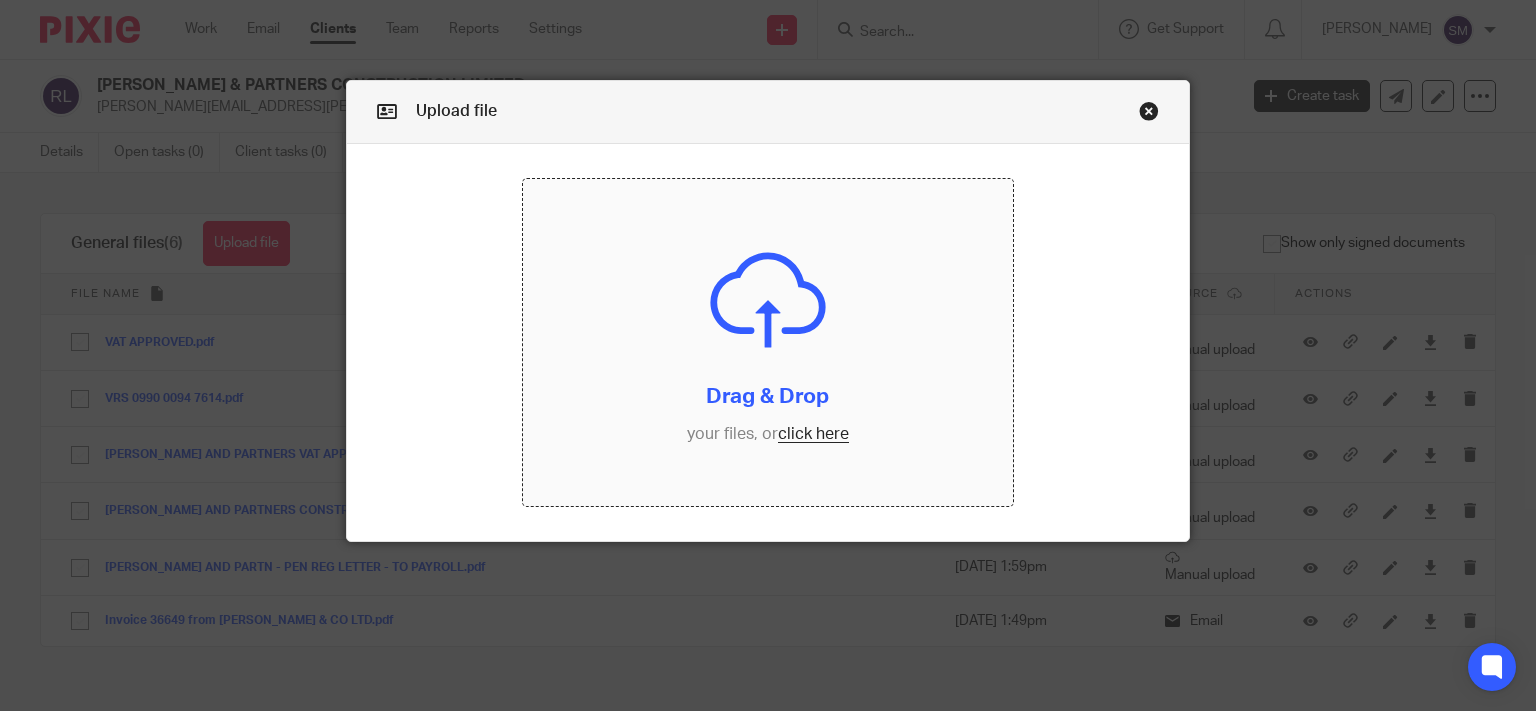 click at bounding box center (768, 342) 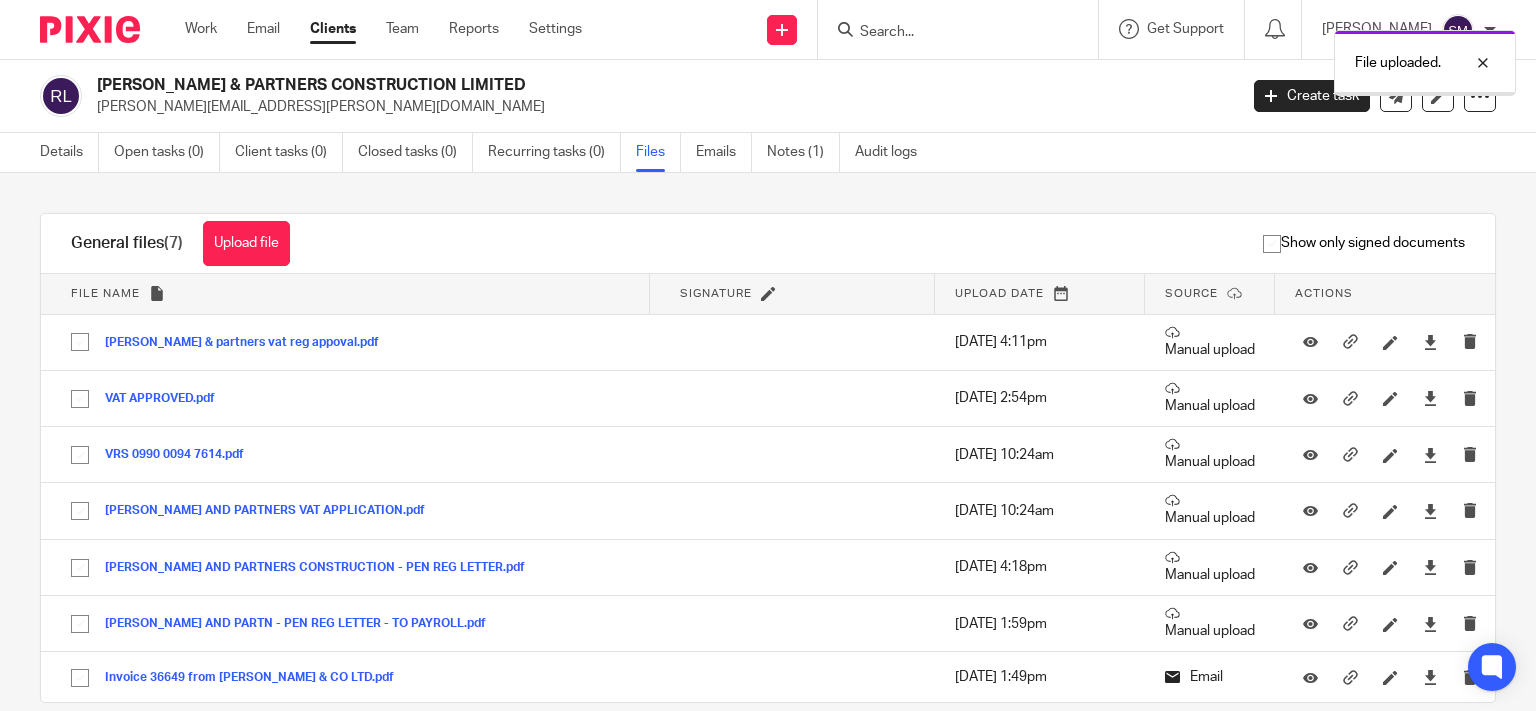 scroll, scrollTop: 0, scrollLeft: 0, axis: both 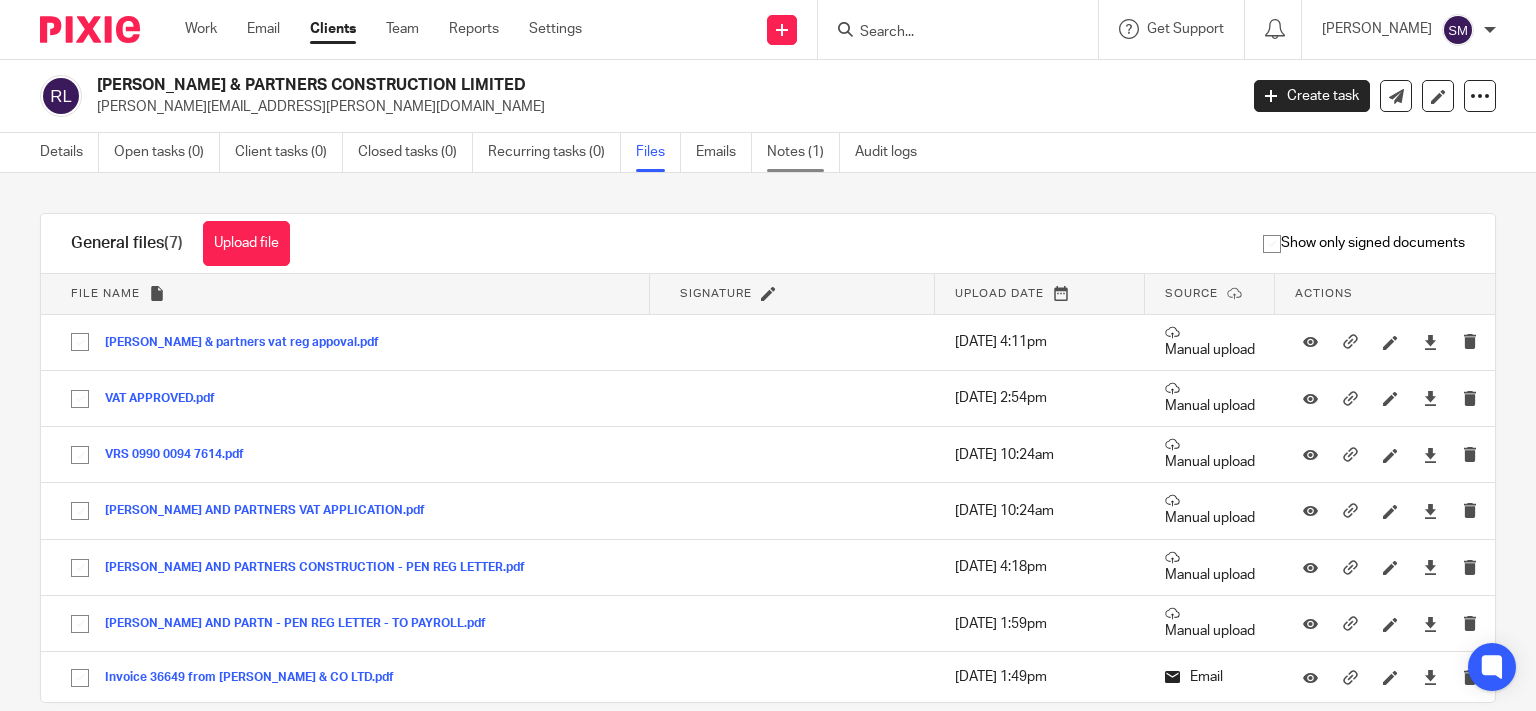 click on "Notes (1)" at bounding box center (803, 152) 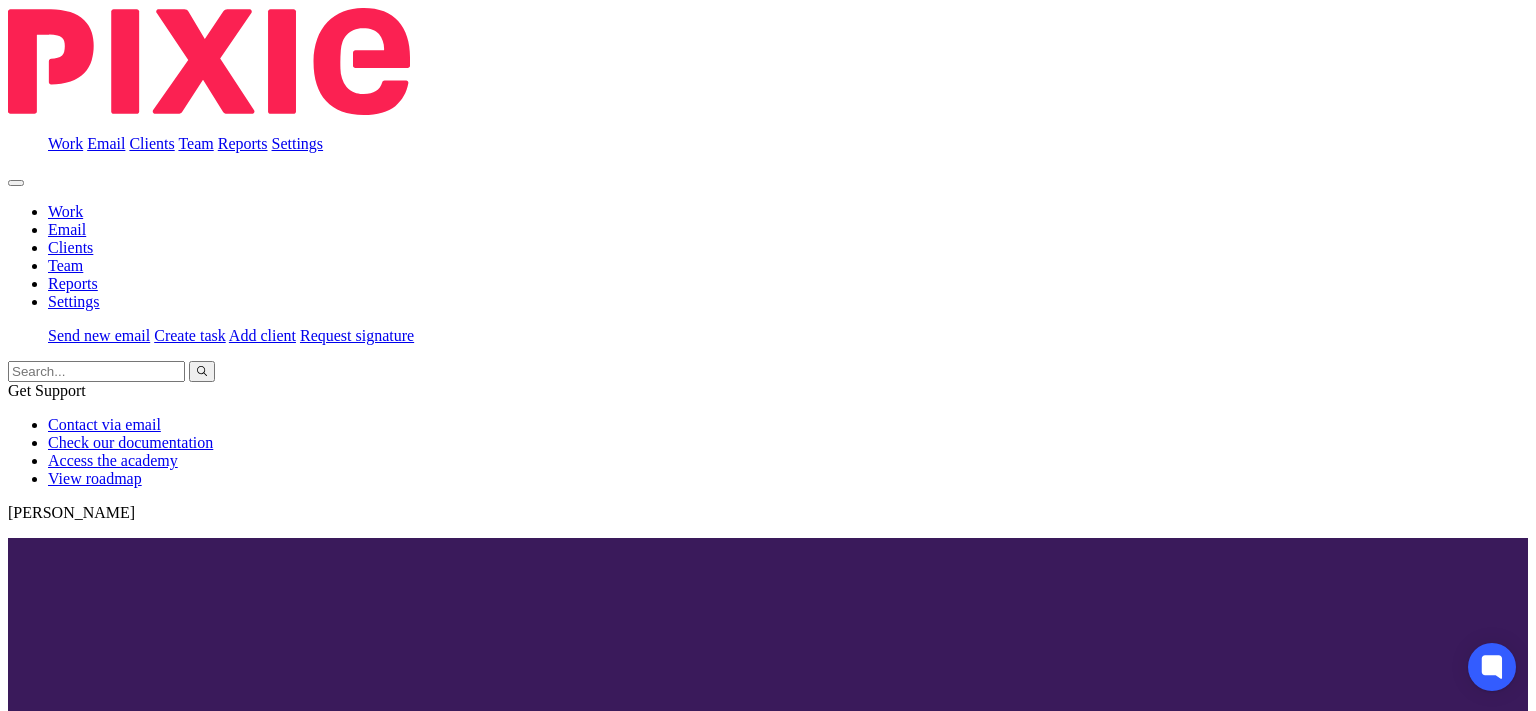 scroll, scrollTop: 0, scrollLeft: 0, axis: both 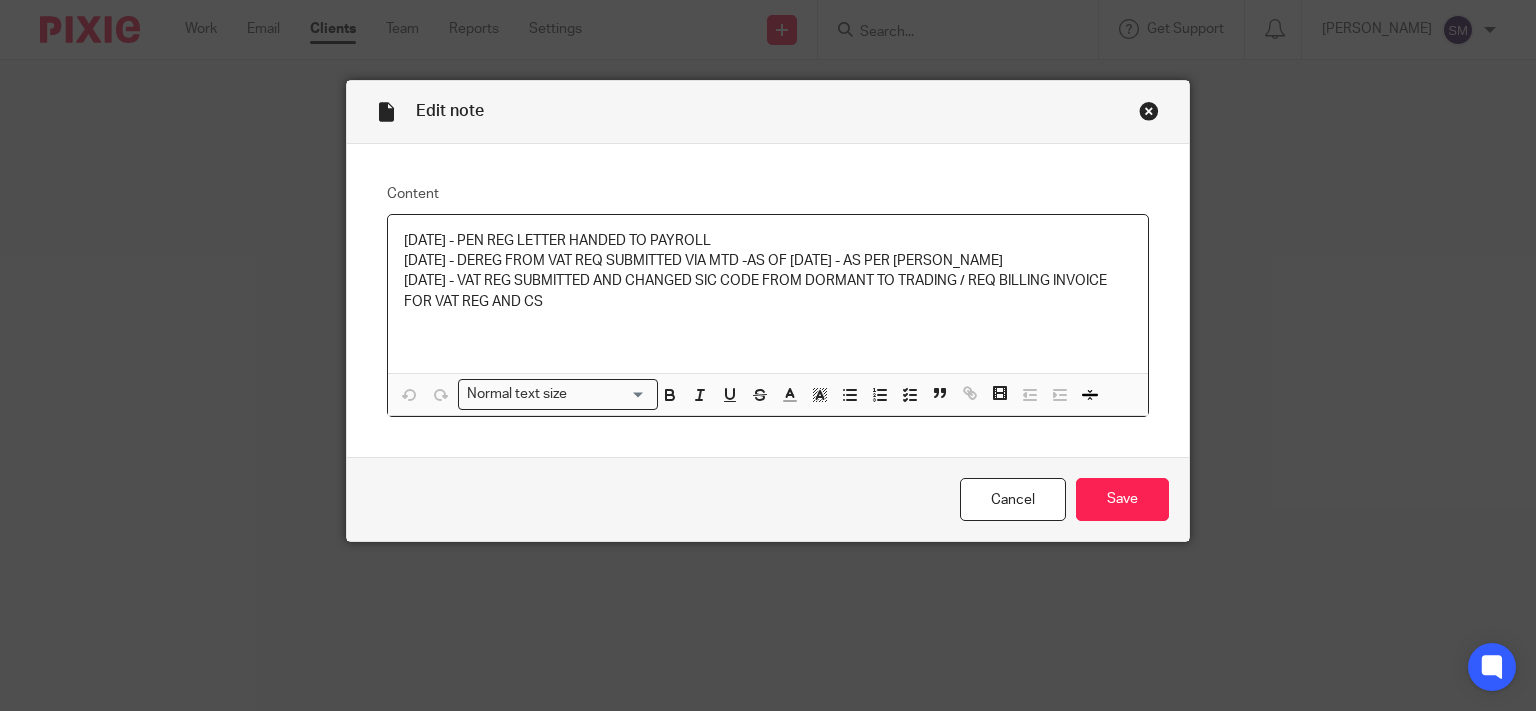 click on "[DATE] - VAT REG SUBMITTED AND CHANGED SIC CODE FROM DORMANT TO TRADING / REQ BILLING INVOICE FOR VAT REG AND CS" at bounding box center [768, 291] 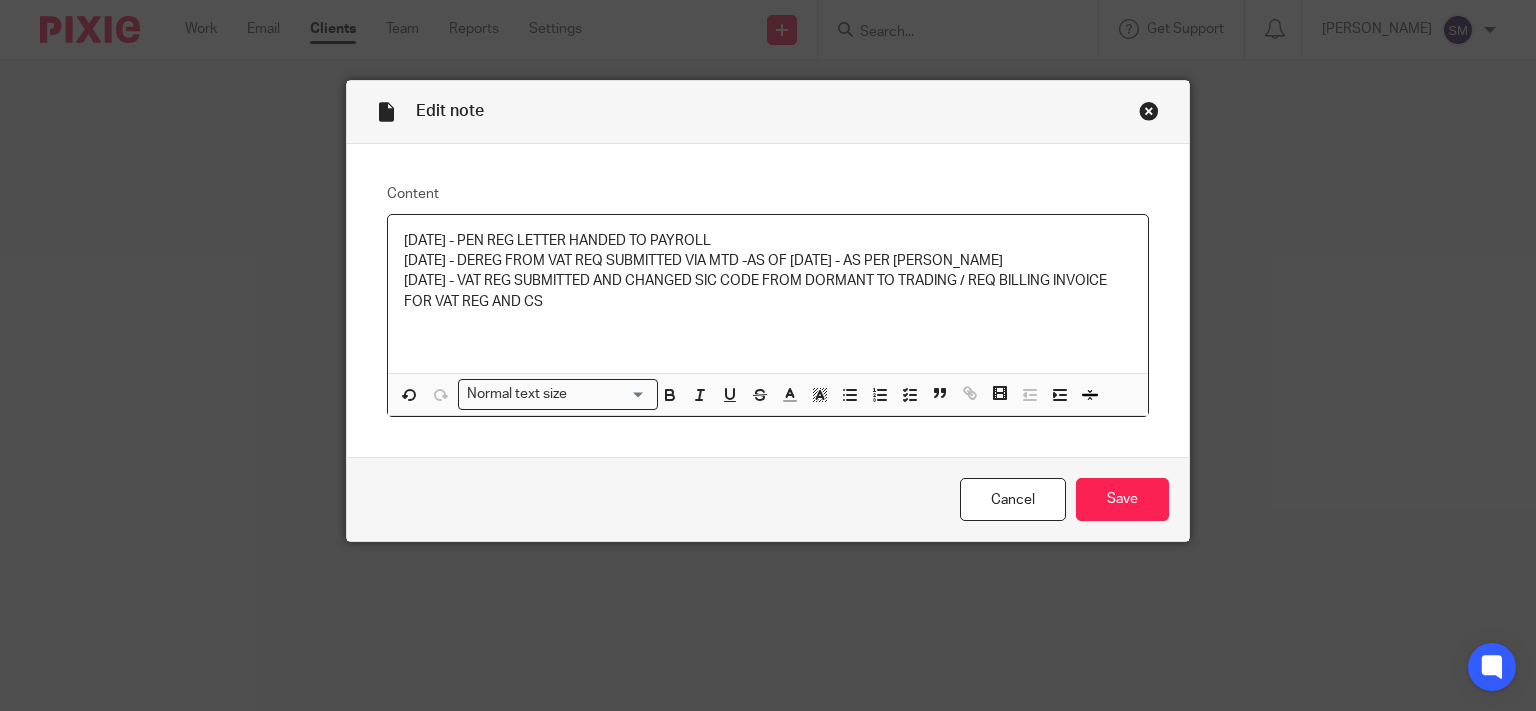 type 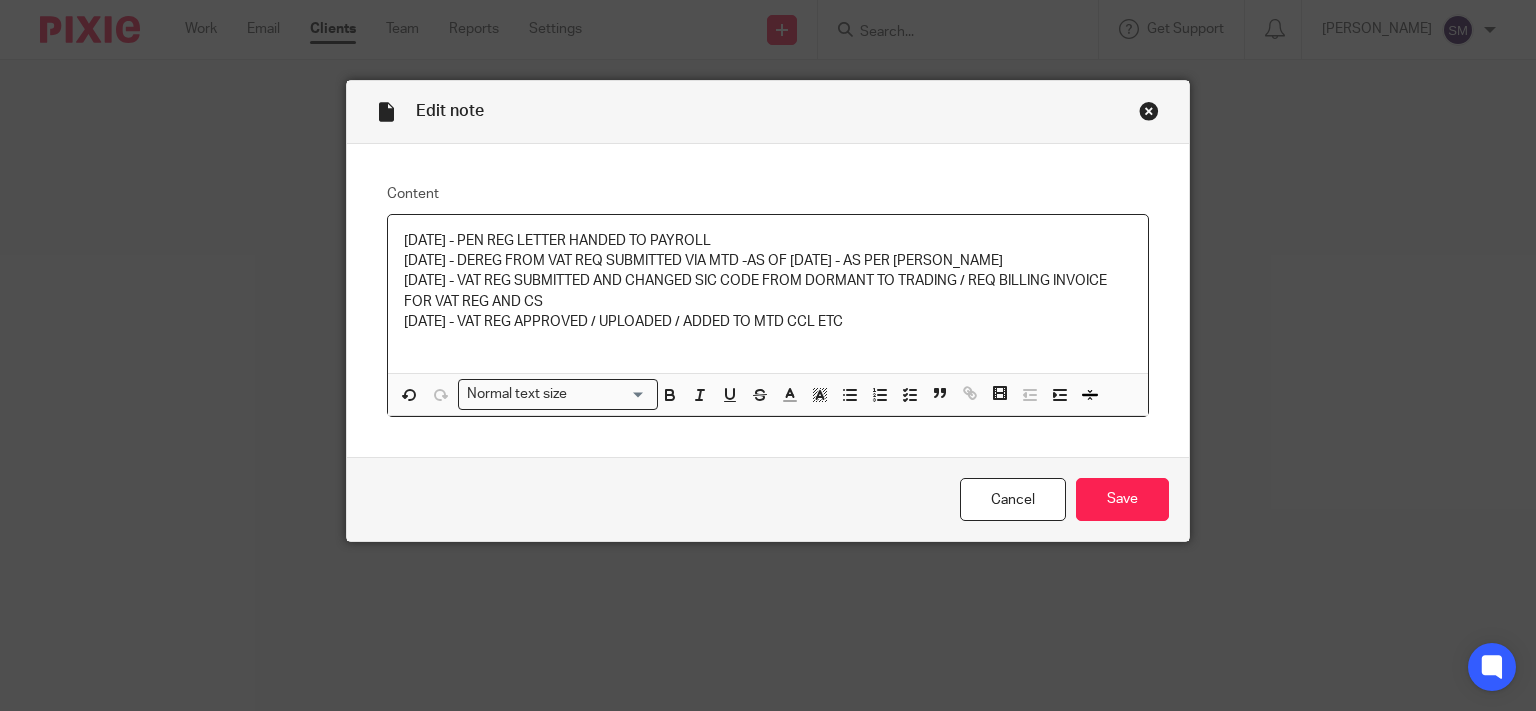drag, startPoint x: 800, startPoint y: 324, endPoint x: 823, endPoint y: 379, distance: 59.615433 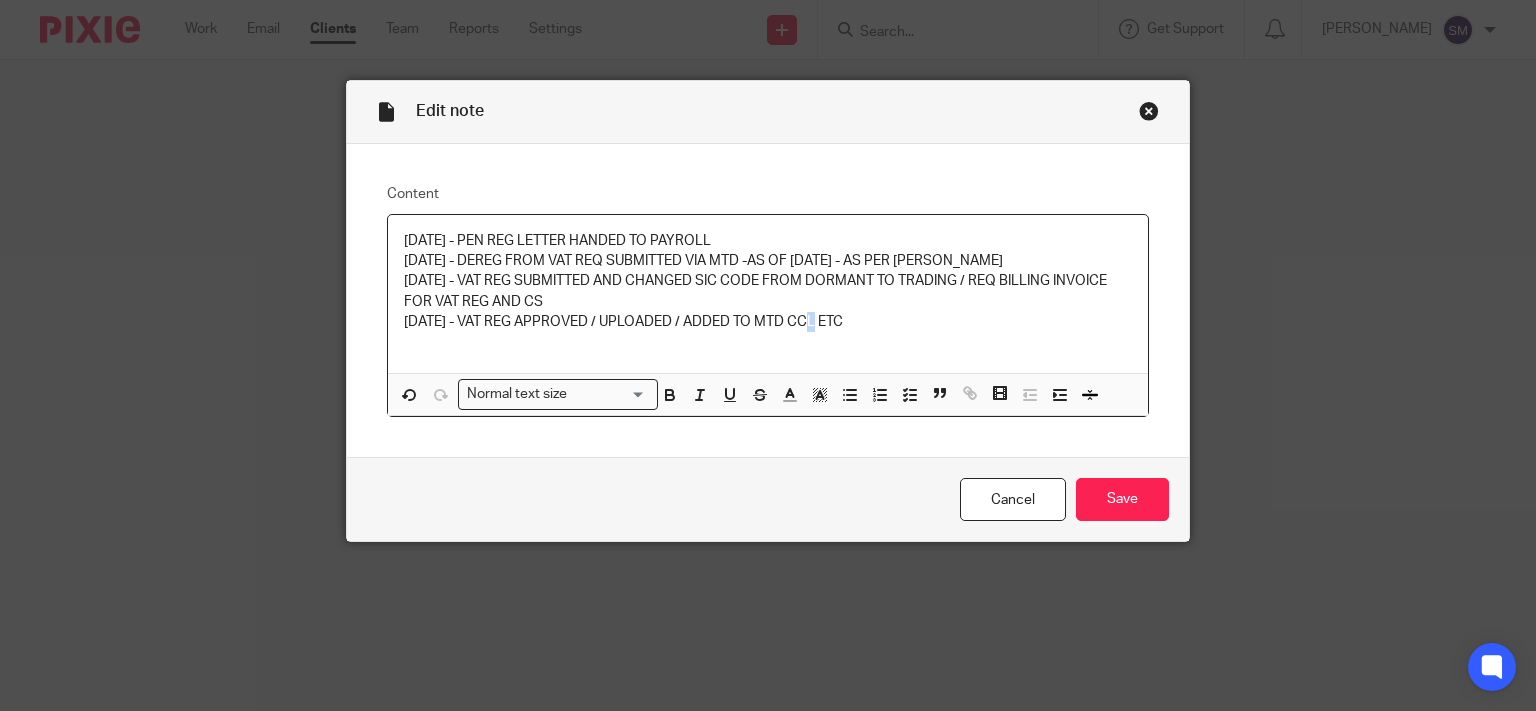 click on "15/07/25 - VAT REG APPROVED / UPLOADED / ADDED TO MTD CCL ETC" at bounding box center (768, 322) 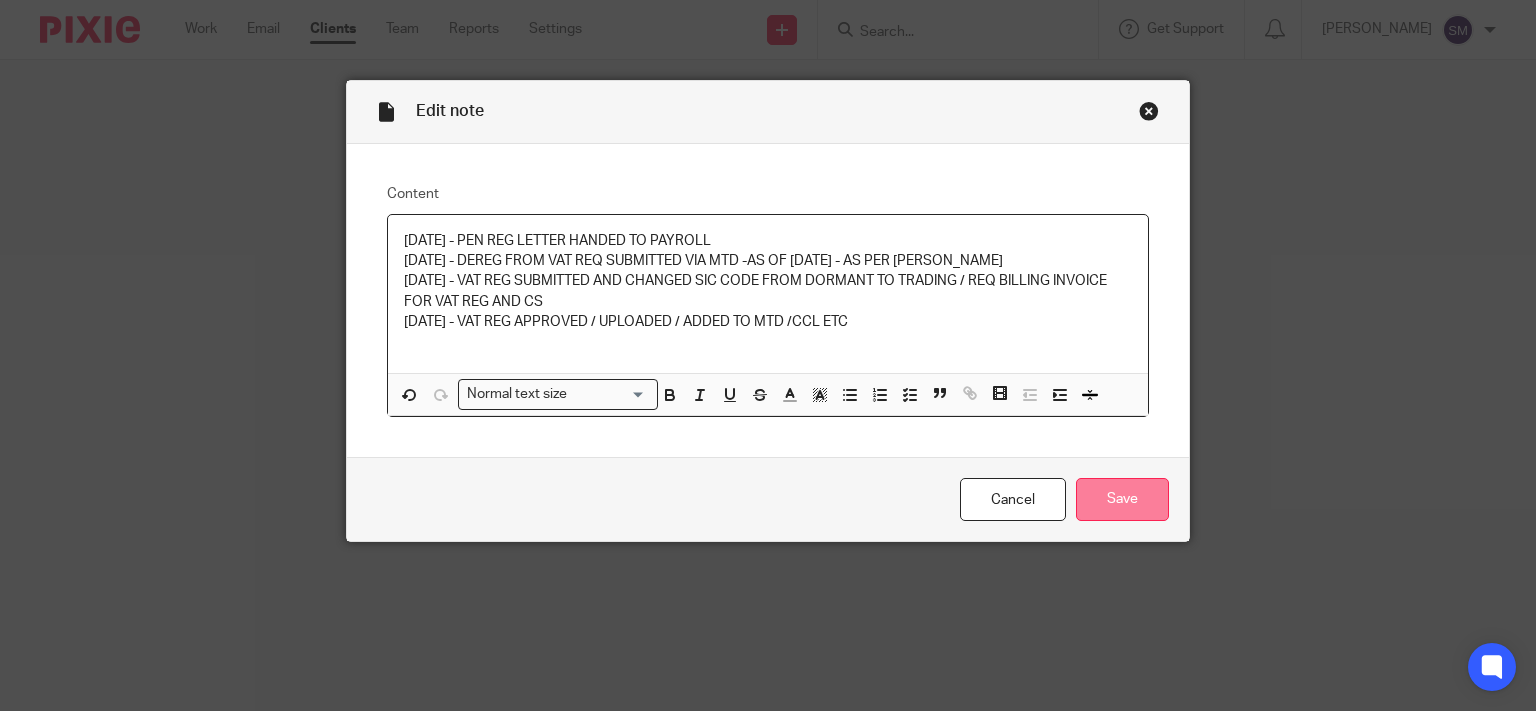 click on "Save" at bounding box center (1122, 499) 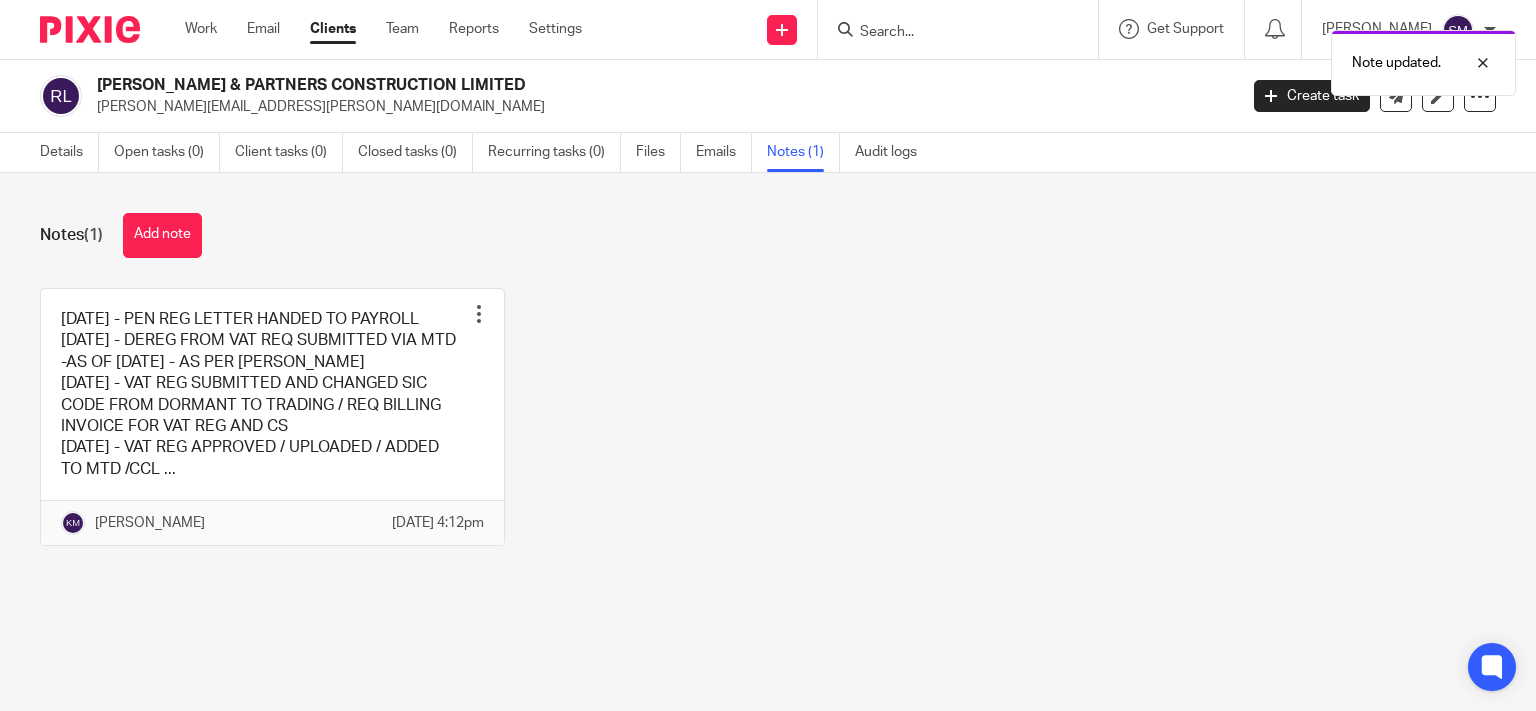 scroll, scrollTop: 0, scrollLeft: 0, axis: both 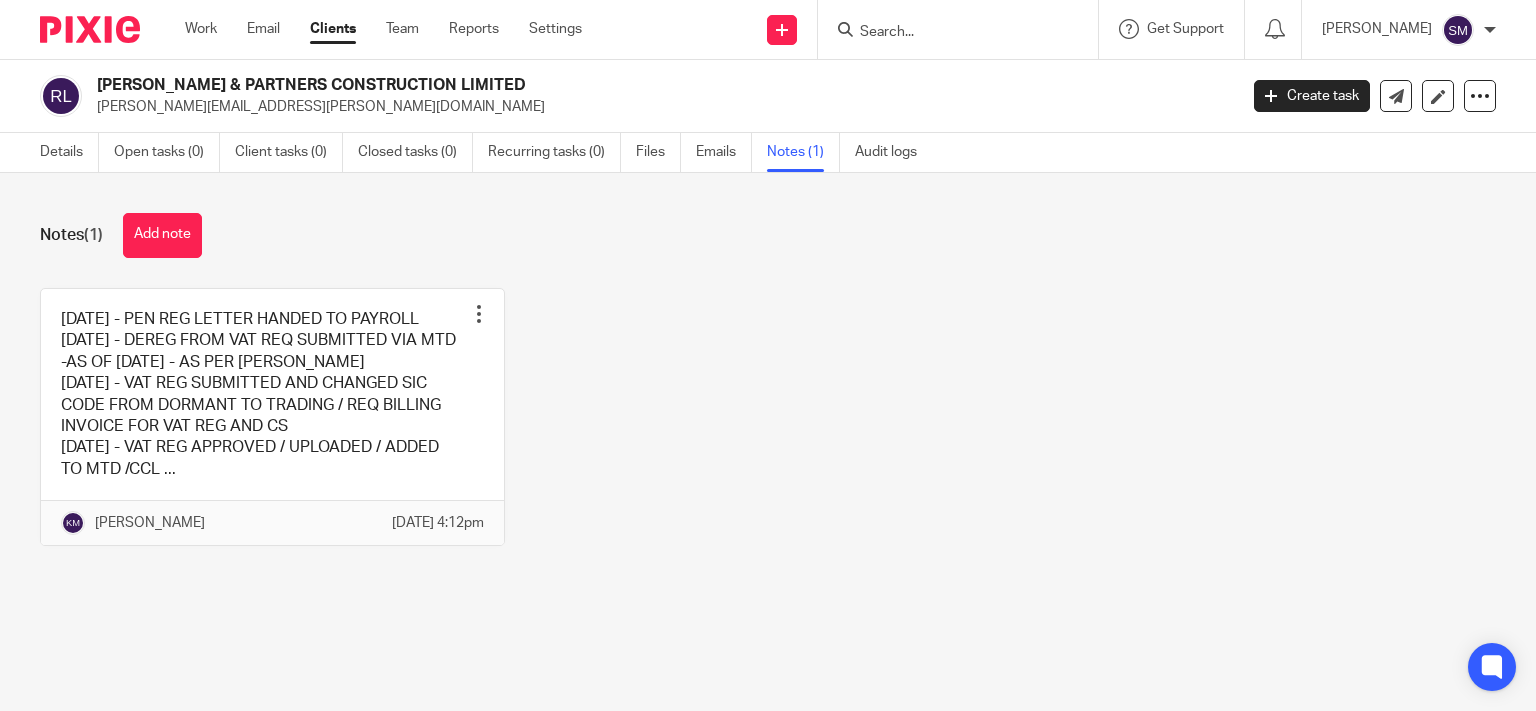 click at bounding box center [948, 33] 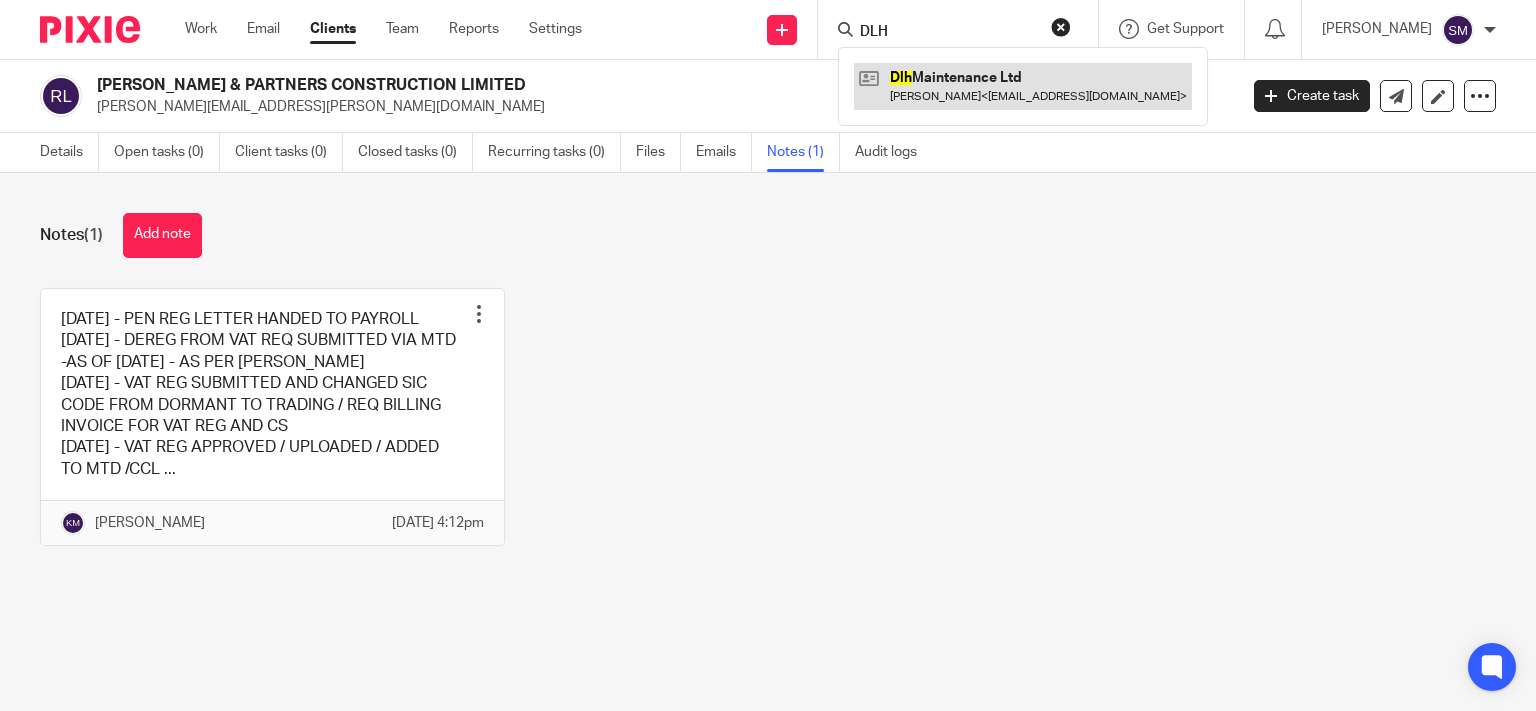 type on "DLH" 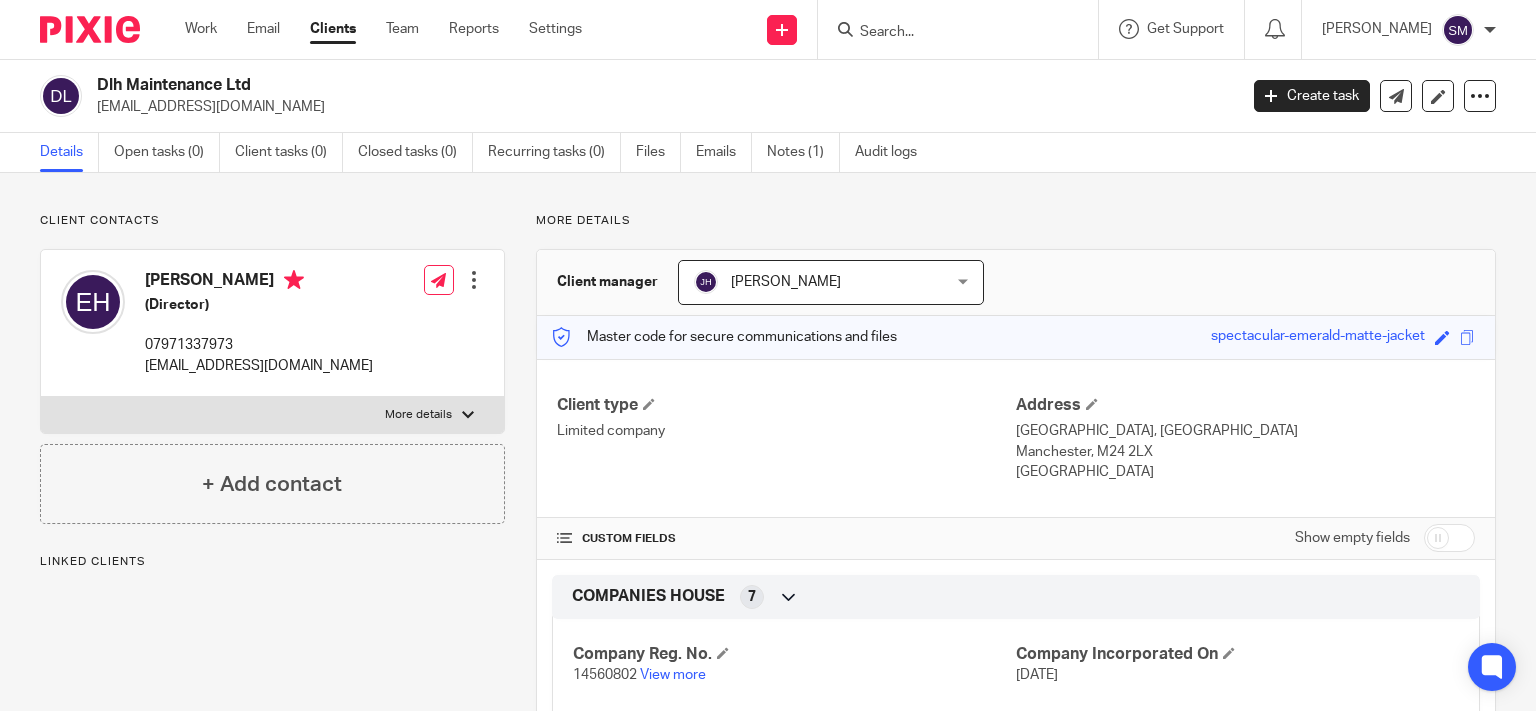 scroll, scrollTop: 0, scrollLeft: 0, axis: both 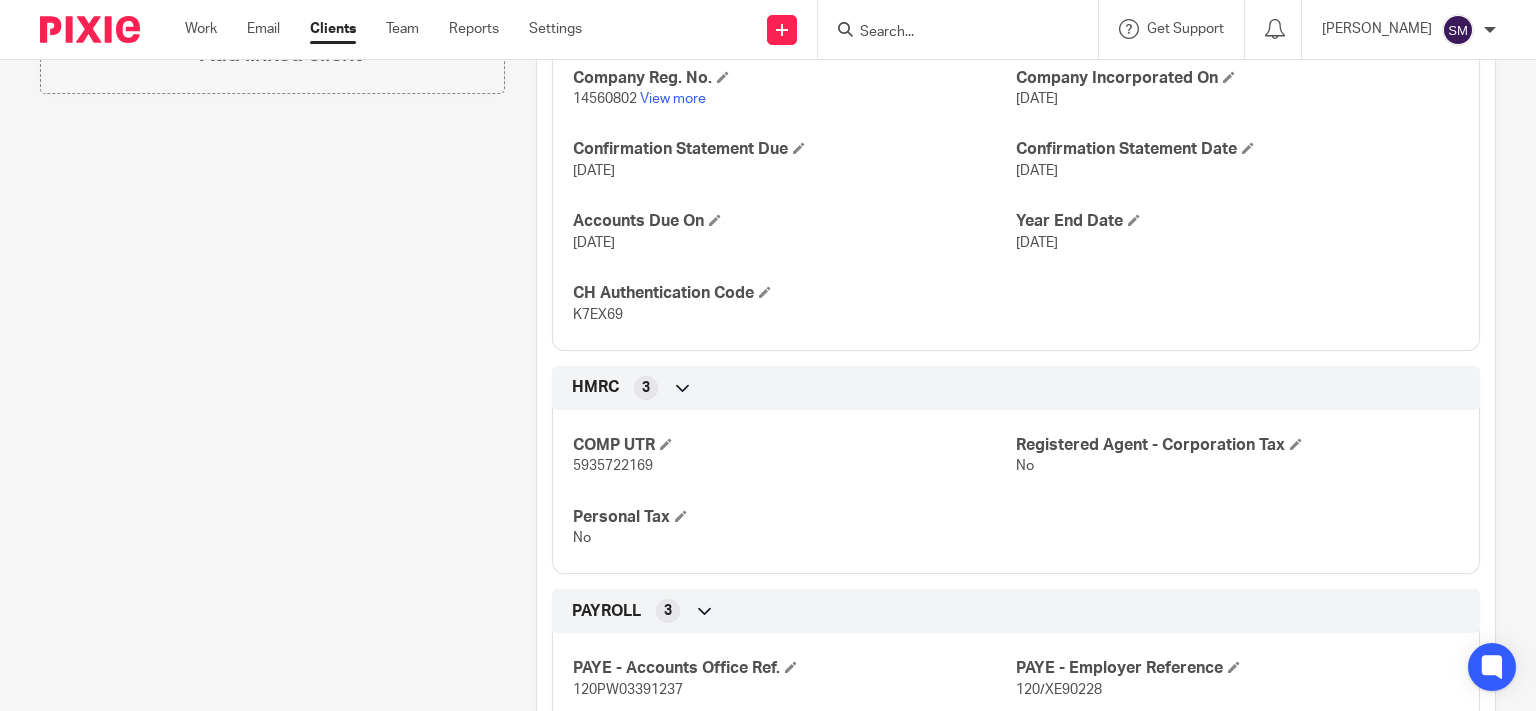 click on "5935722169" at bounding box center (613, 466) 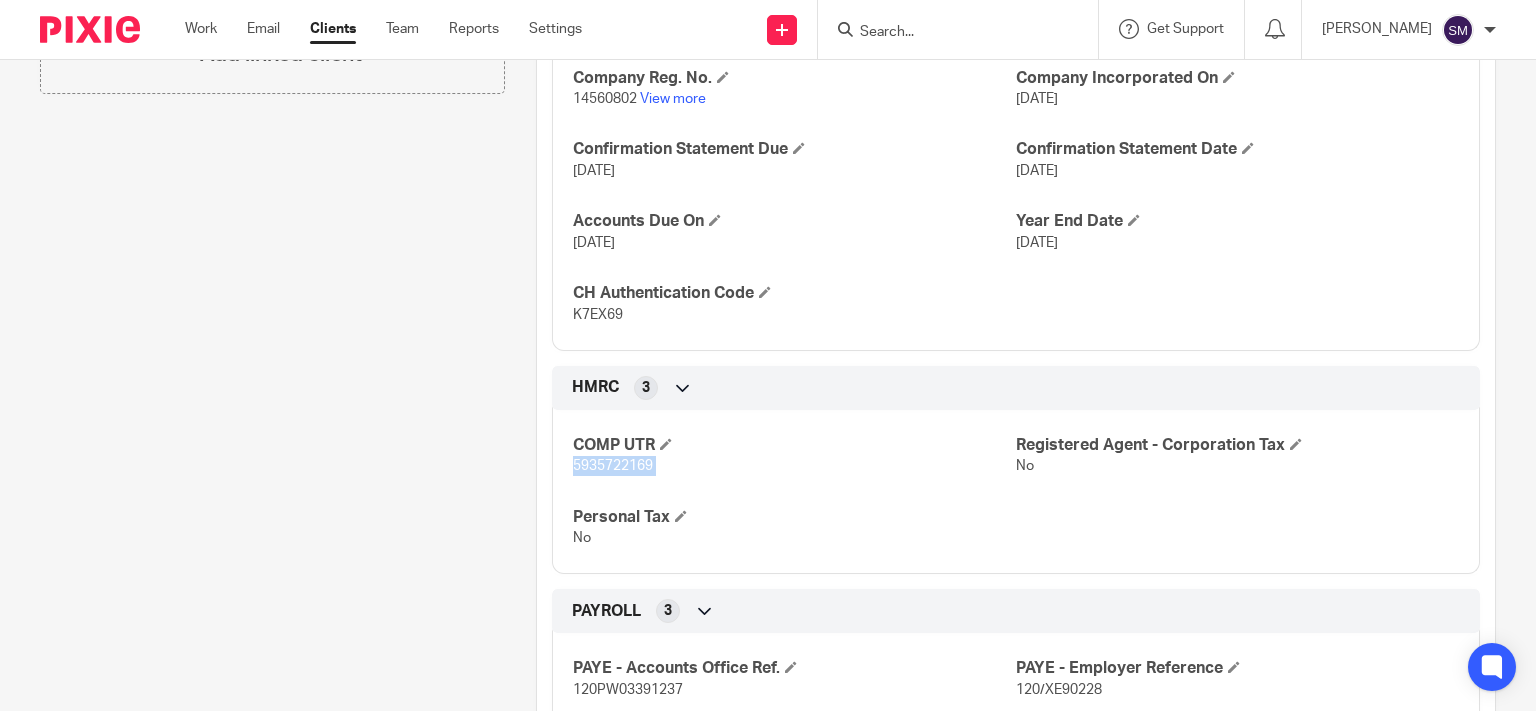 click on "5935722169" at bounding box center (613, 466) 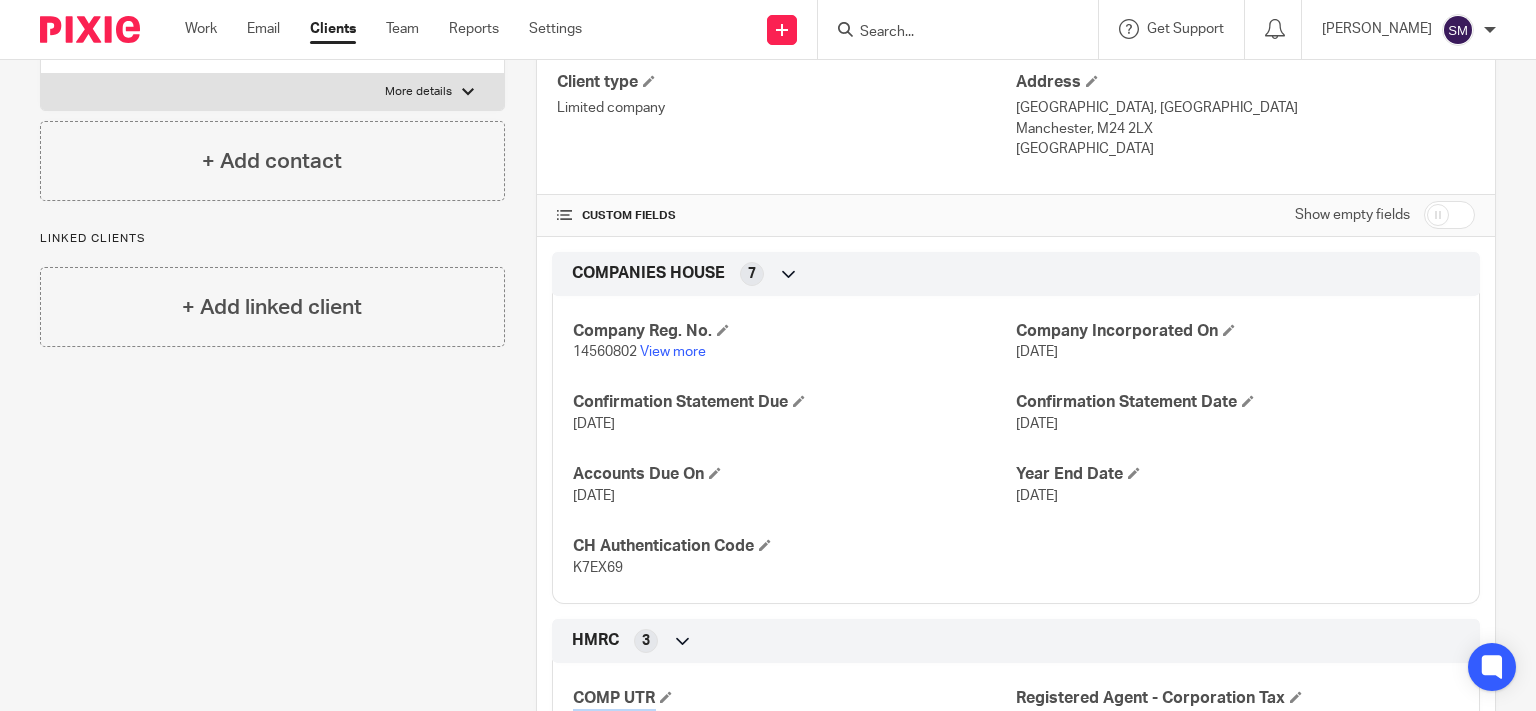 scroll, scrollTop: 288, scrollLeft: 0, axis: vertical 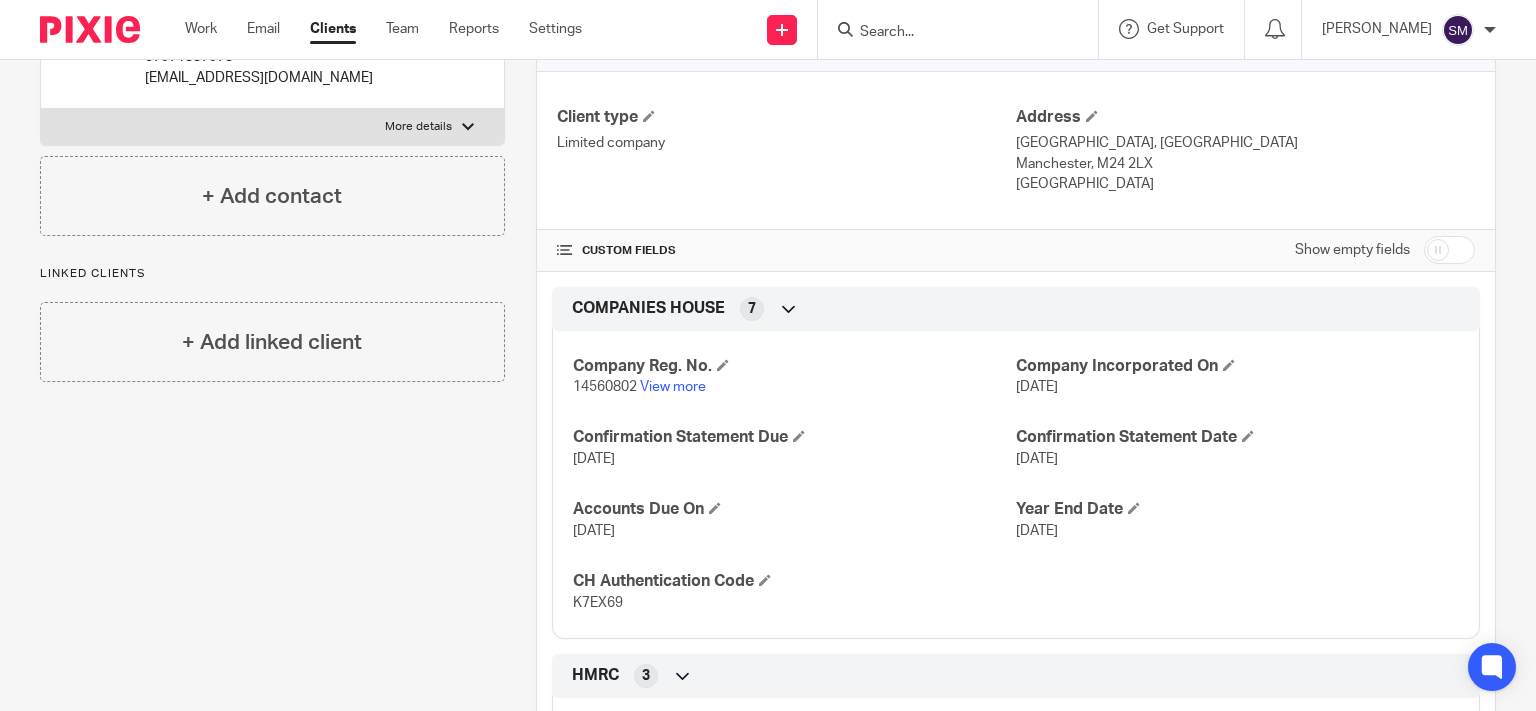 click on "14560802" at bounding box center [605, 387] 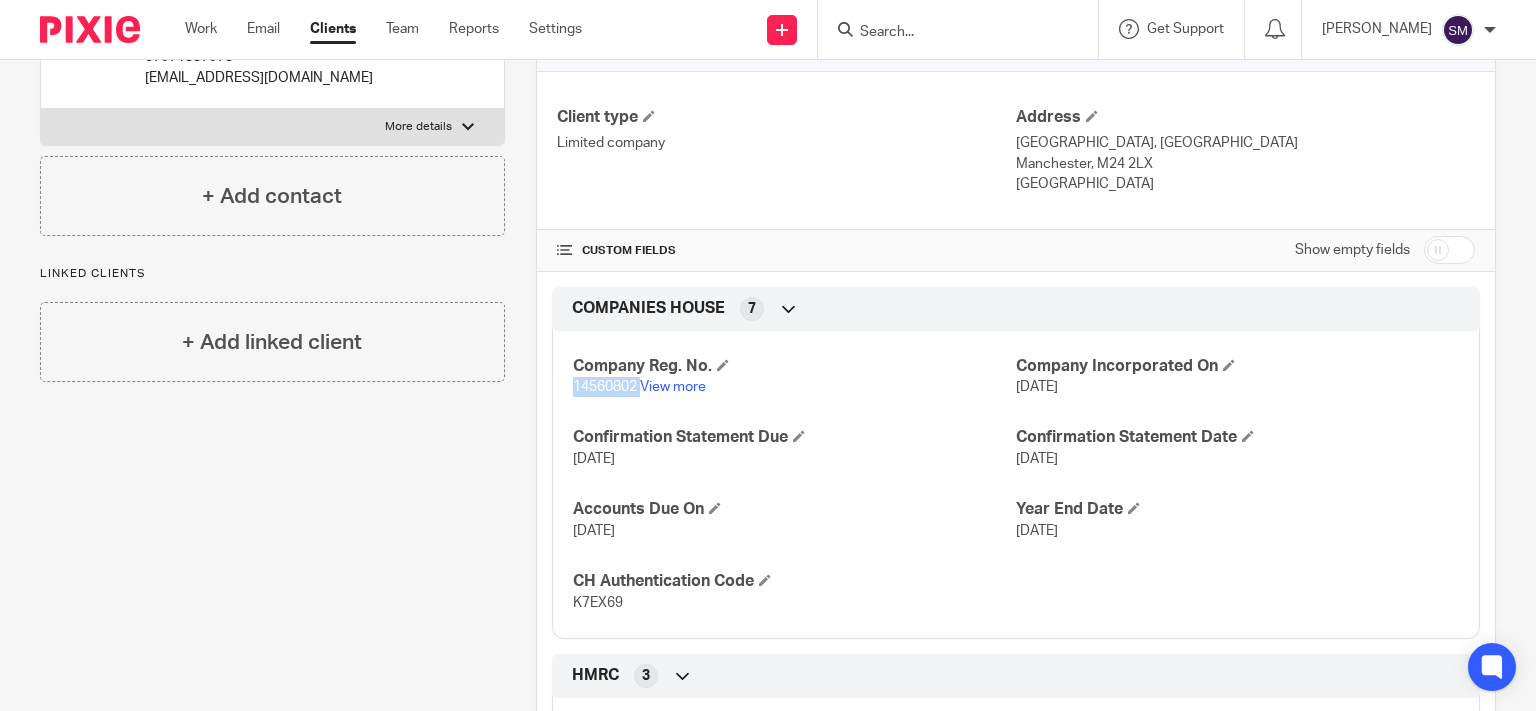 click on "14560802" at bounding box center (605, 387) 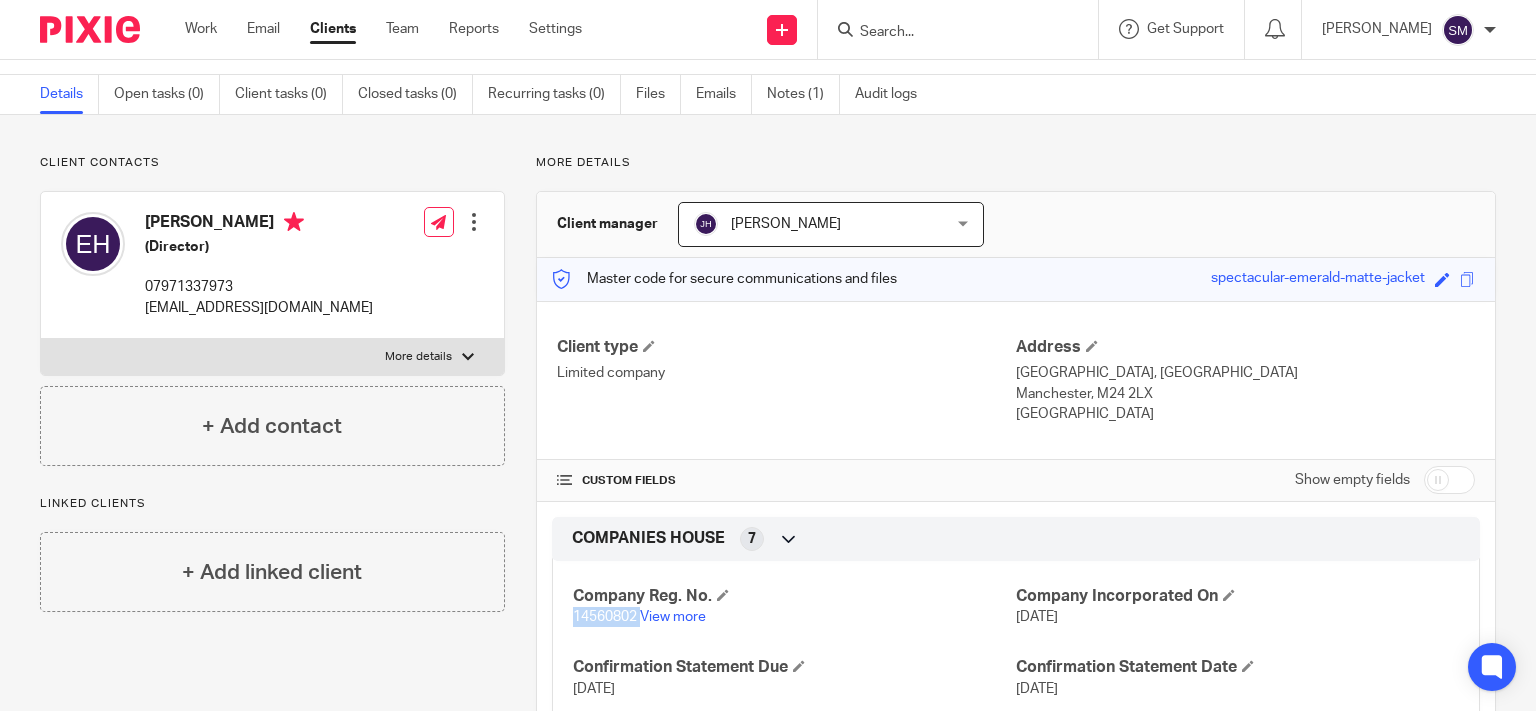 scroll, scrollTop: 45, scrollLeft: 0, axis: vertical 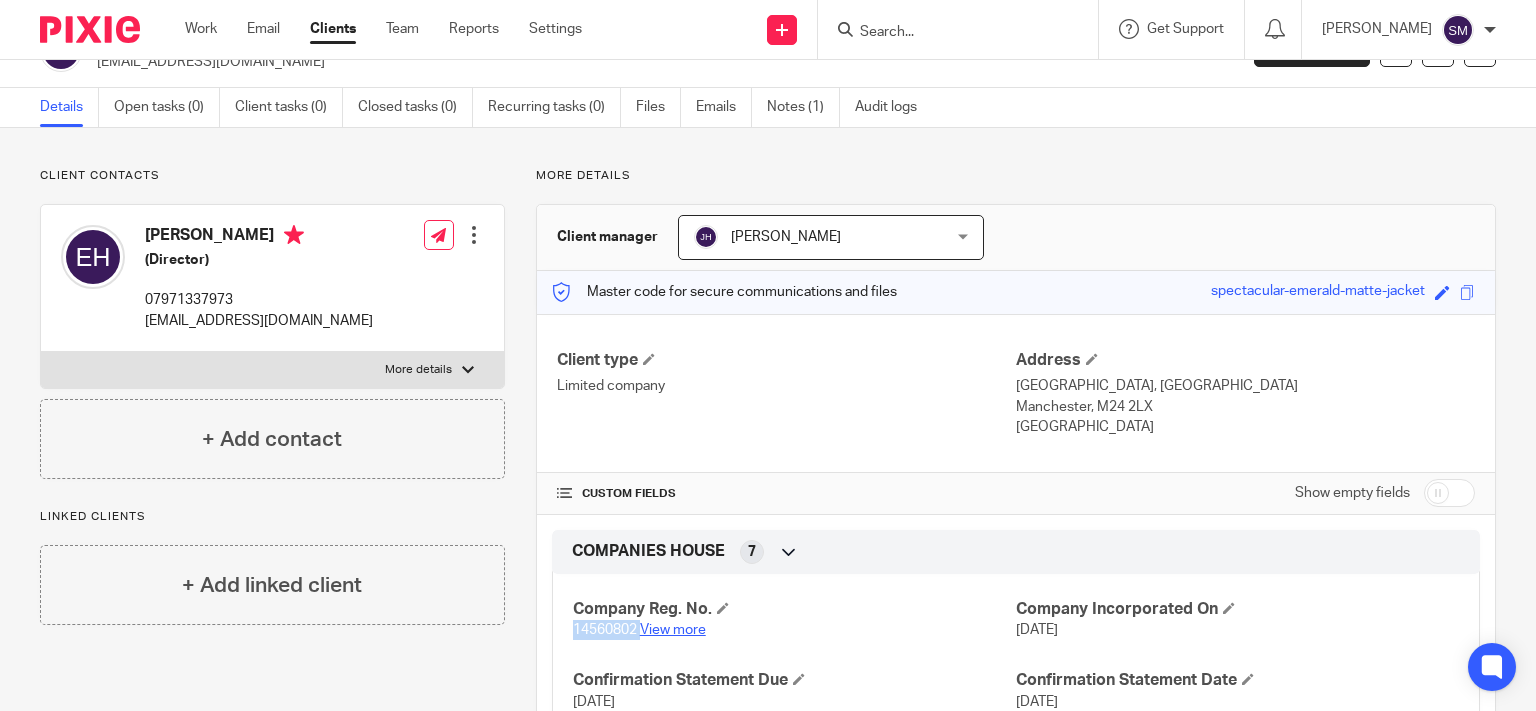 click on "View more" at bounding box center (673, 630) 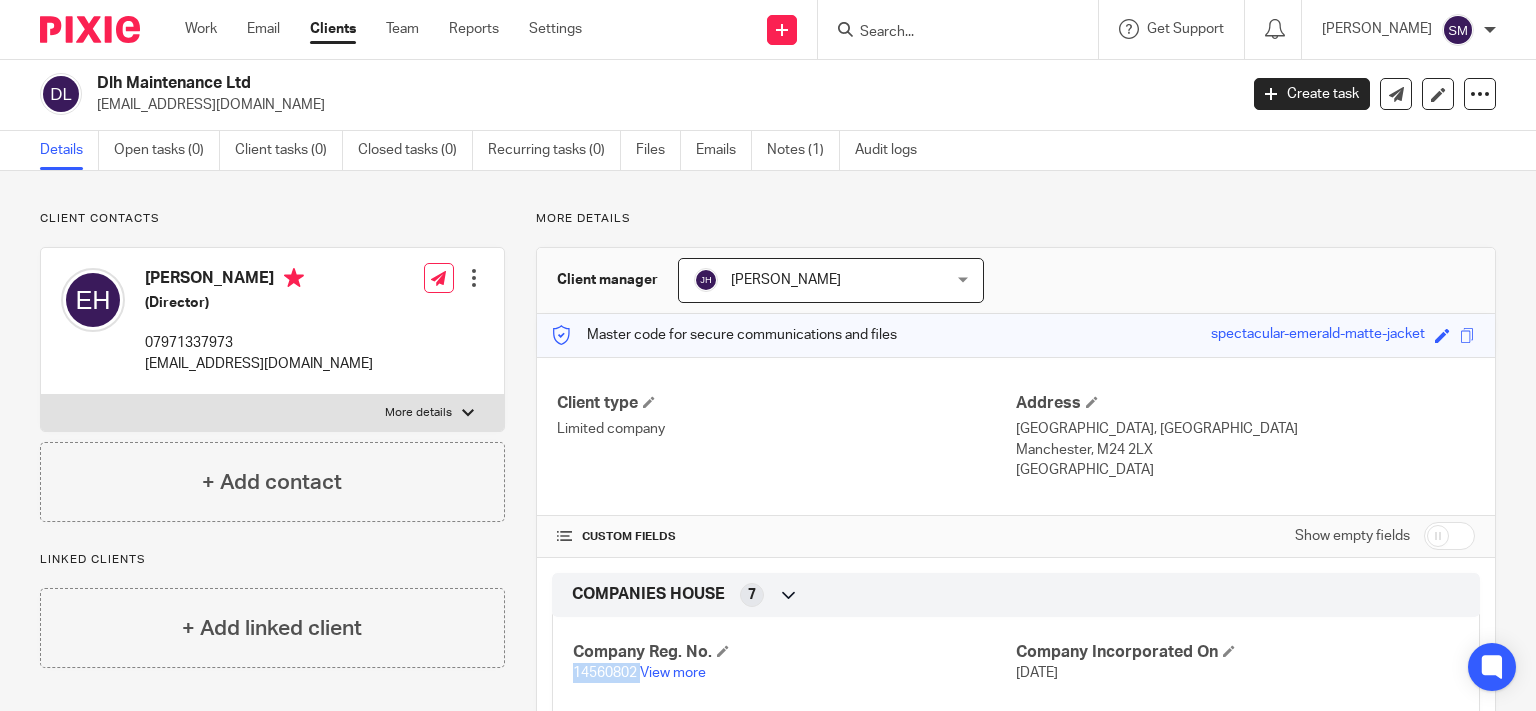 scroll, scrollTop: 0, scrollLeft: 0, axis: both 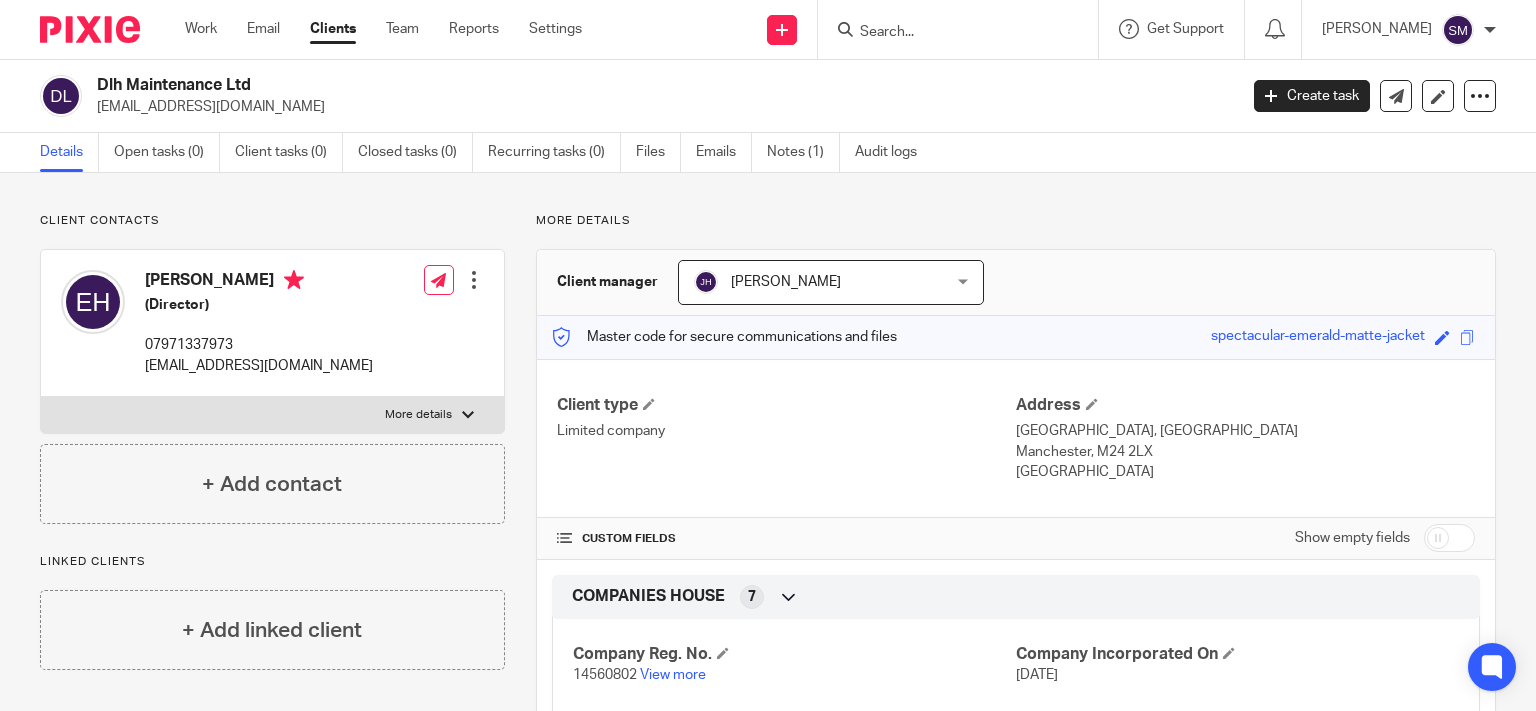 click at bounding box center (948, 33) 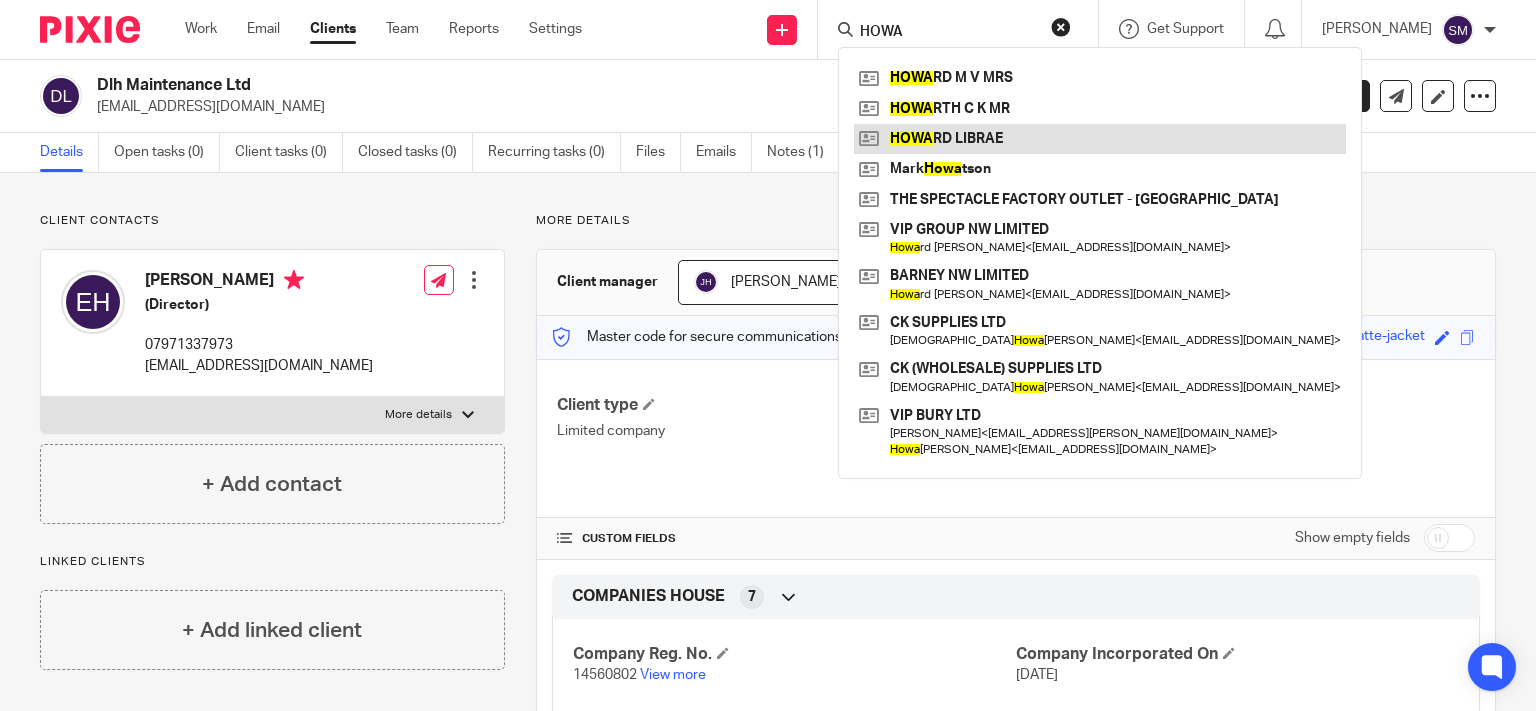 type on "HOWA" 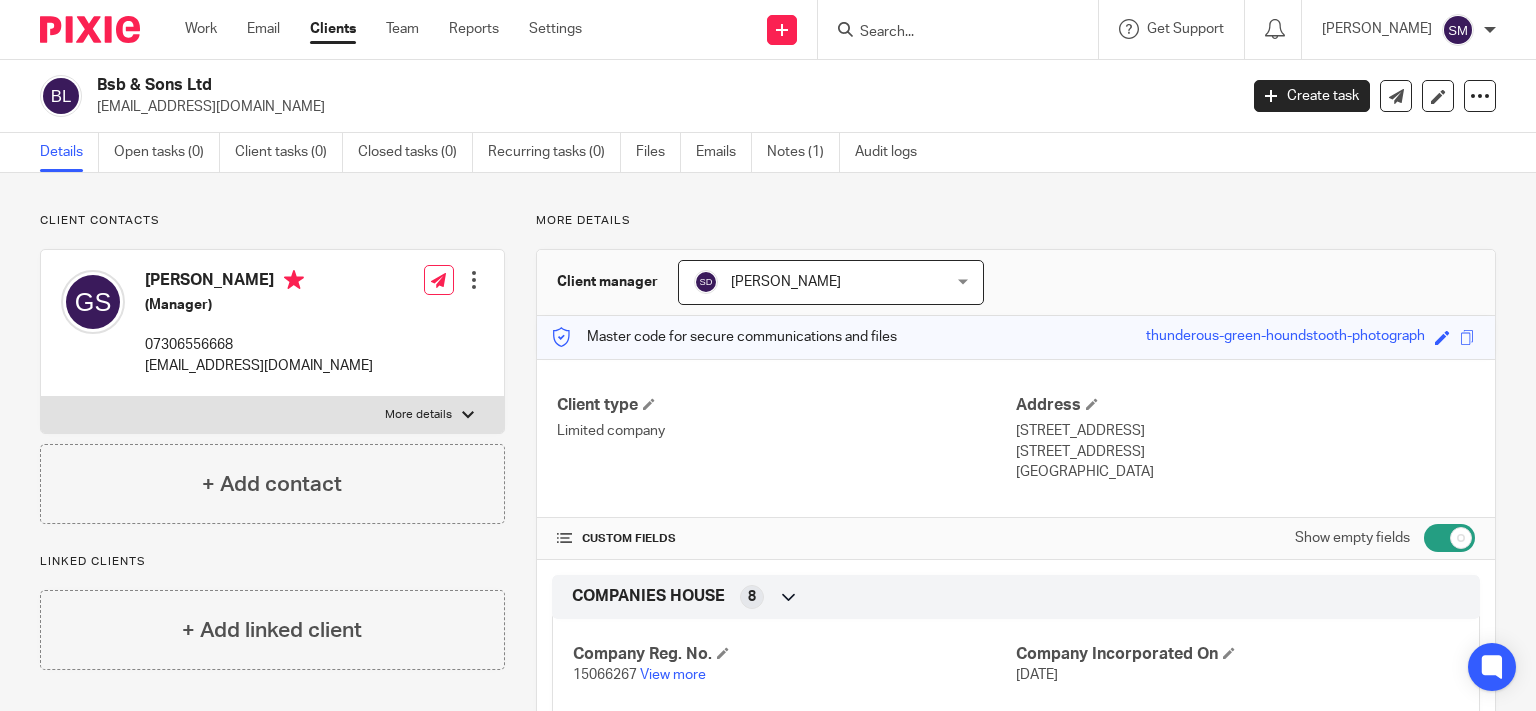scroll, scrollTop: 0, scrollLeft: 0, axis: both 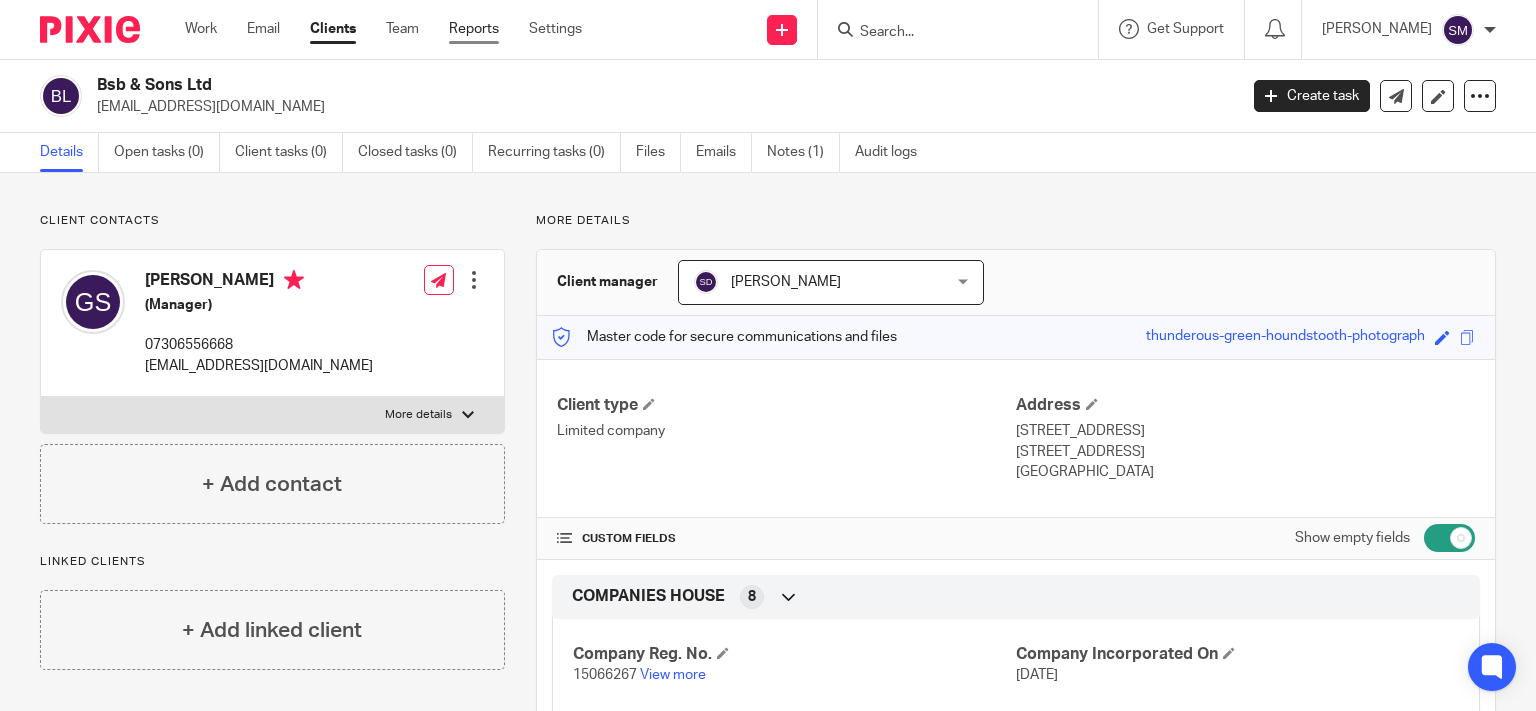 click on "Reports" at bounding box center (474, 29) 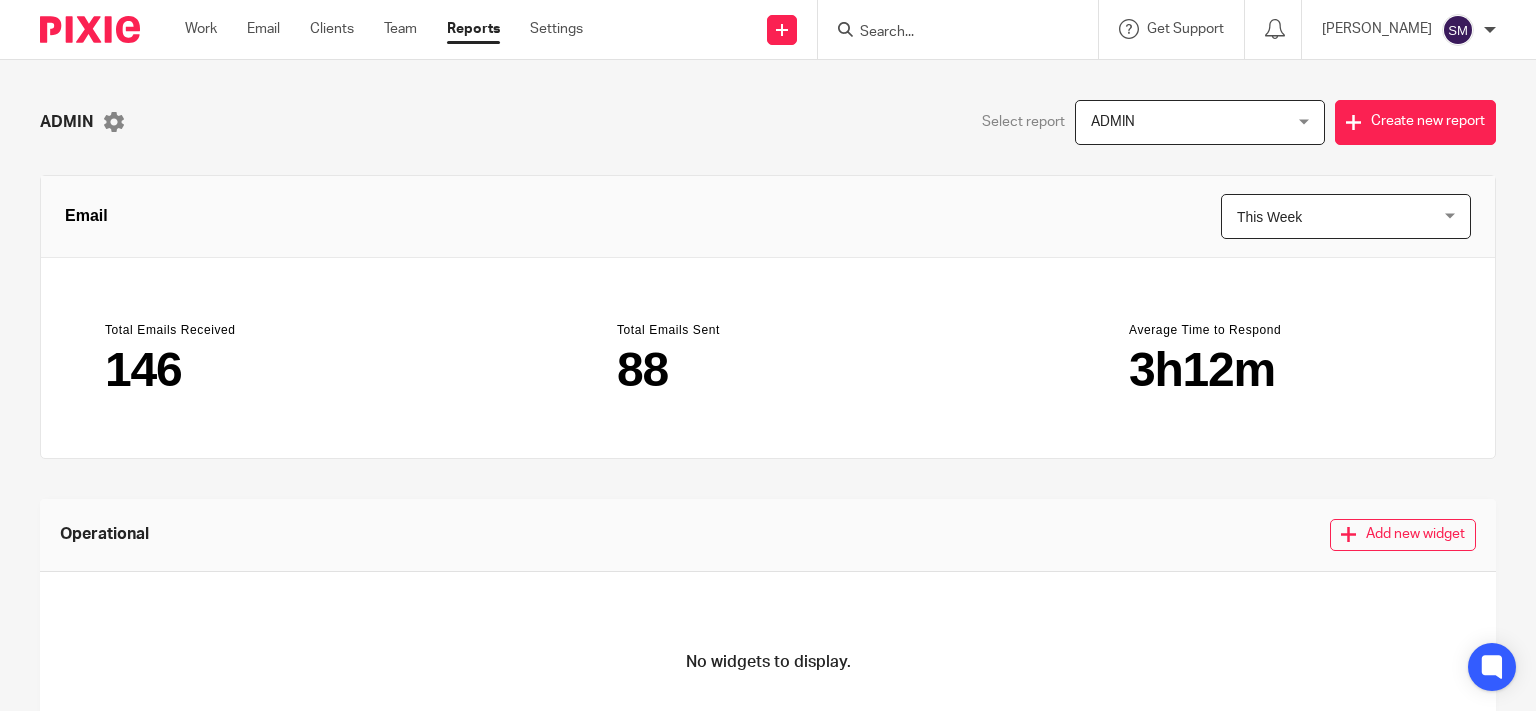 scroll, scrollTop: 0, scrollLeft: 0, axis: both 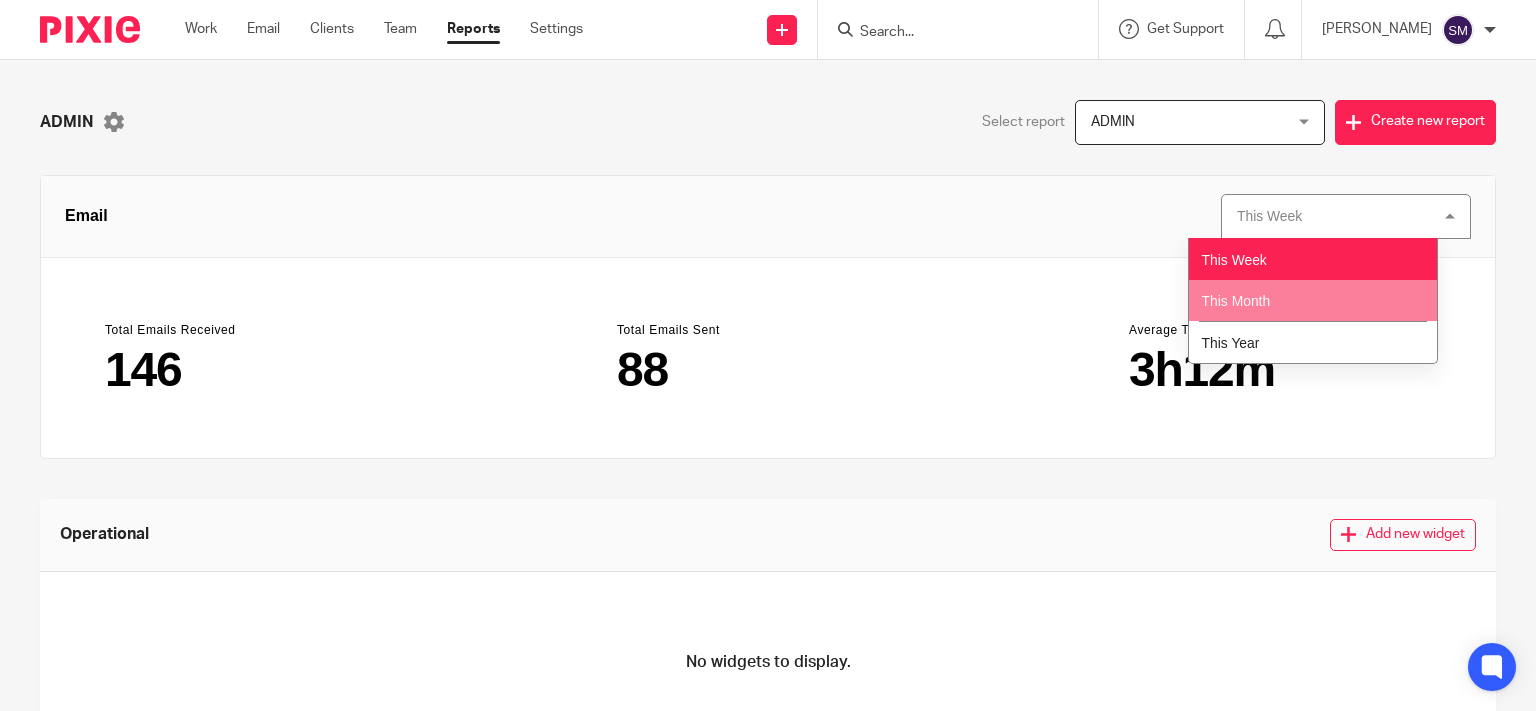 click on "This Month" at bounding box center [1236, 301] 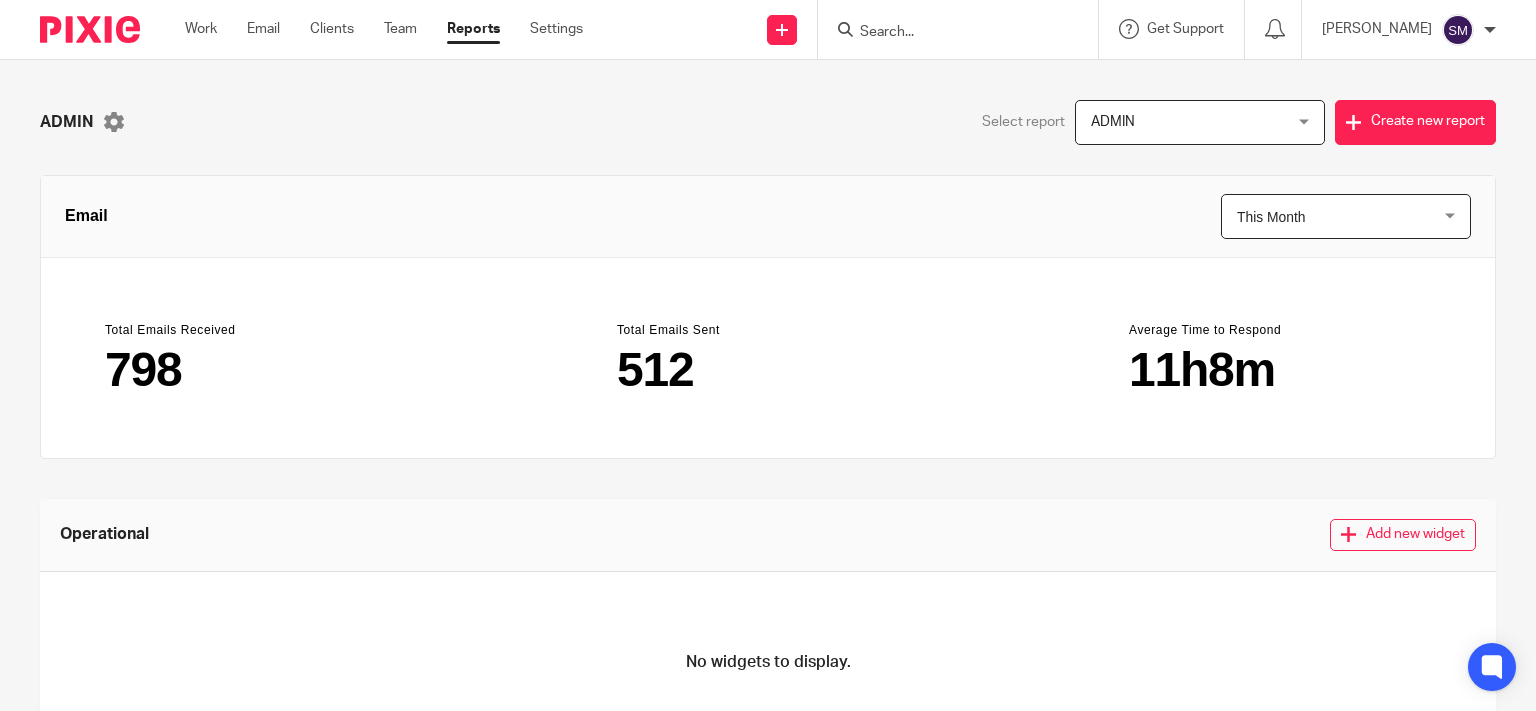 click at bounding box center [948, 33] 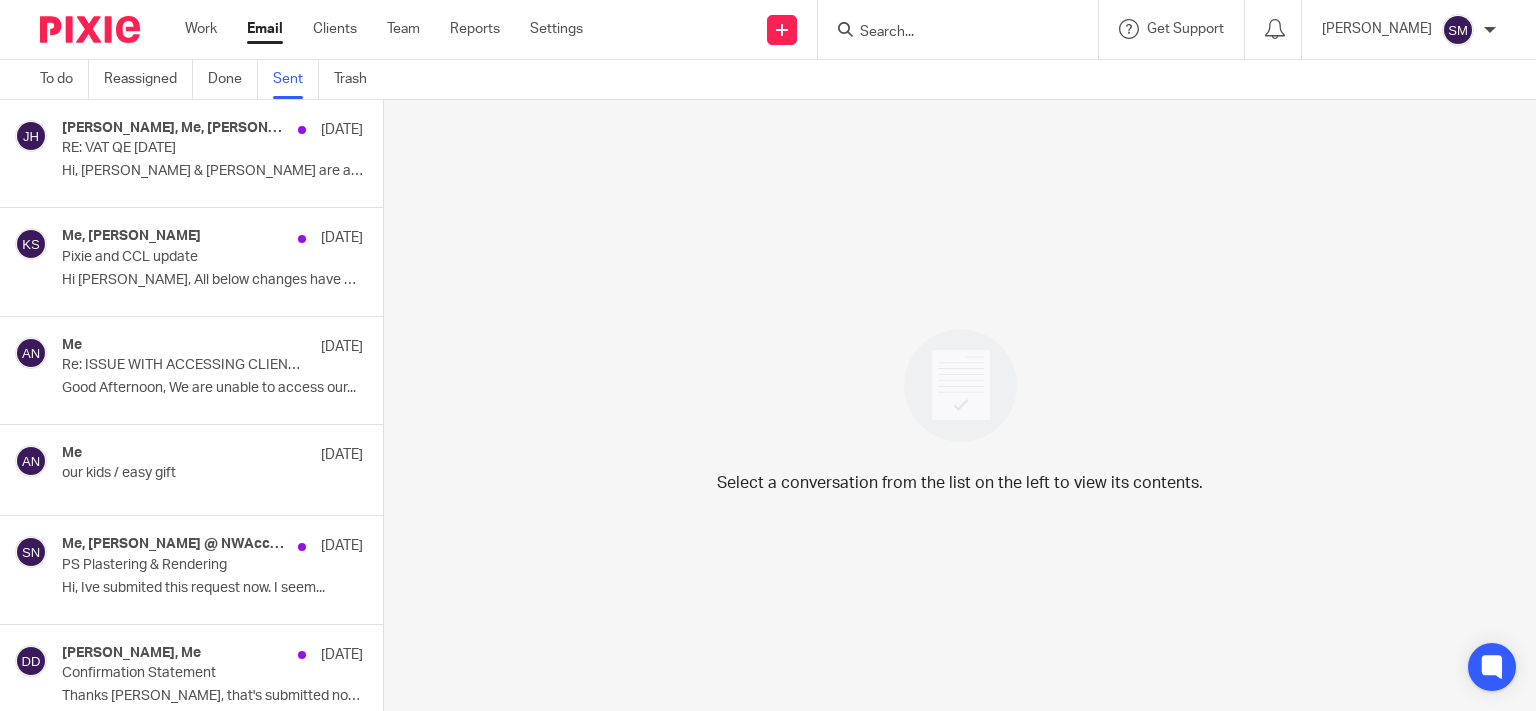 scroll, scrollTop: 0, scrollLeft: 0, axis: both 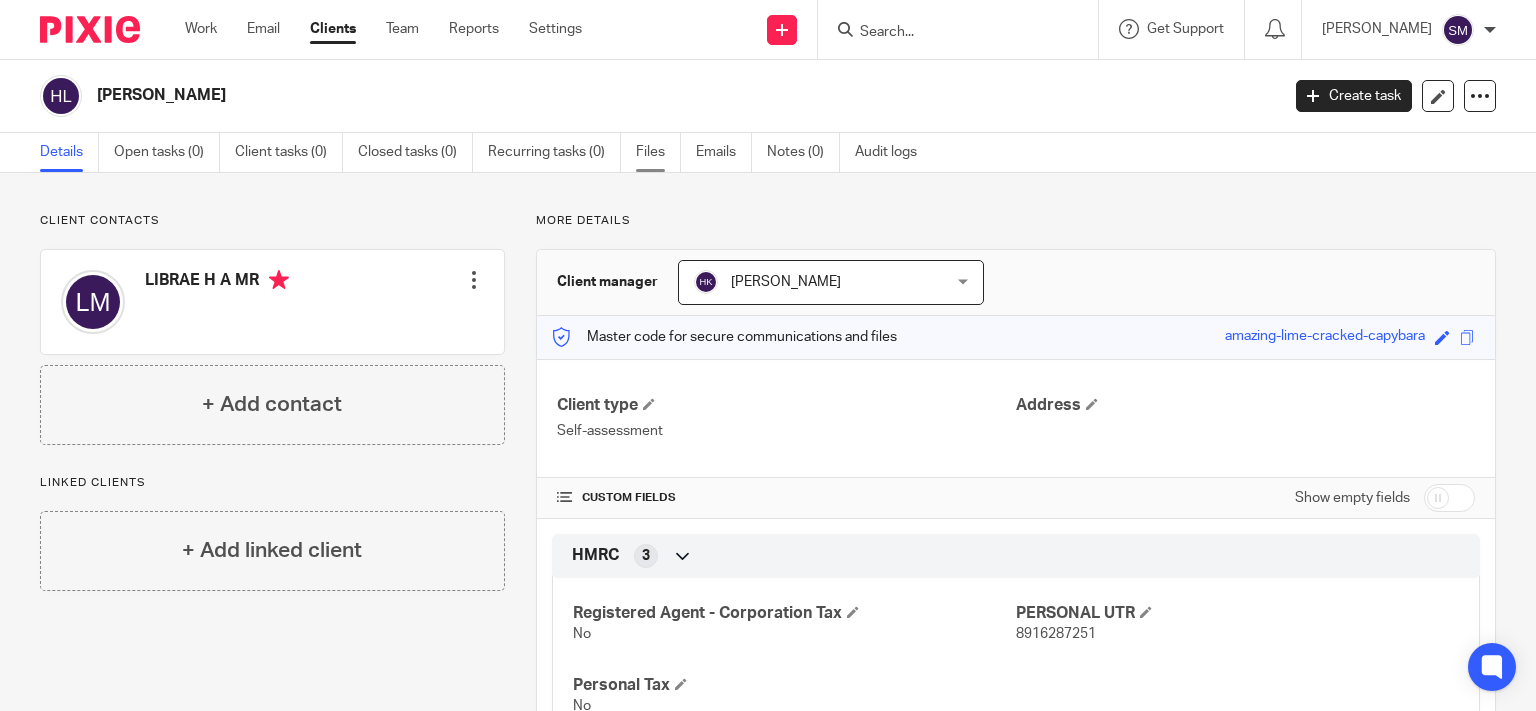 click on "Files" at bounding box center [658, 152] 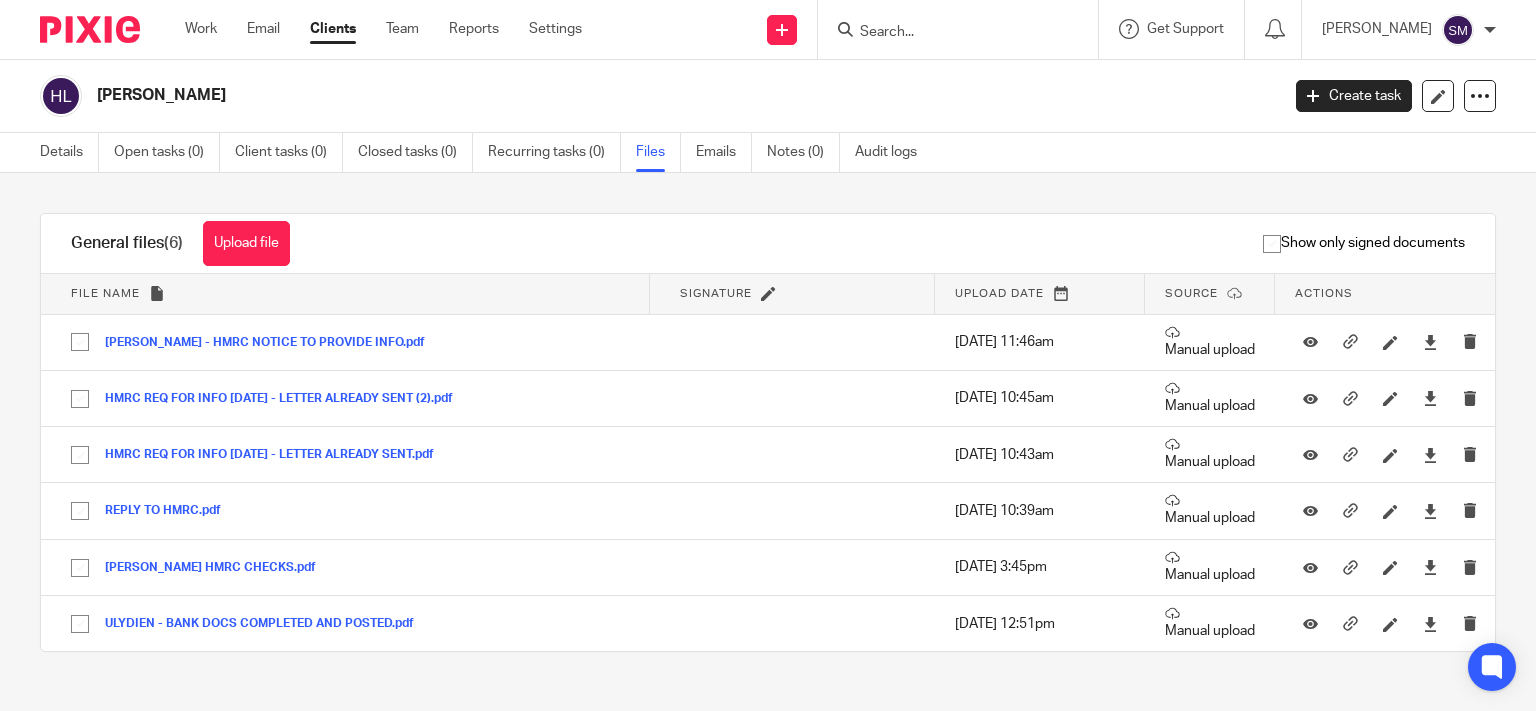 scroll, scrollTop: 0, scrollLeft: 0, axis: both 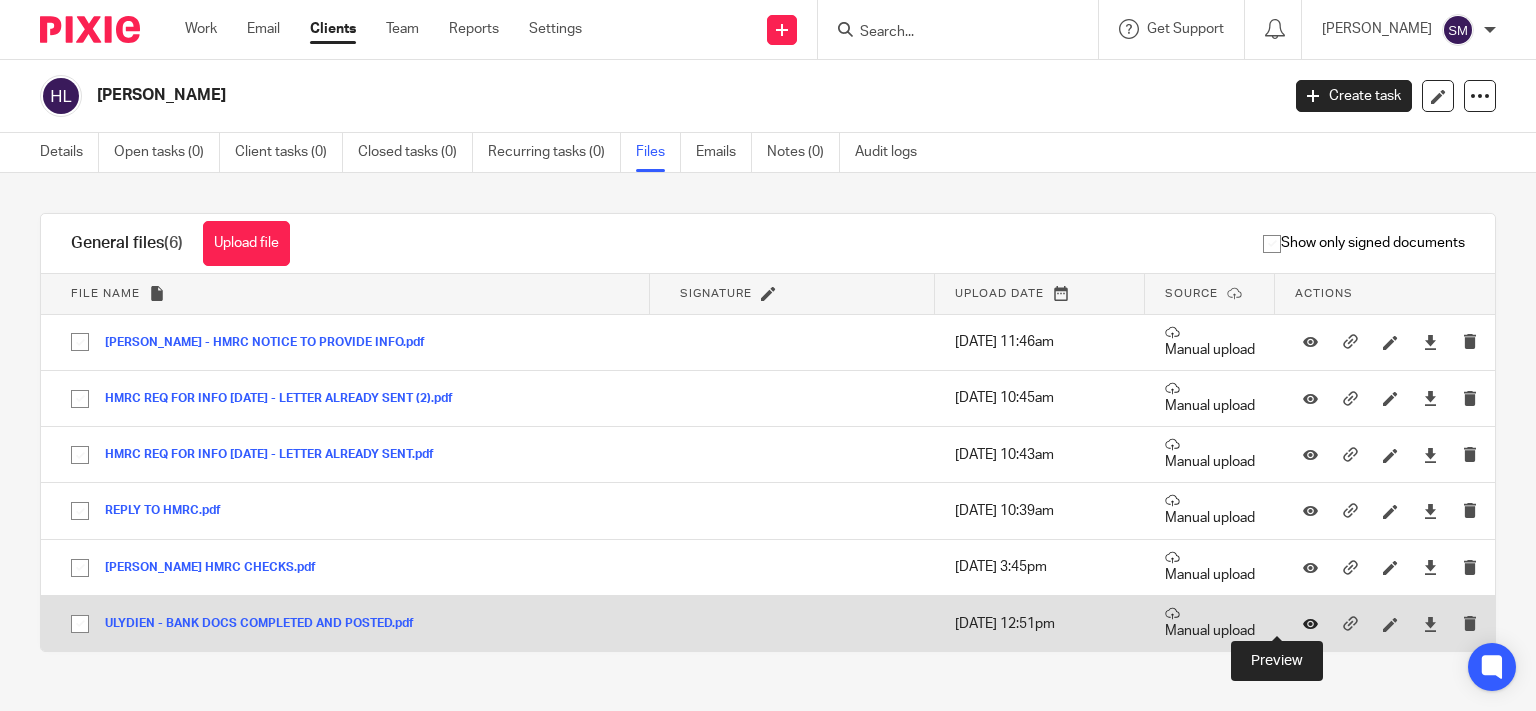 click at bounding box center [1310, 623] 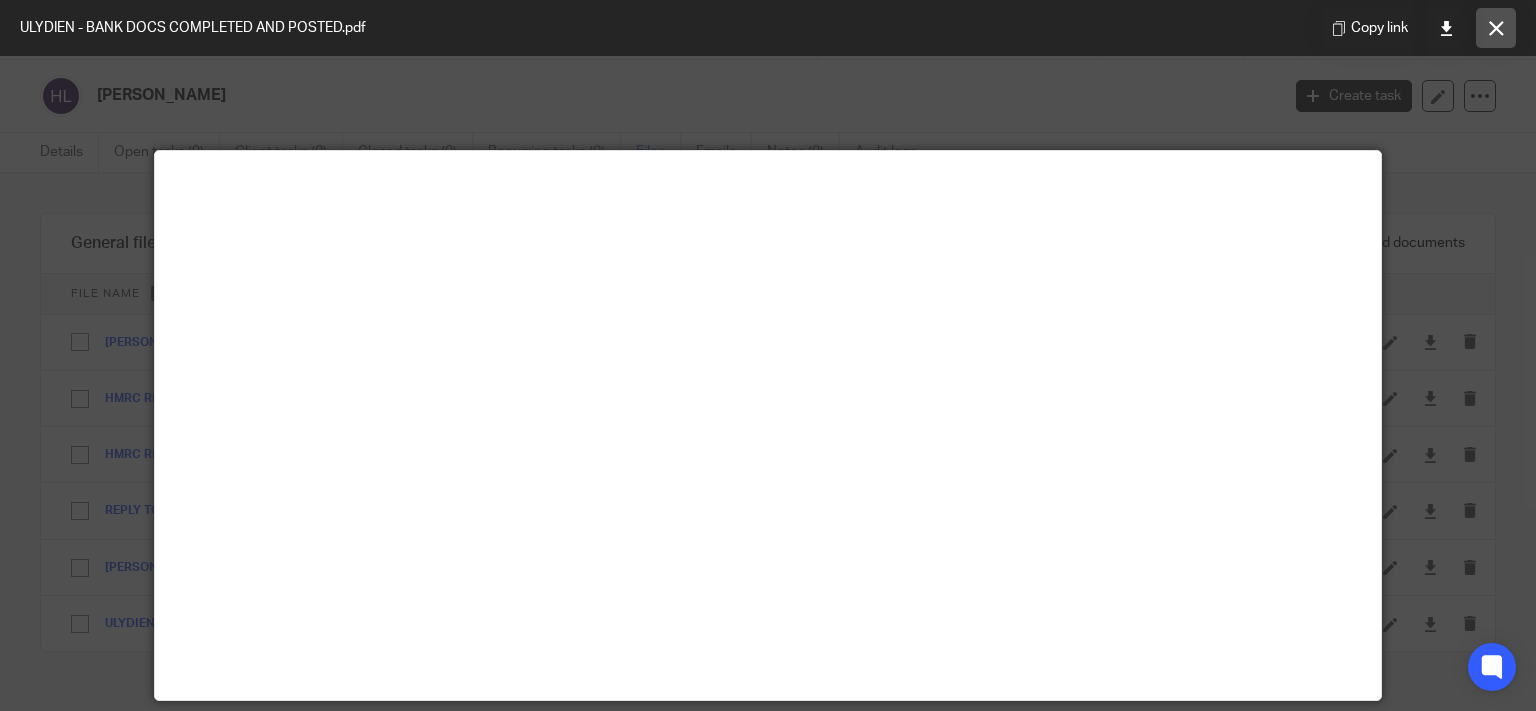 click at bounding box center [1496, 28] 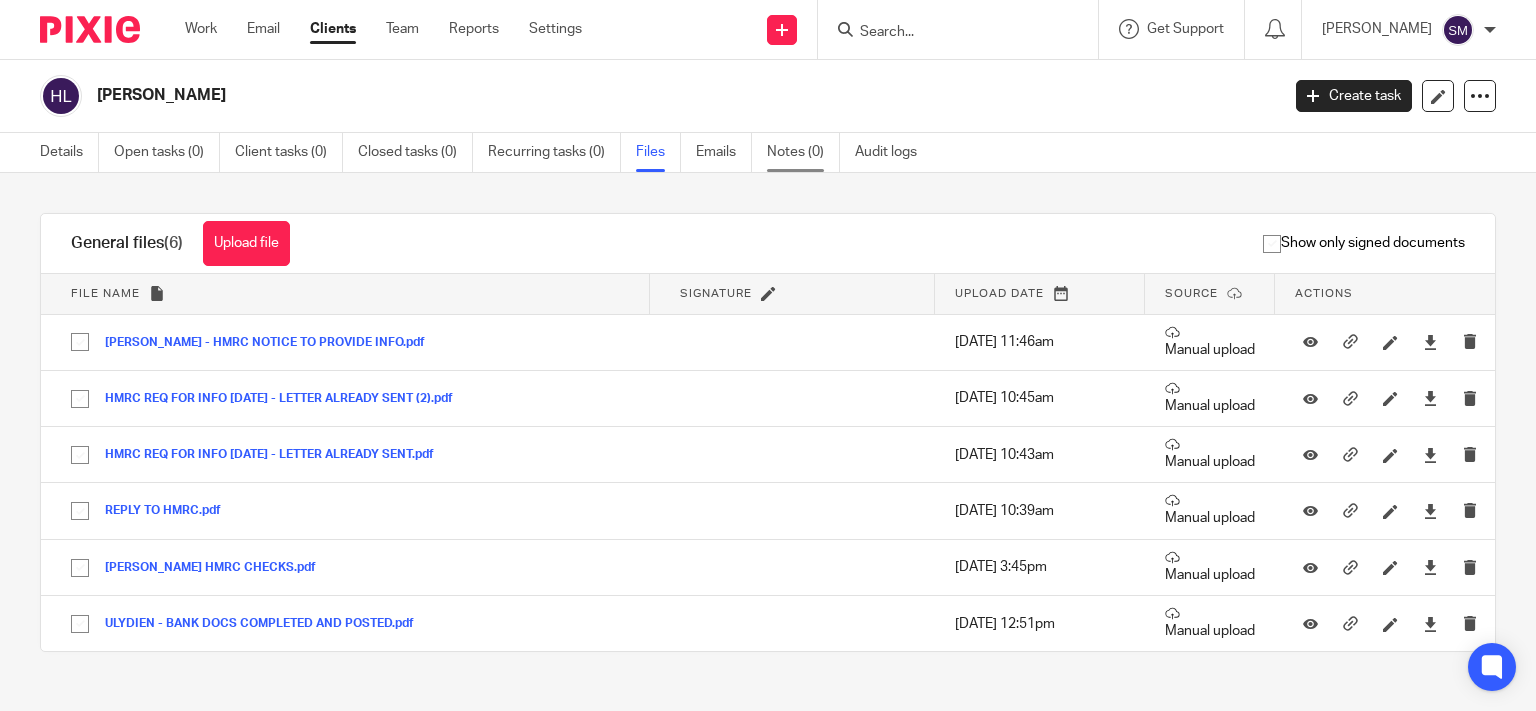 click on "Notes (0)" at bounding box center (803, 152) 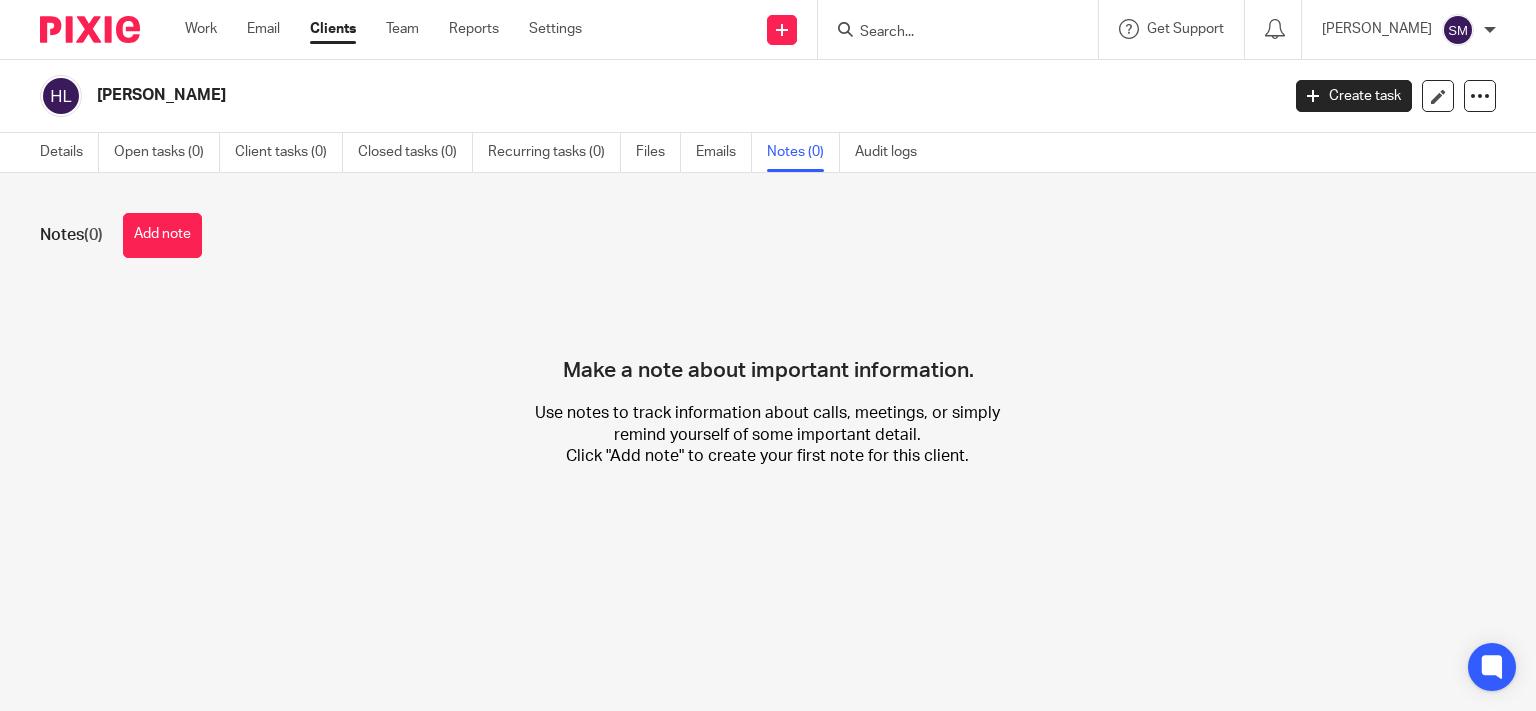 scroll, scrollTop: 0, scrollLeft: 0, axis: both 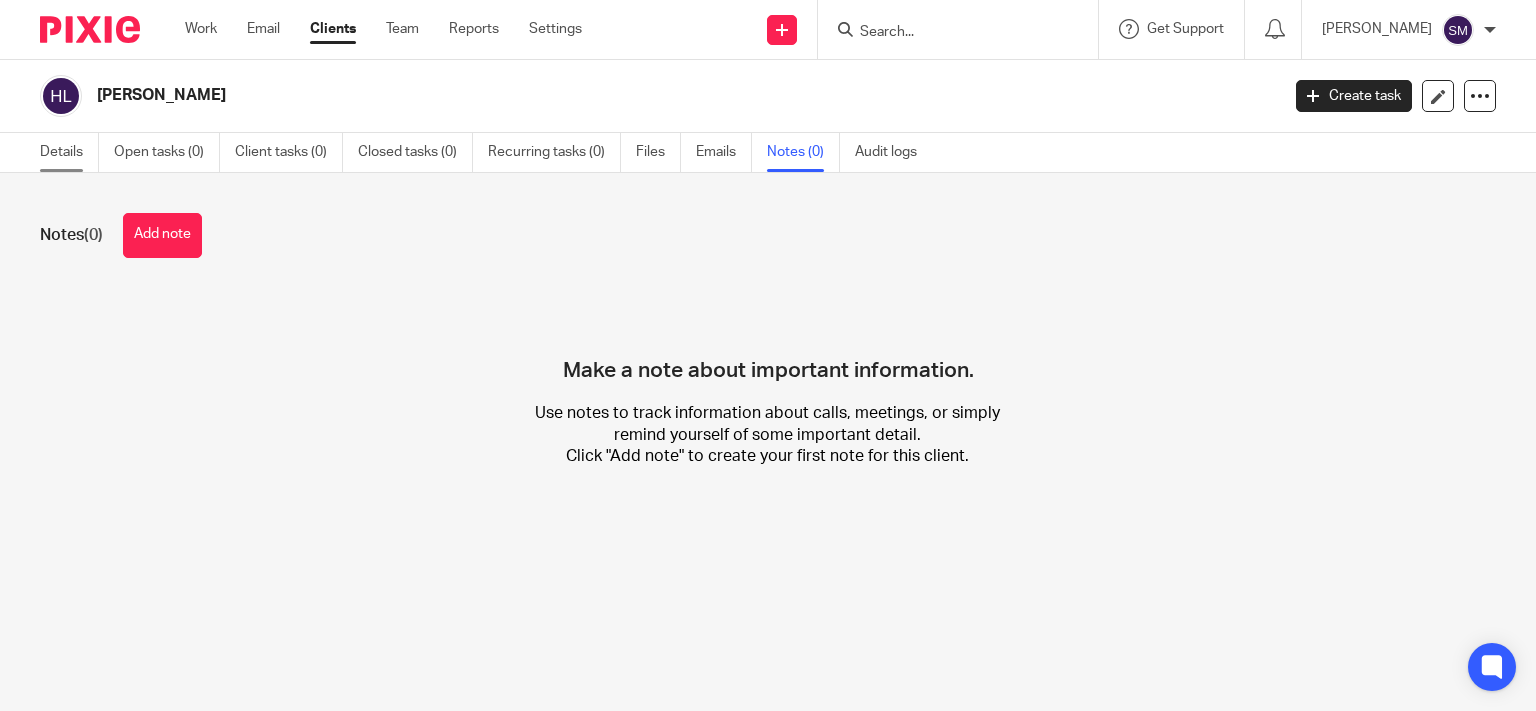 drag, startPoint x: 75, startPoint y: 151, endPoint x: 316, endPoint y: 182, distance: 242.9856 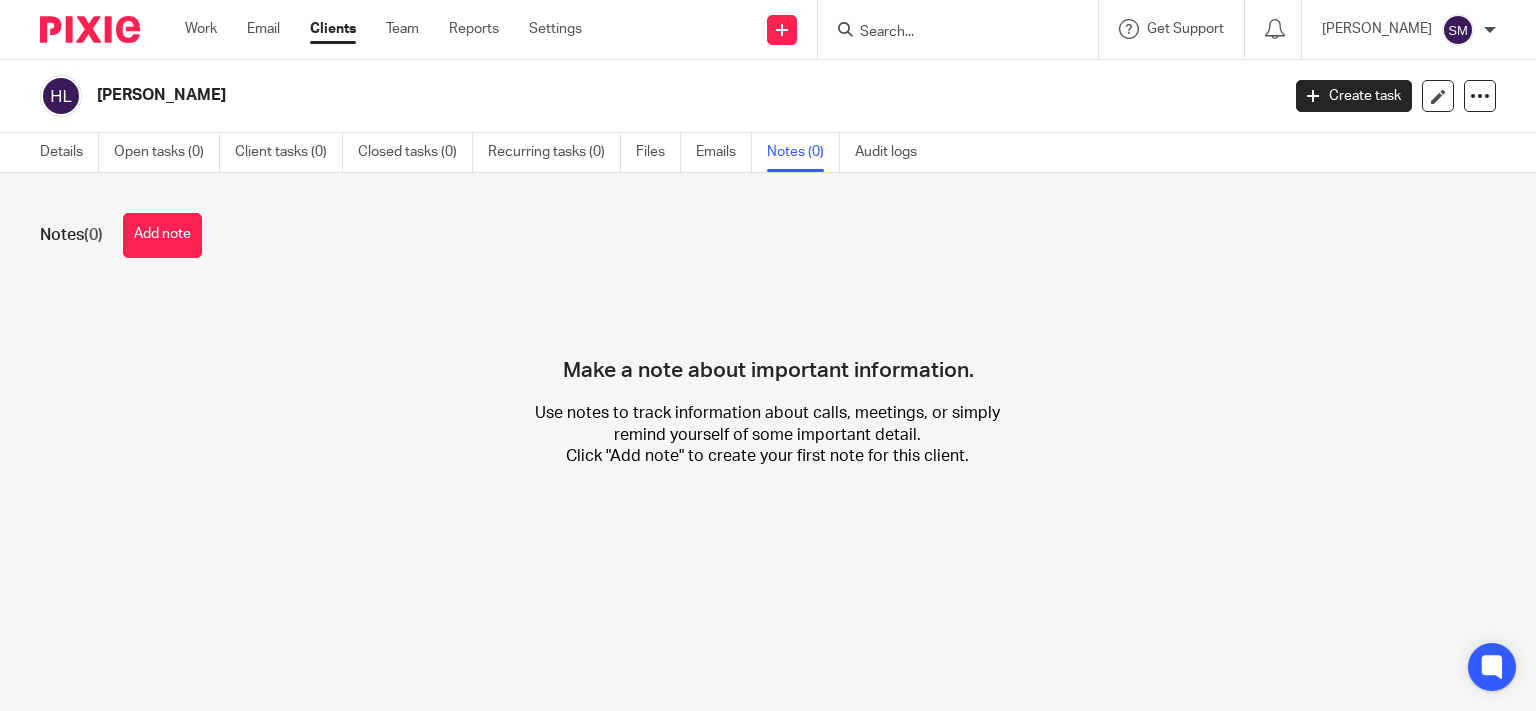 click on "Details" at bounding box center (69, 152) 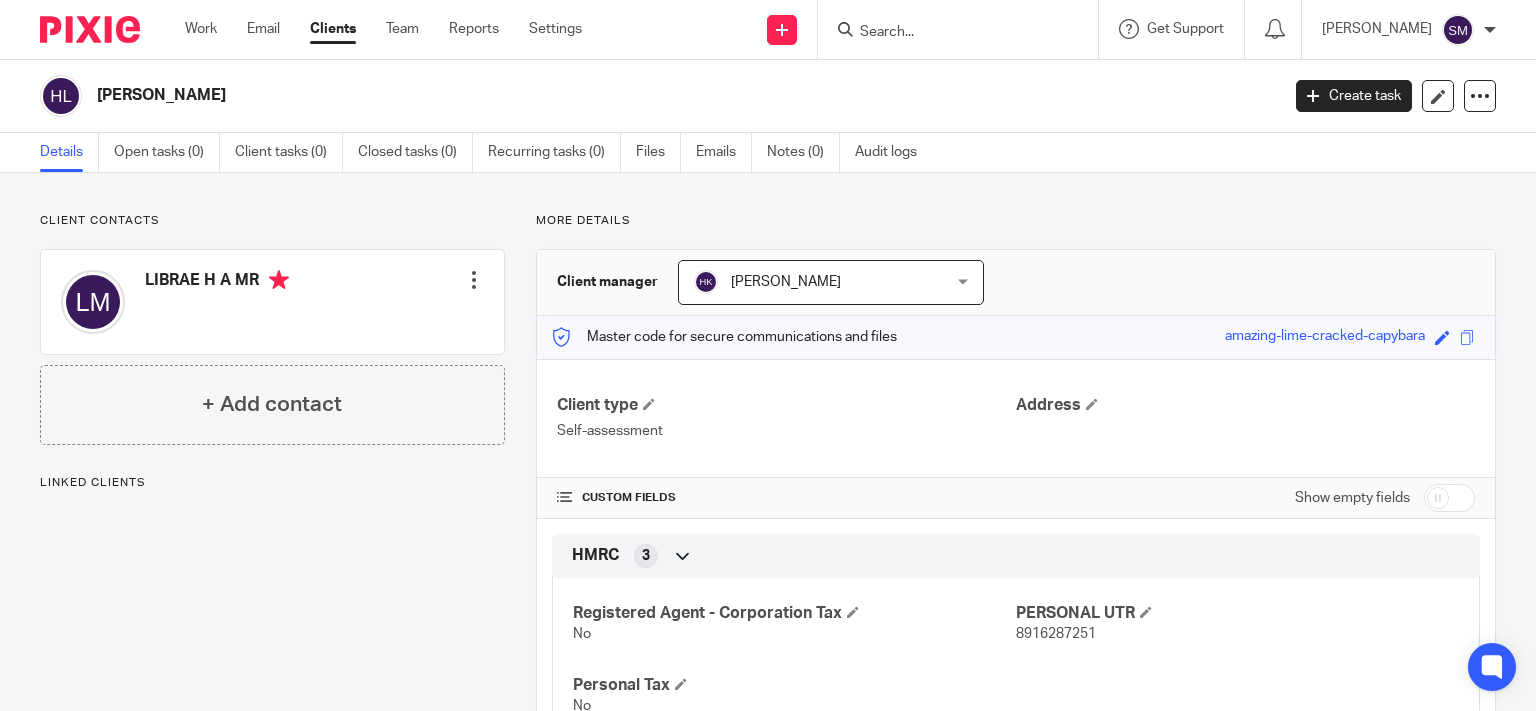 scroll, scrollTop: 0, scrollLeft: 0, axis: both 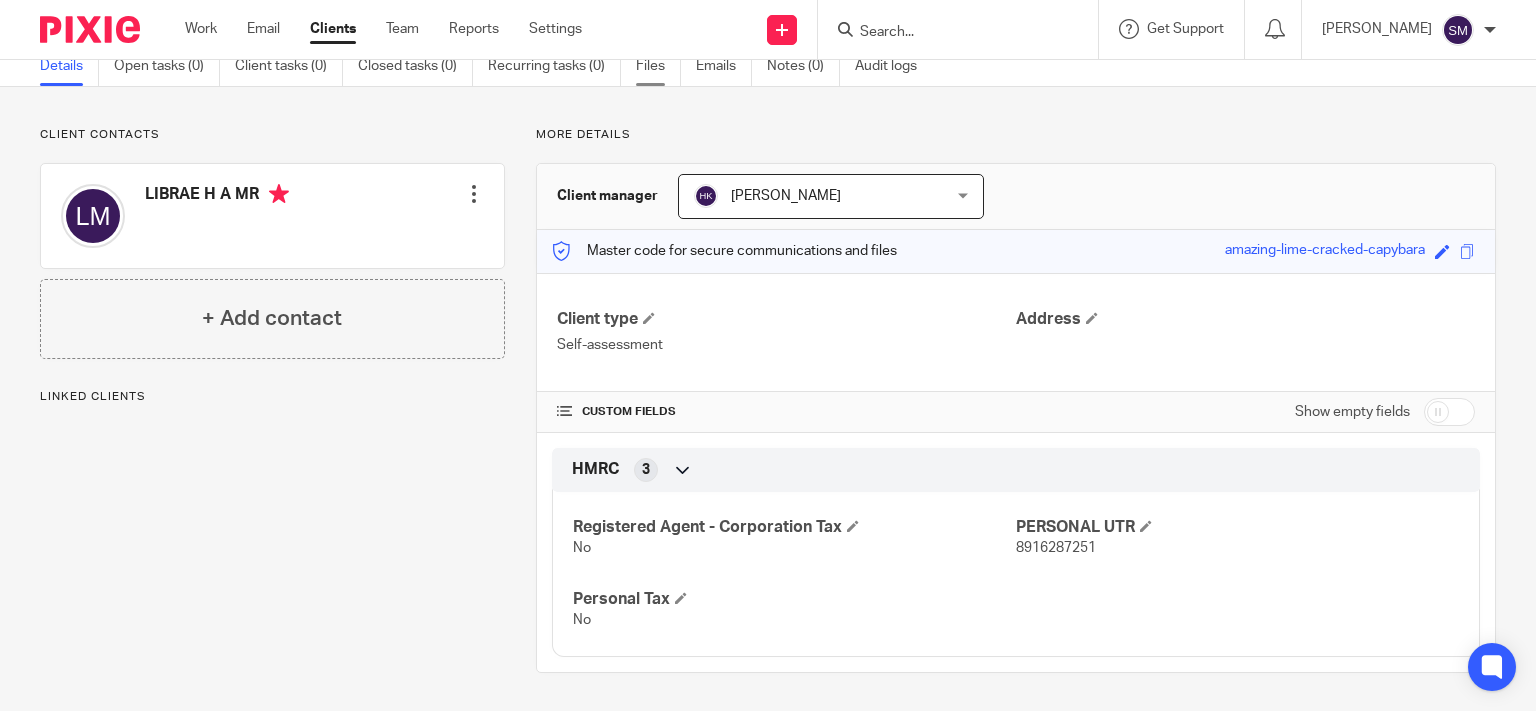 click on "Files" at bounding box center (658, 66) 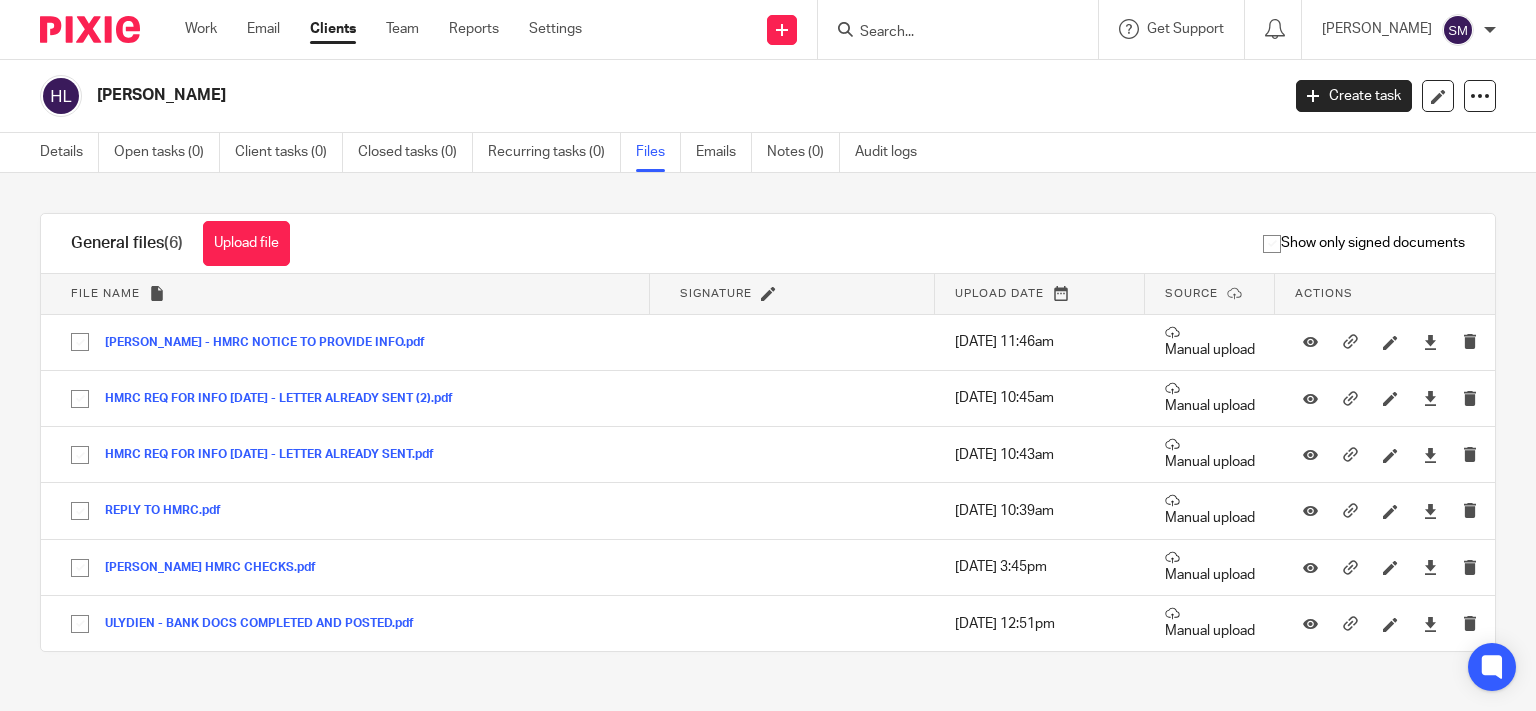 scroll, scrollTop: 0, scrollLeft: 0, axis: both 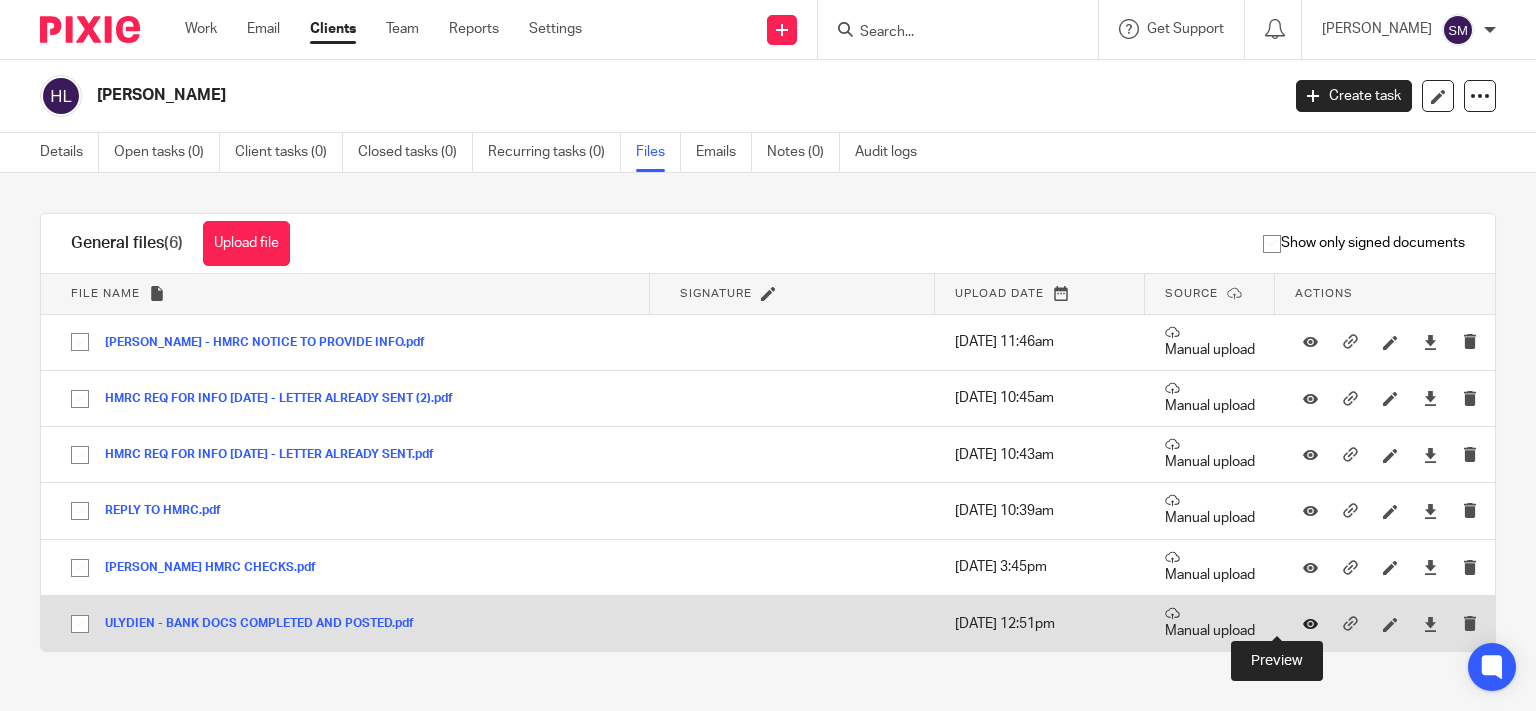 click at bounding box center [1310, 623] 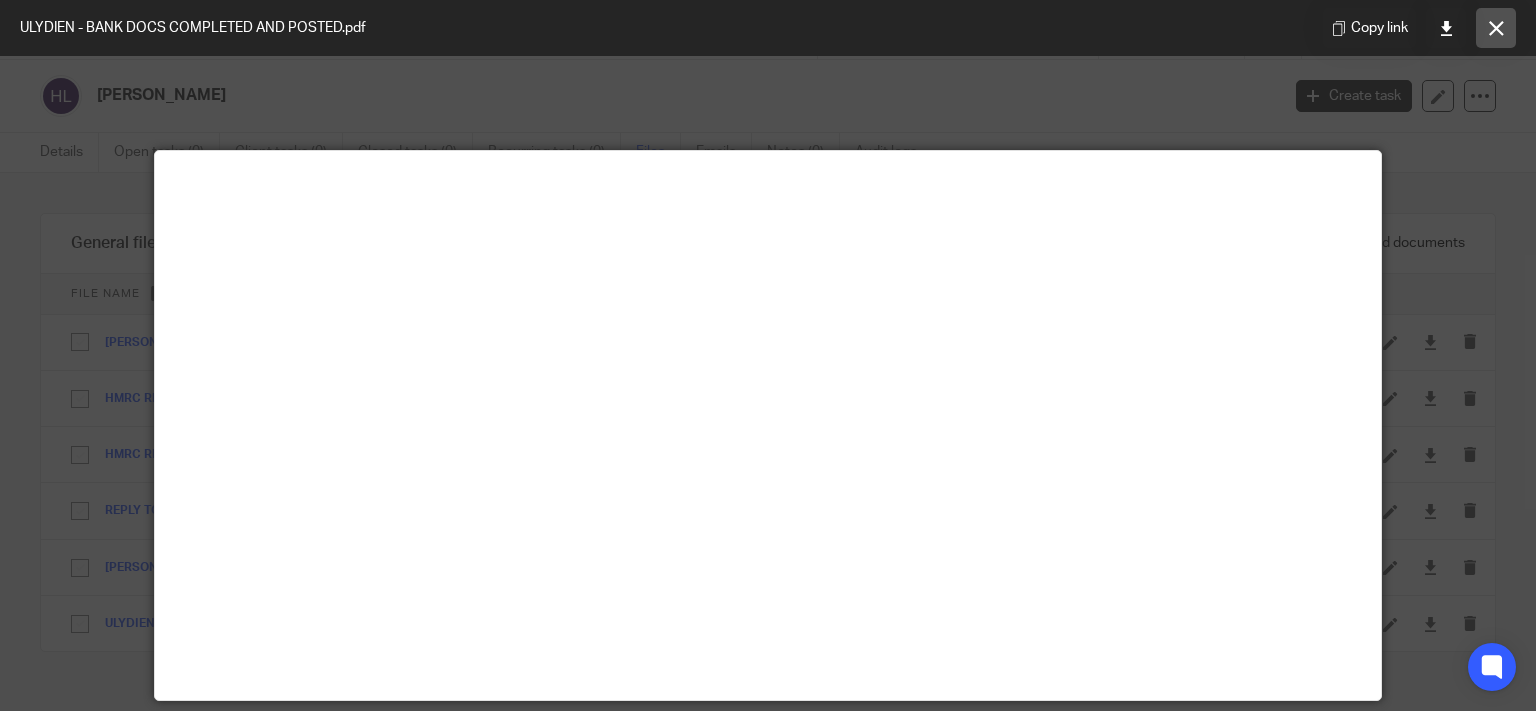 click at bounding box center (1496, 28) 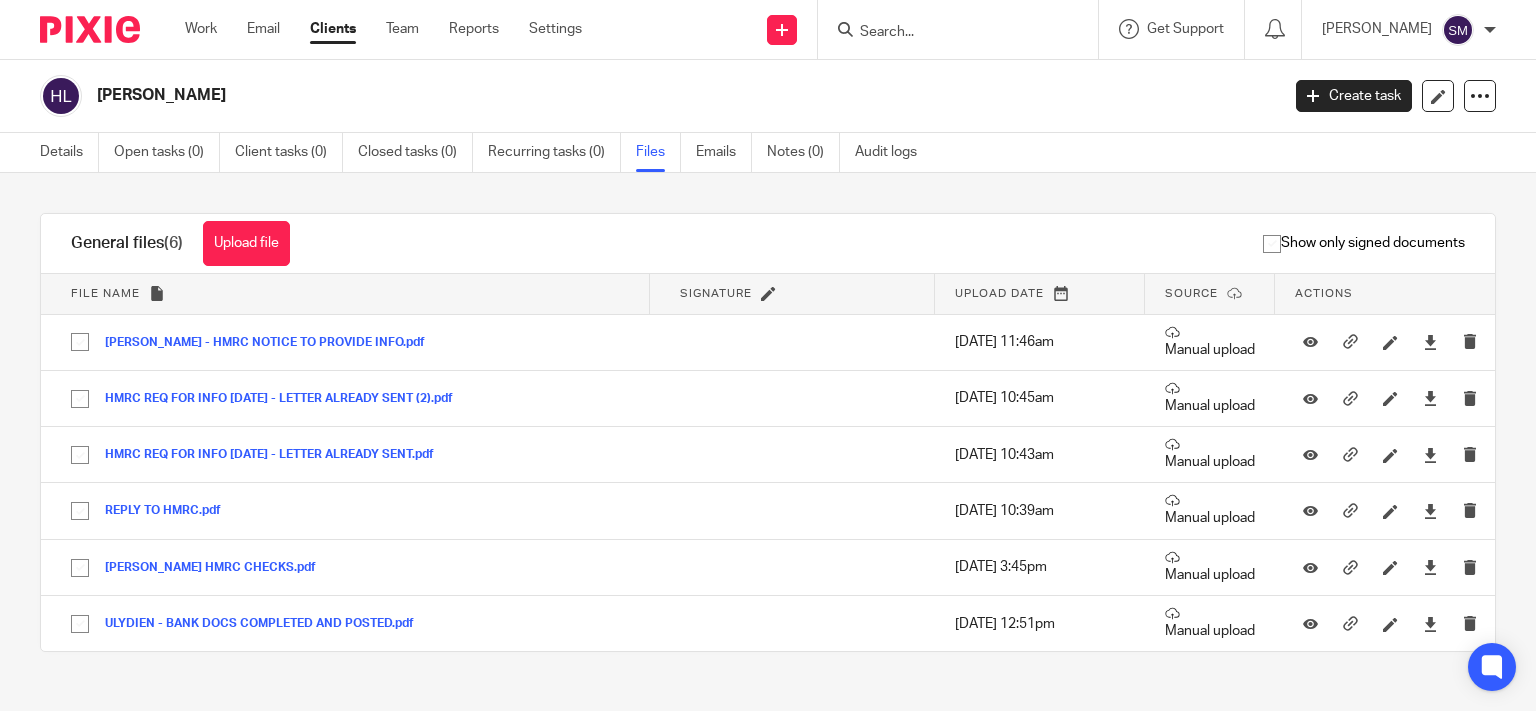 click at bounding box center (948, 33) 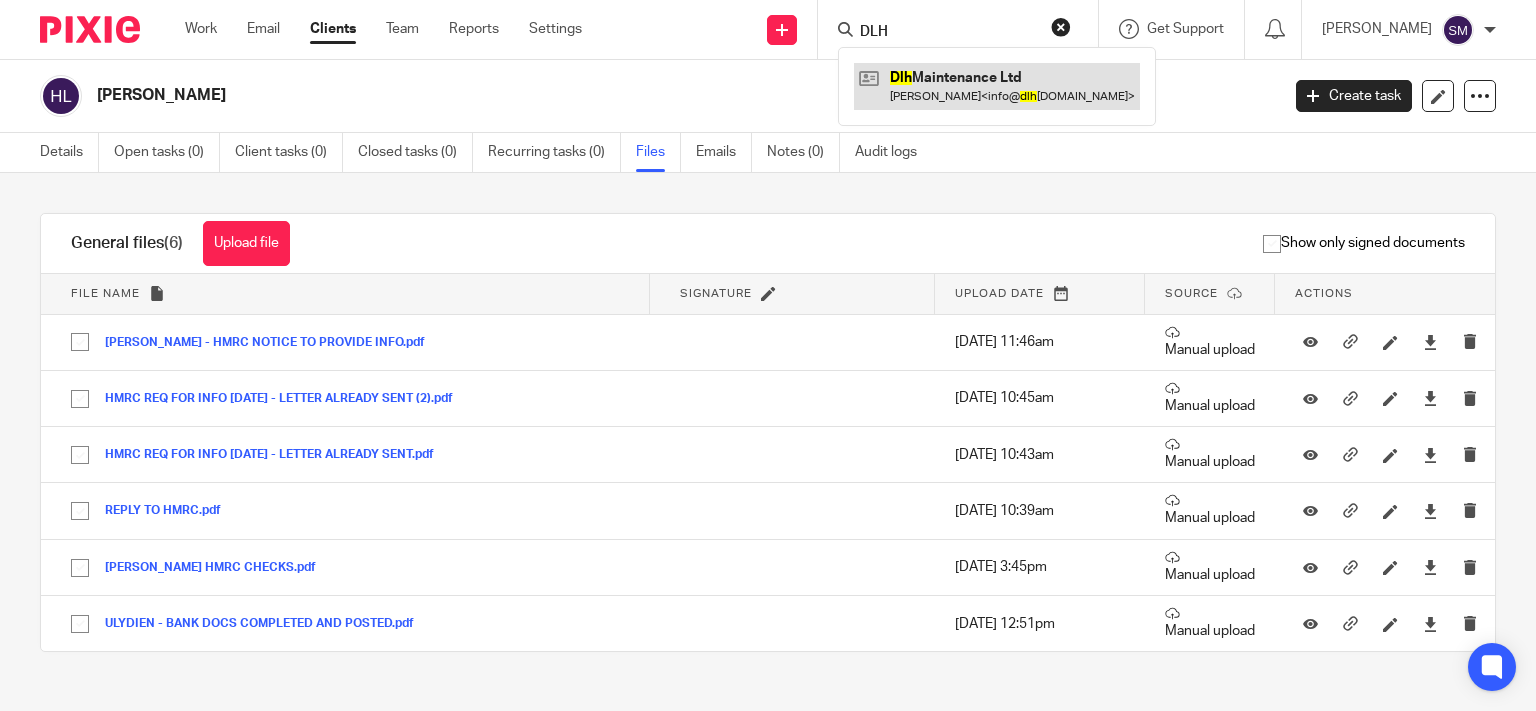type on "DLH" 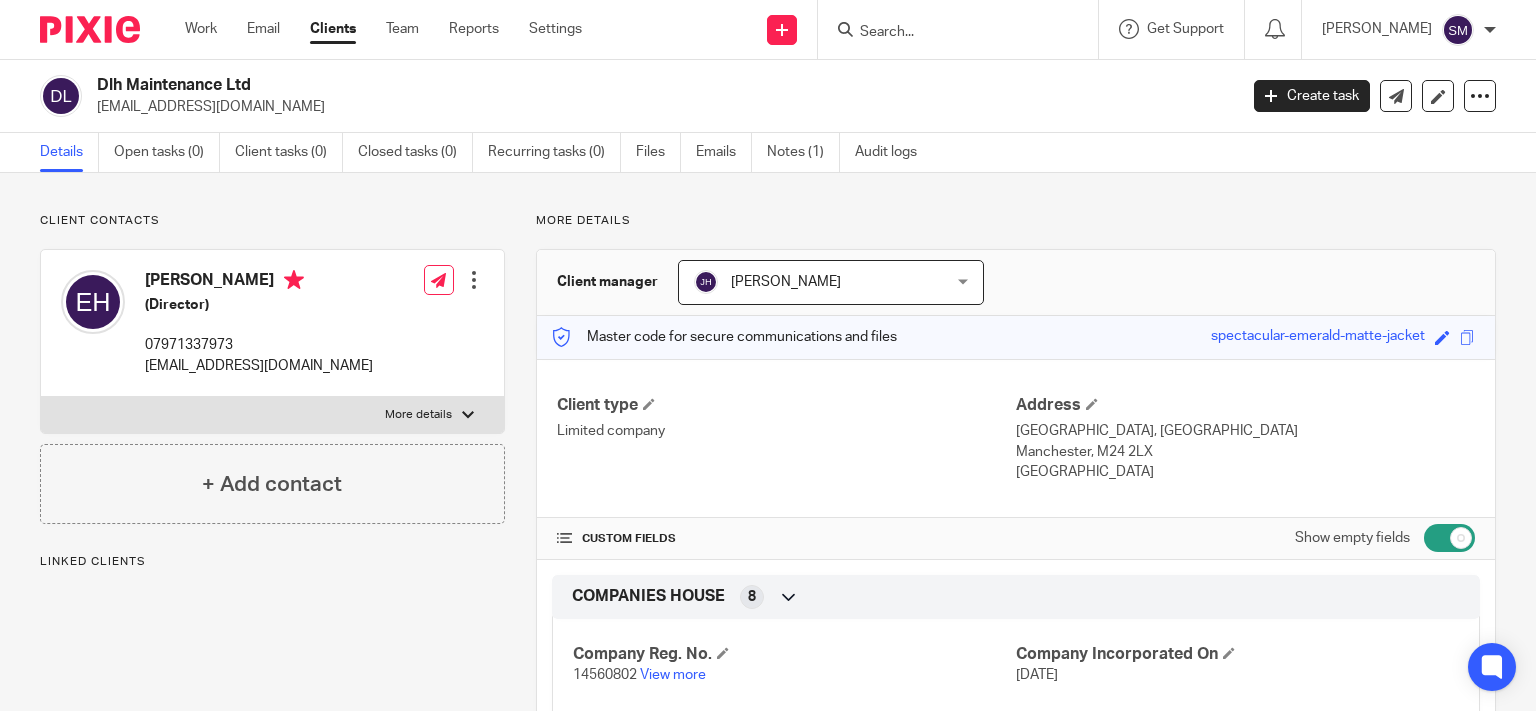 scroll, scrollTop: 0, scrollLeft: 0, axis: both 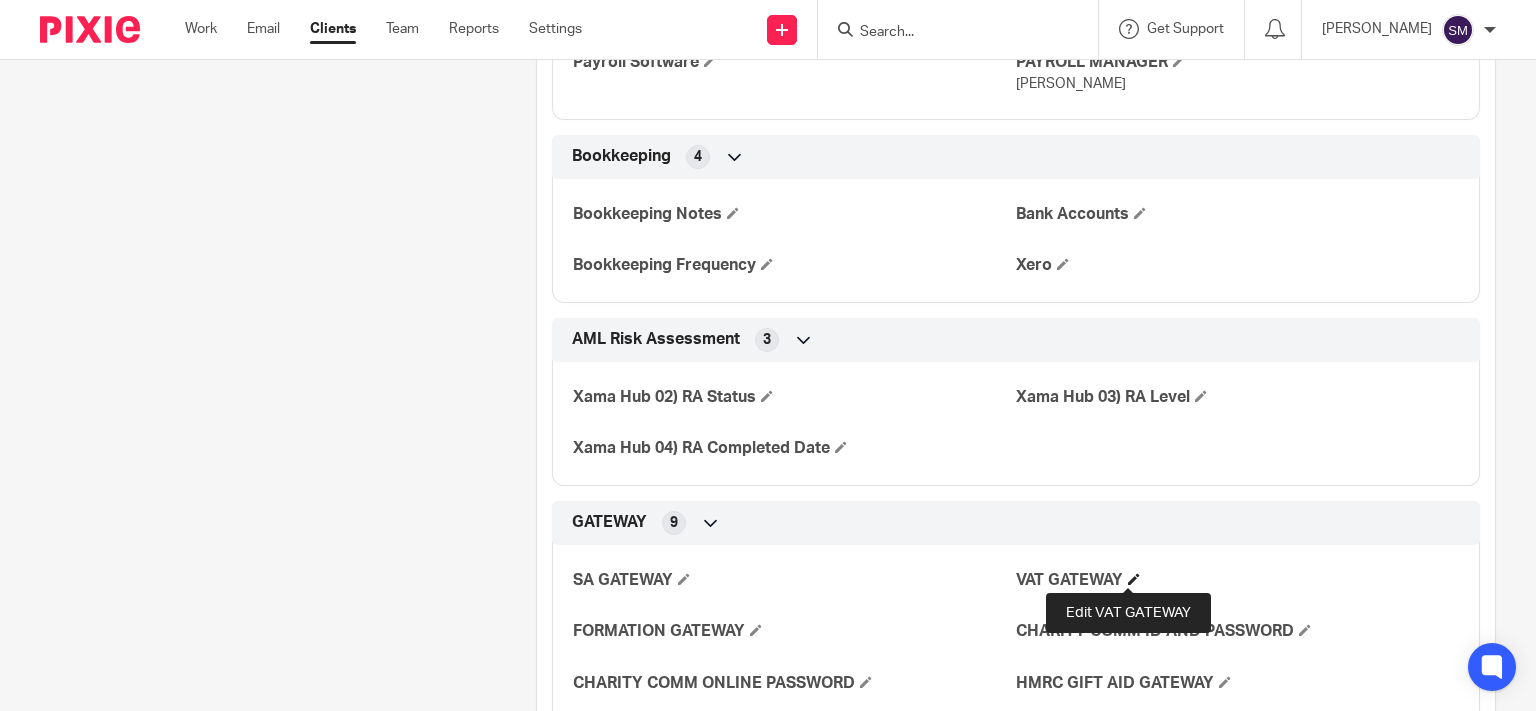 click at bounding box center [1134, 579] 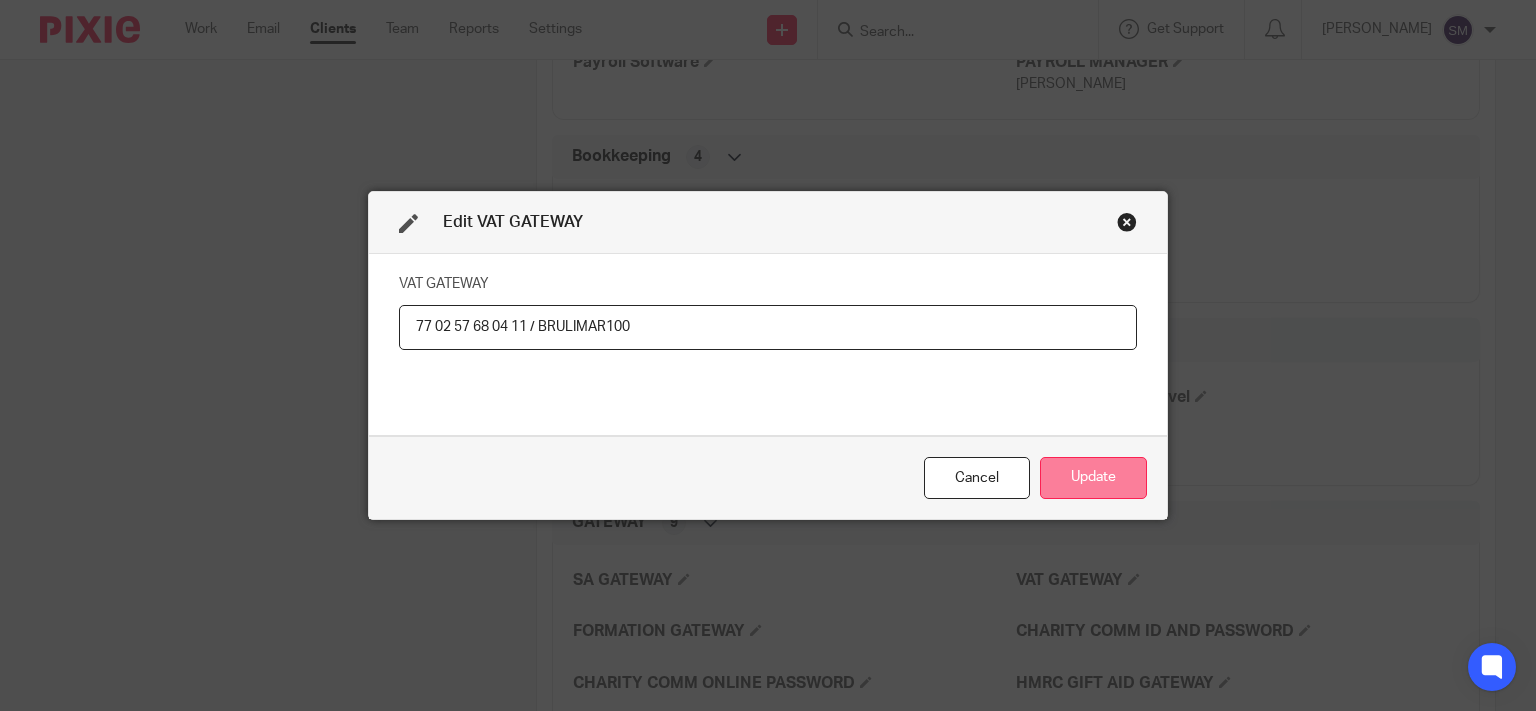 type on "77 02 57 68 04 11 / BRULIMAR100" 